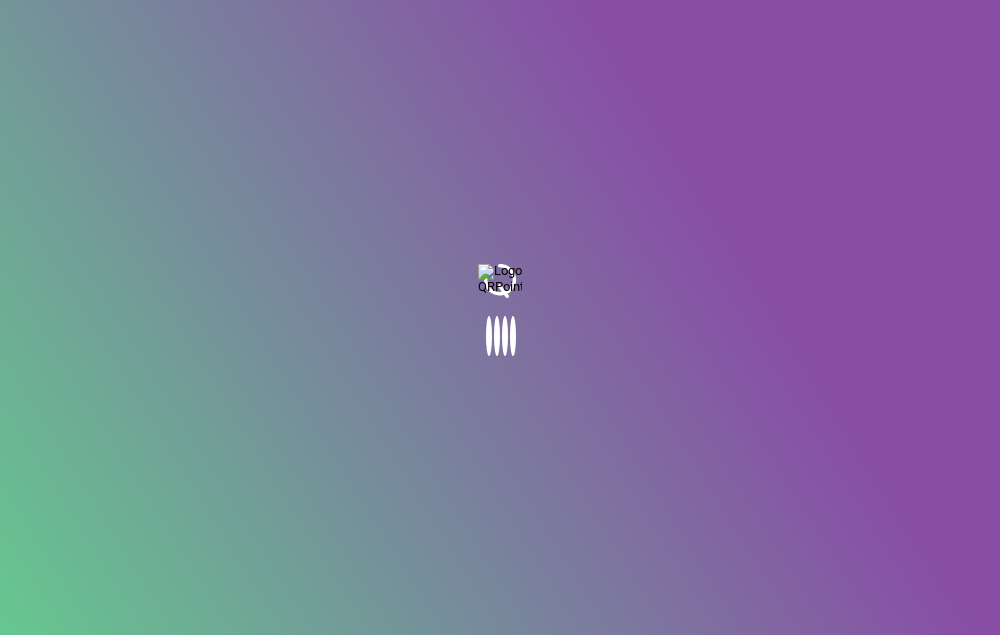 scroll, scrollTop: 0, scrollLeft: 0, axis: both 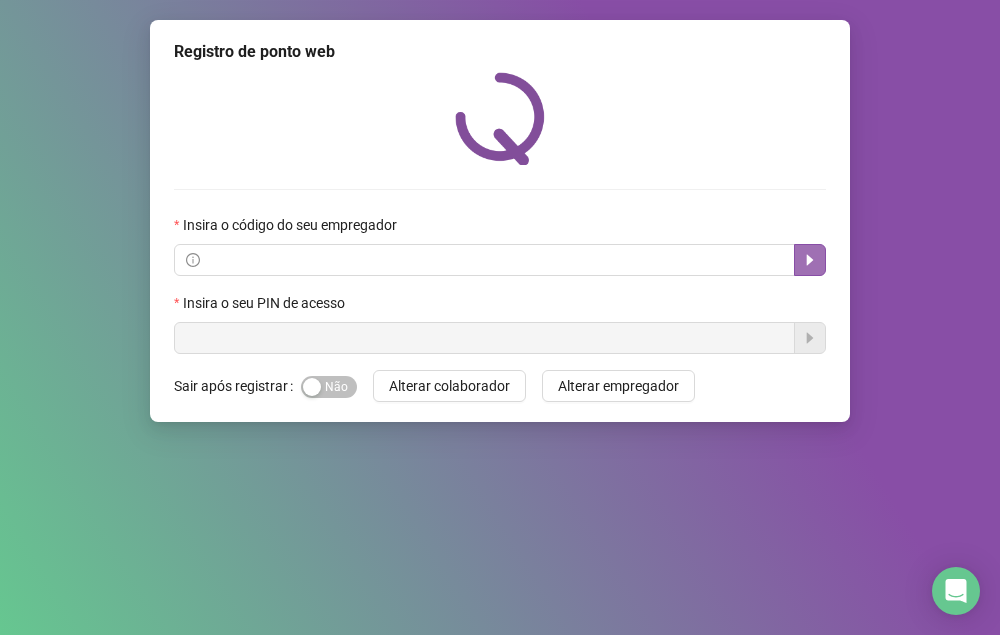 click 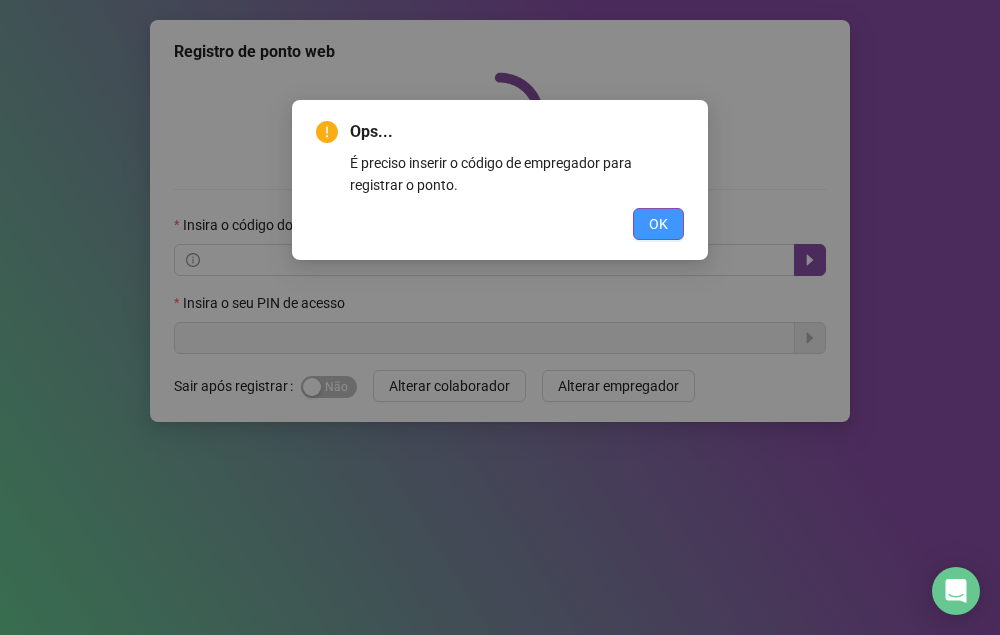 click on "OK" at bounding box center (658, 224) 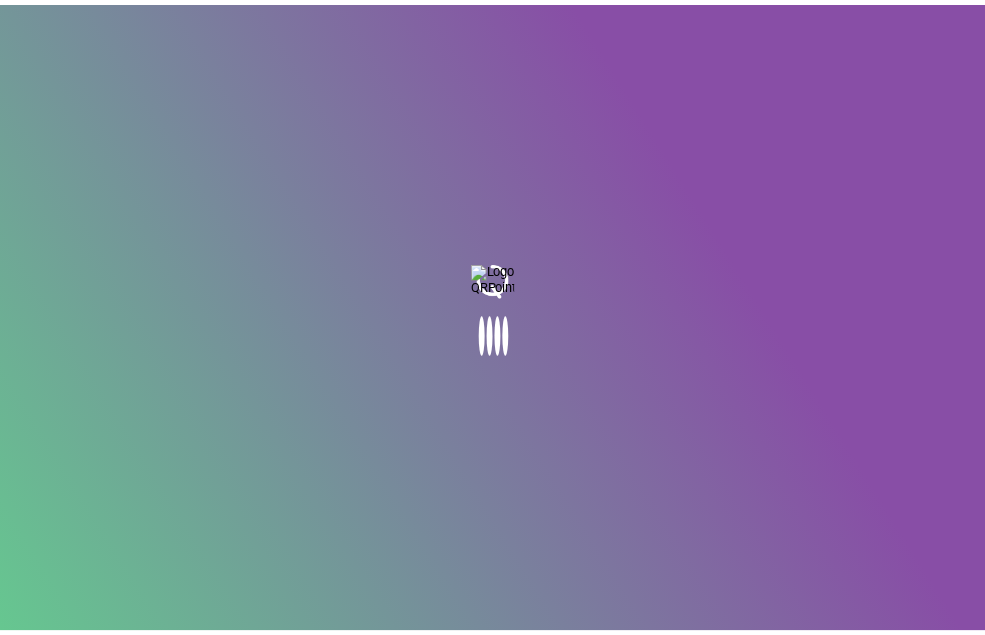 scroll, scrollTop: 0, scrollLeft: 0, axis: both 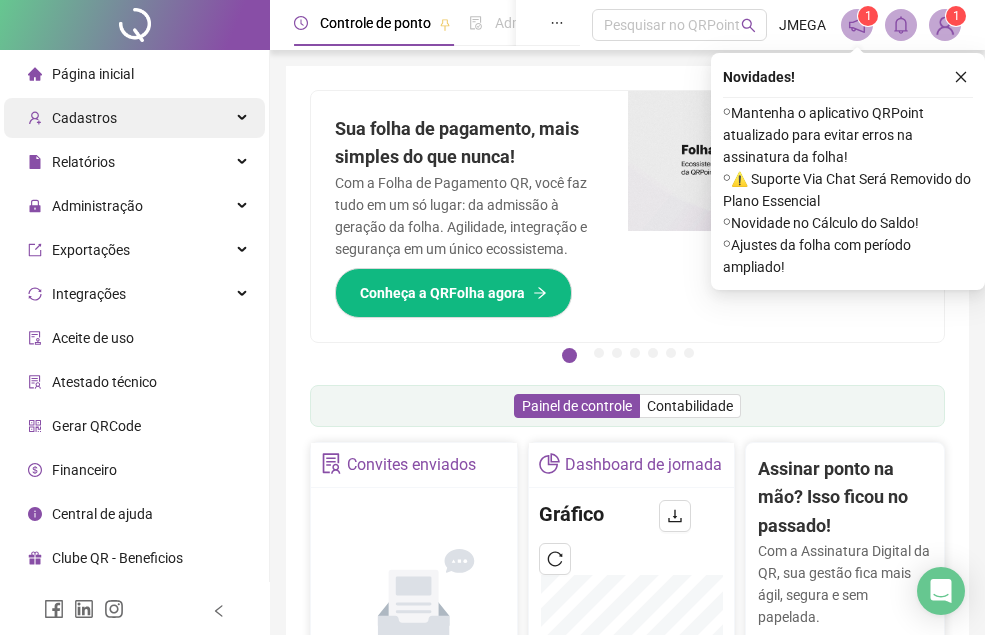 click at bounding box center (244, 118) 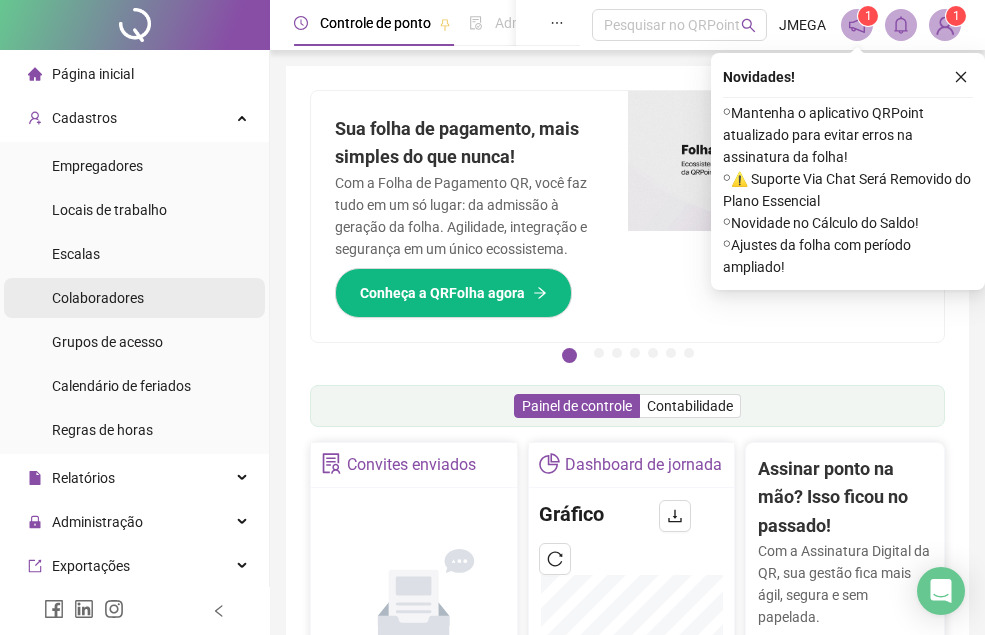 click on "Colaboradores" at bounding box center (98, 298) 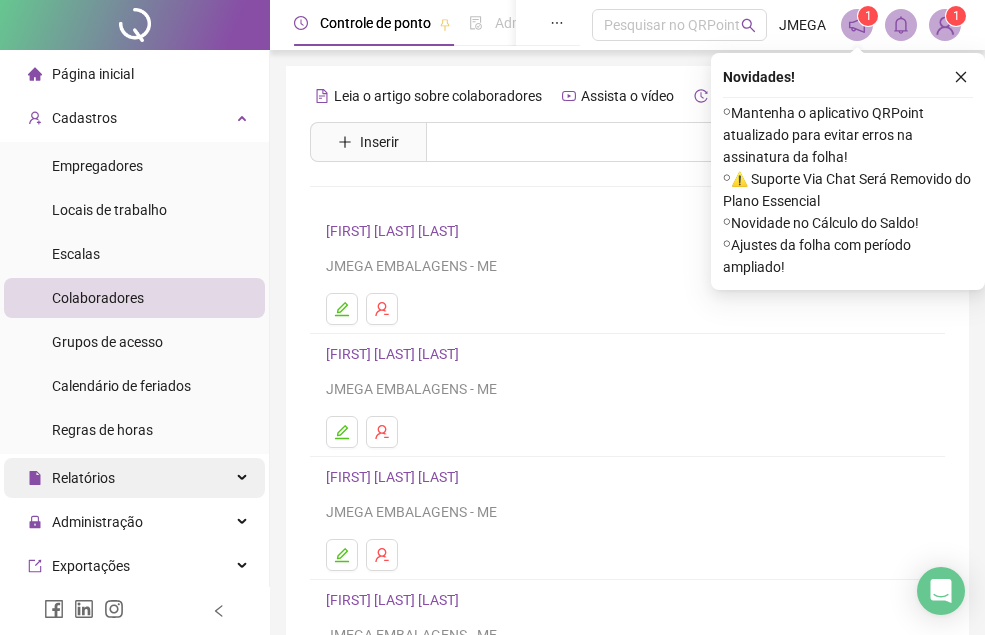click on "Relatórios" at bounding box center [134, 478] 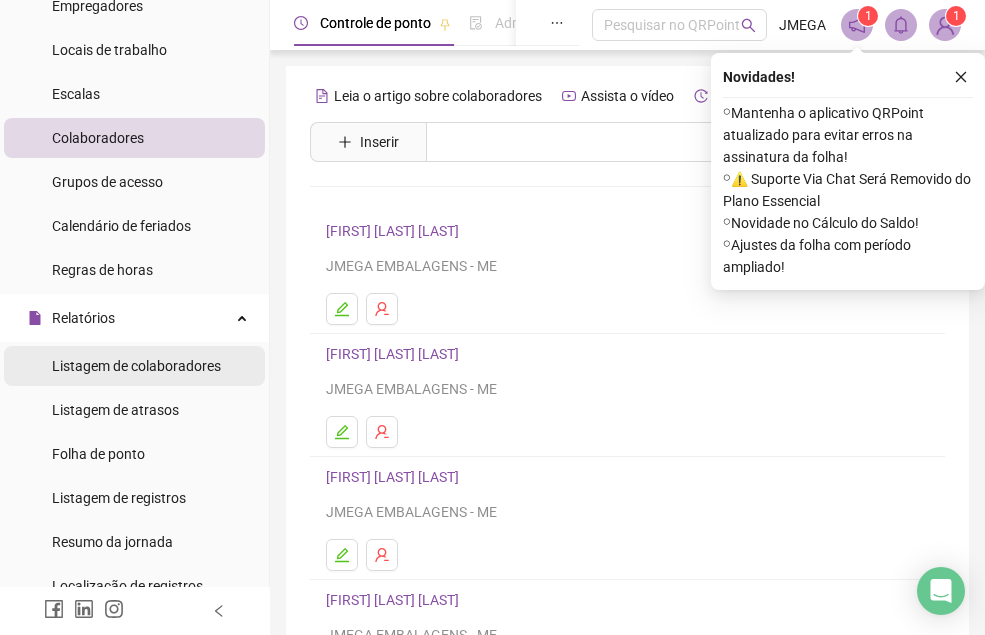scroll, scrollTop: 200, scrollLeft: 0, axis: vertical 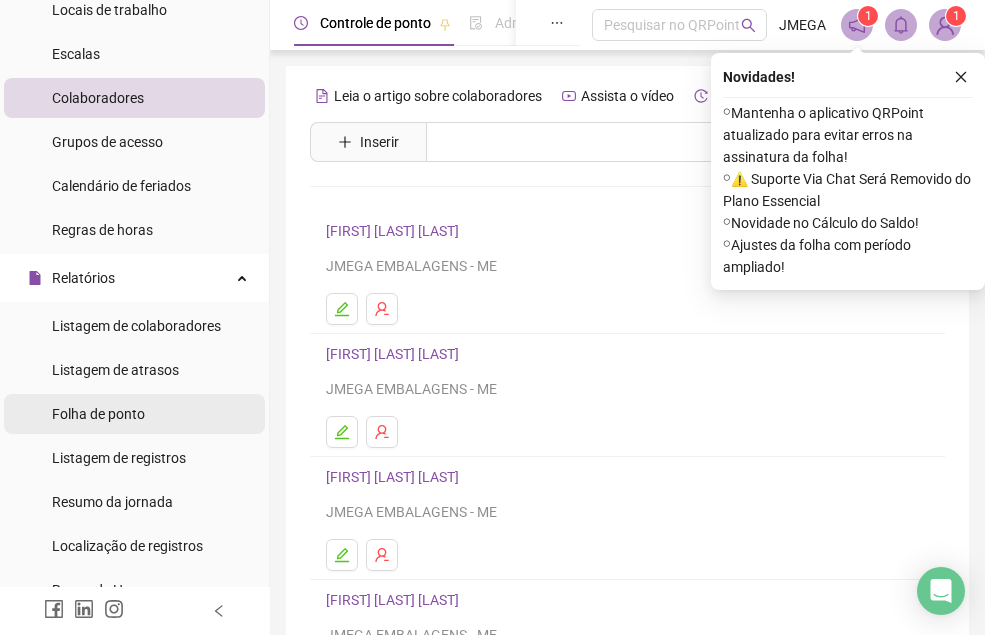 click on "Folha de ponto" at bounding box center (98, 414) 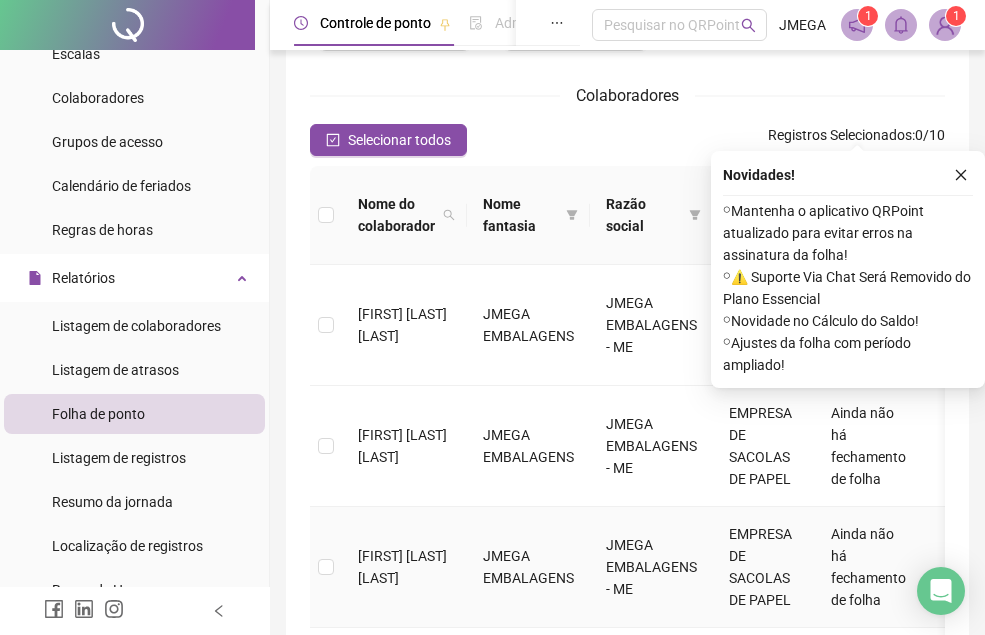 scroll, scrollTop: 383, scrollLeft: 0, axis: vertical 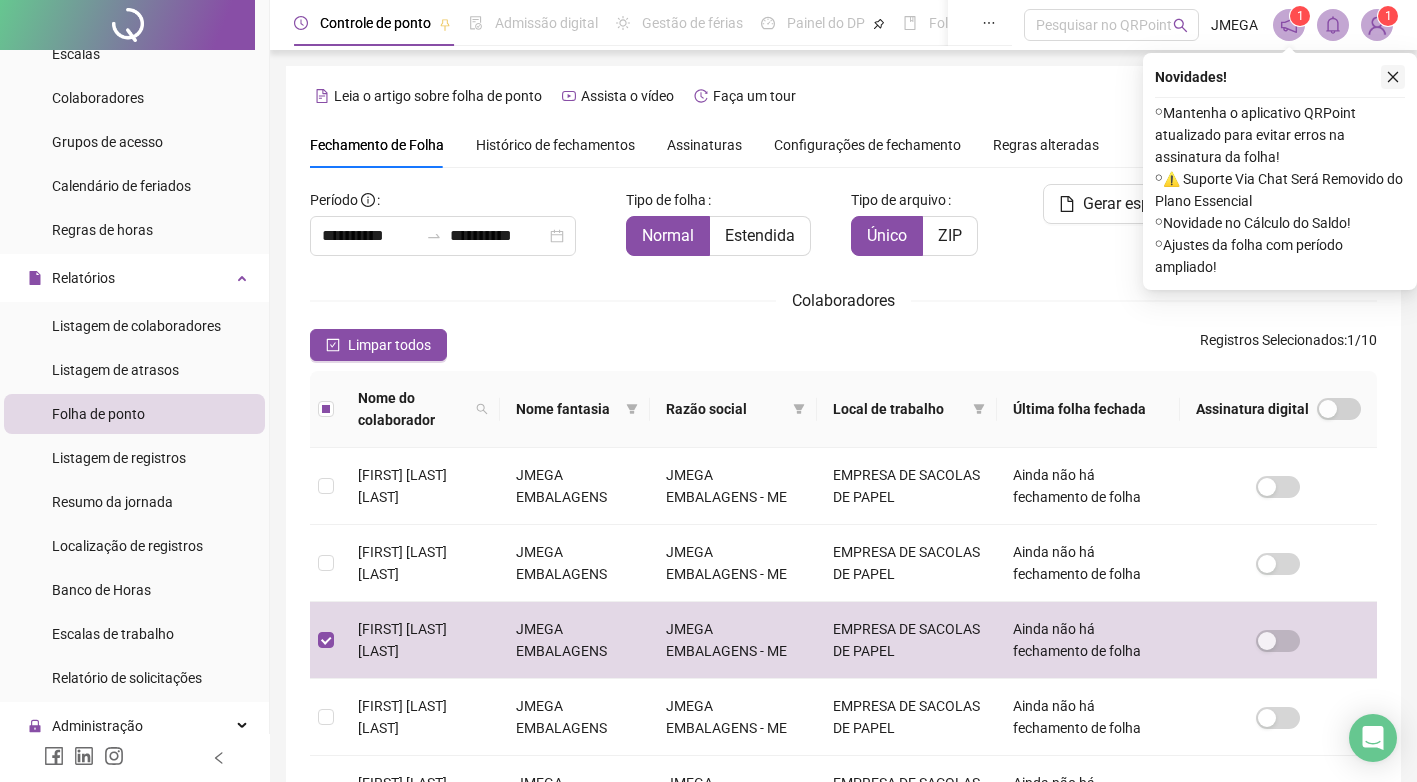 click at bounding box center (1393, 77) 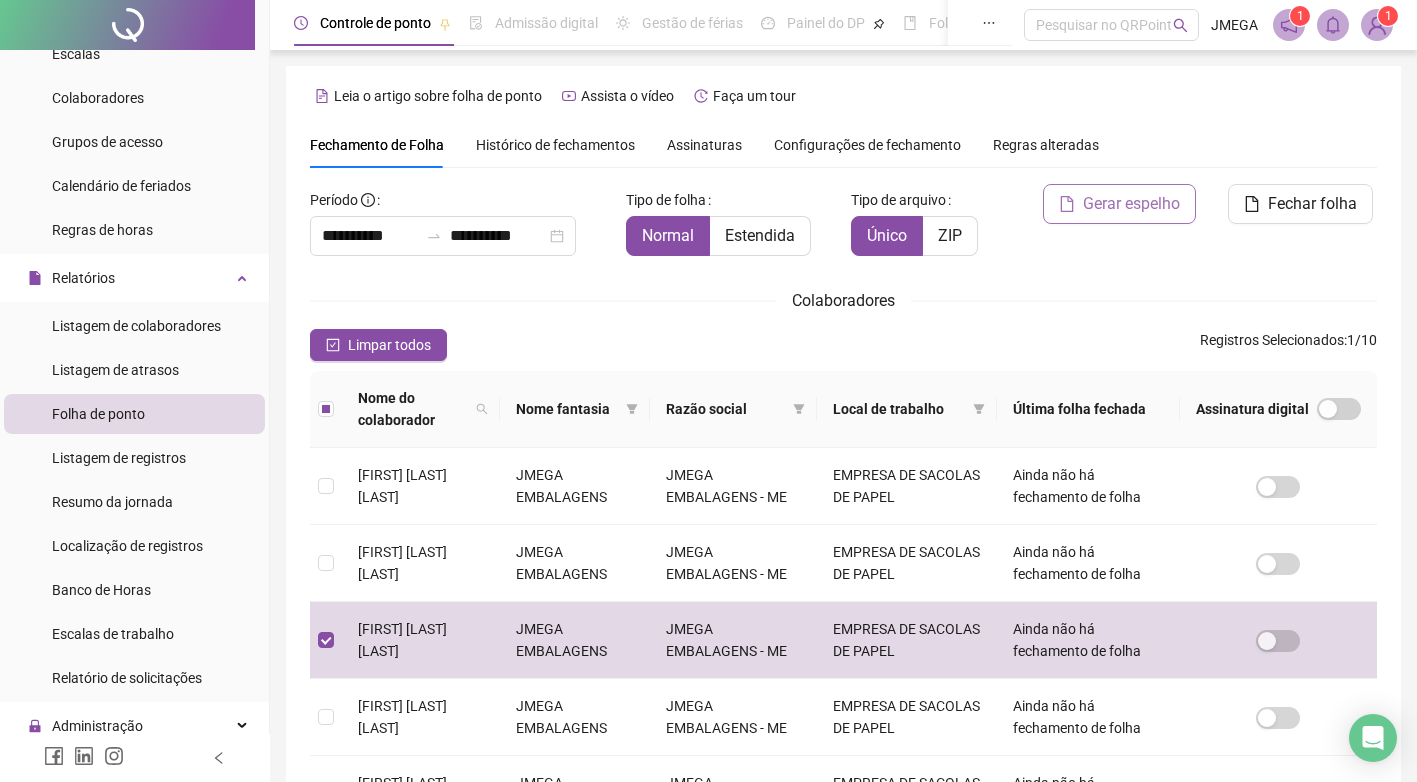 click on "Gerar espelho" at bounding box center [1131, 204] 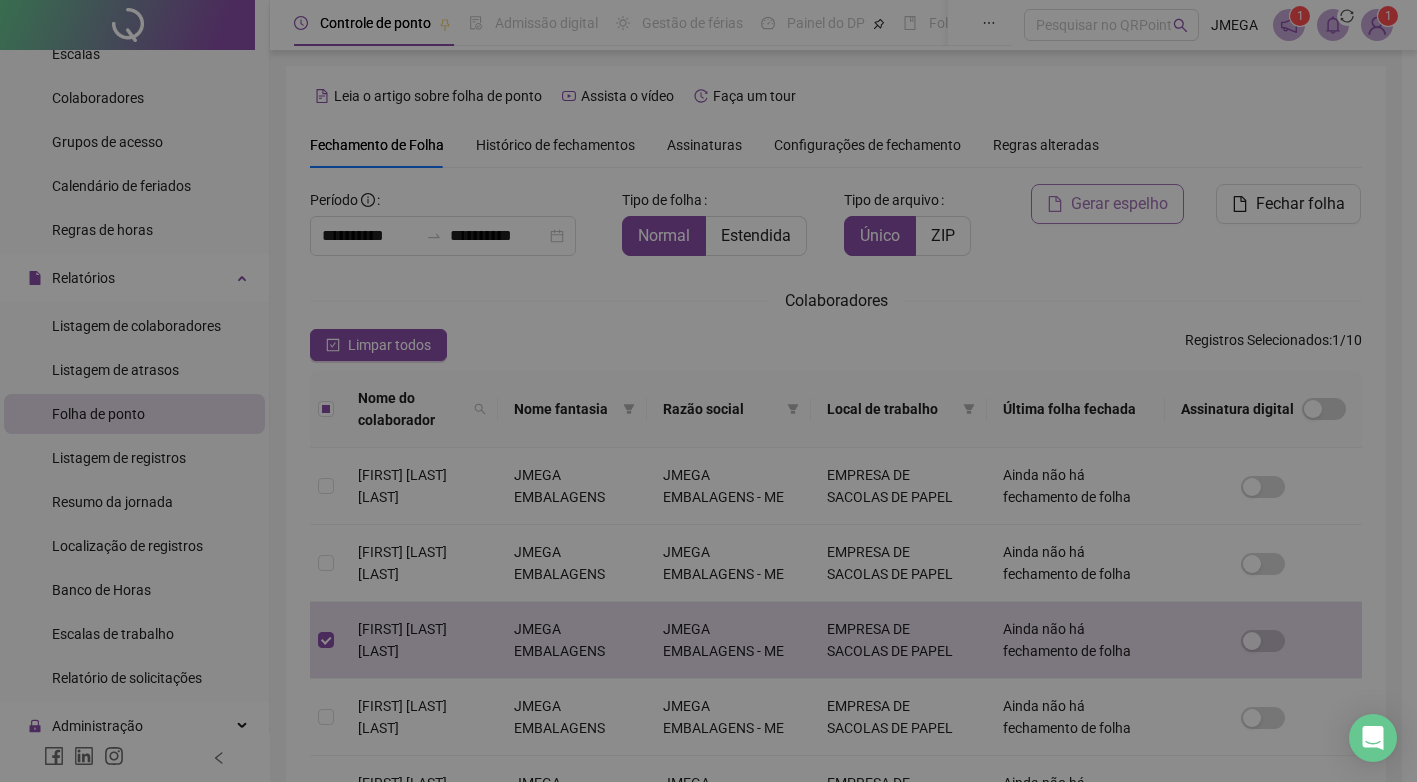 scroll, scrollTop: 8, scrollLeft: 0, axis: vertical 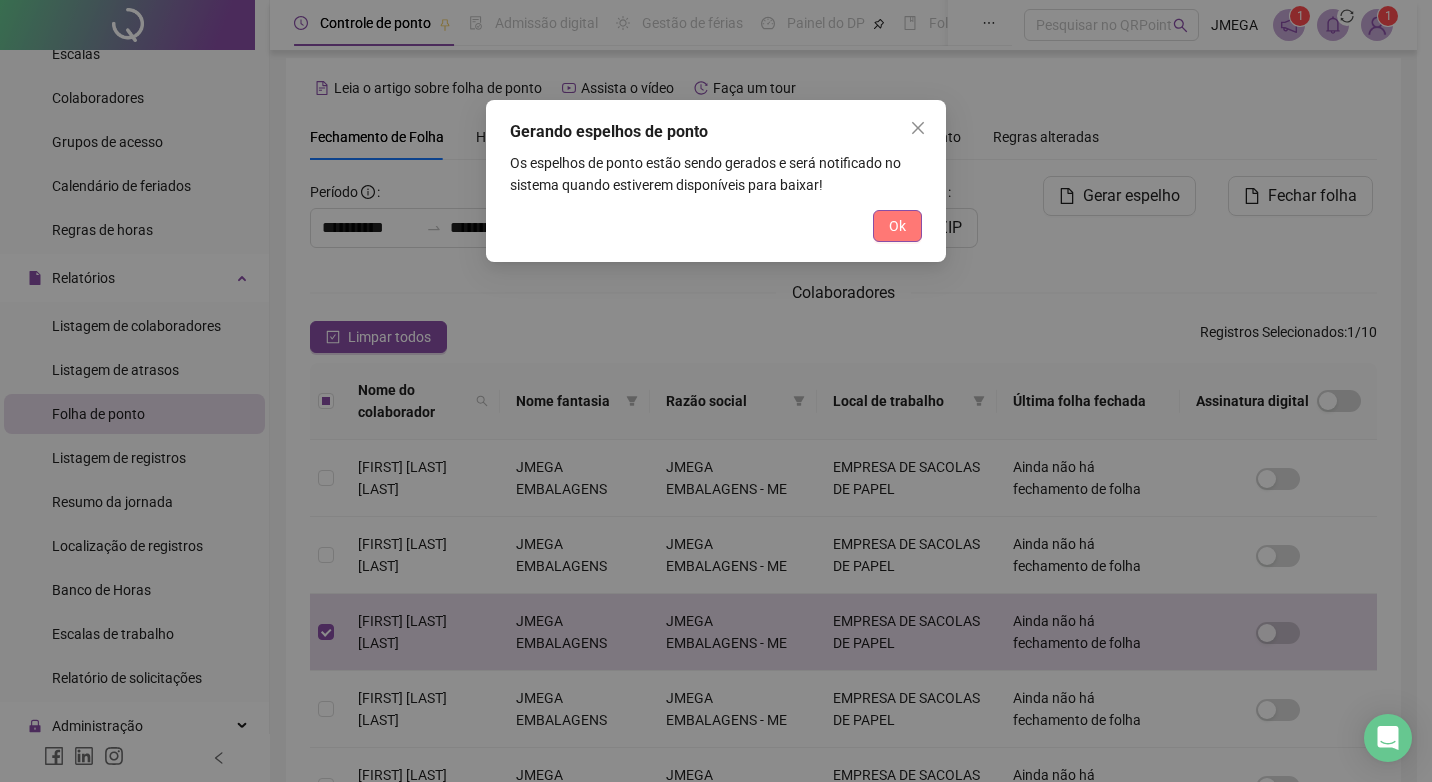 click on "Ok" at bounding box center (897, 226) 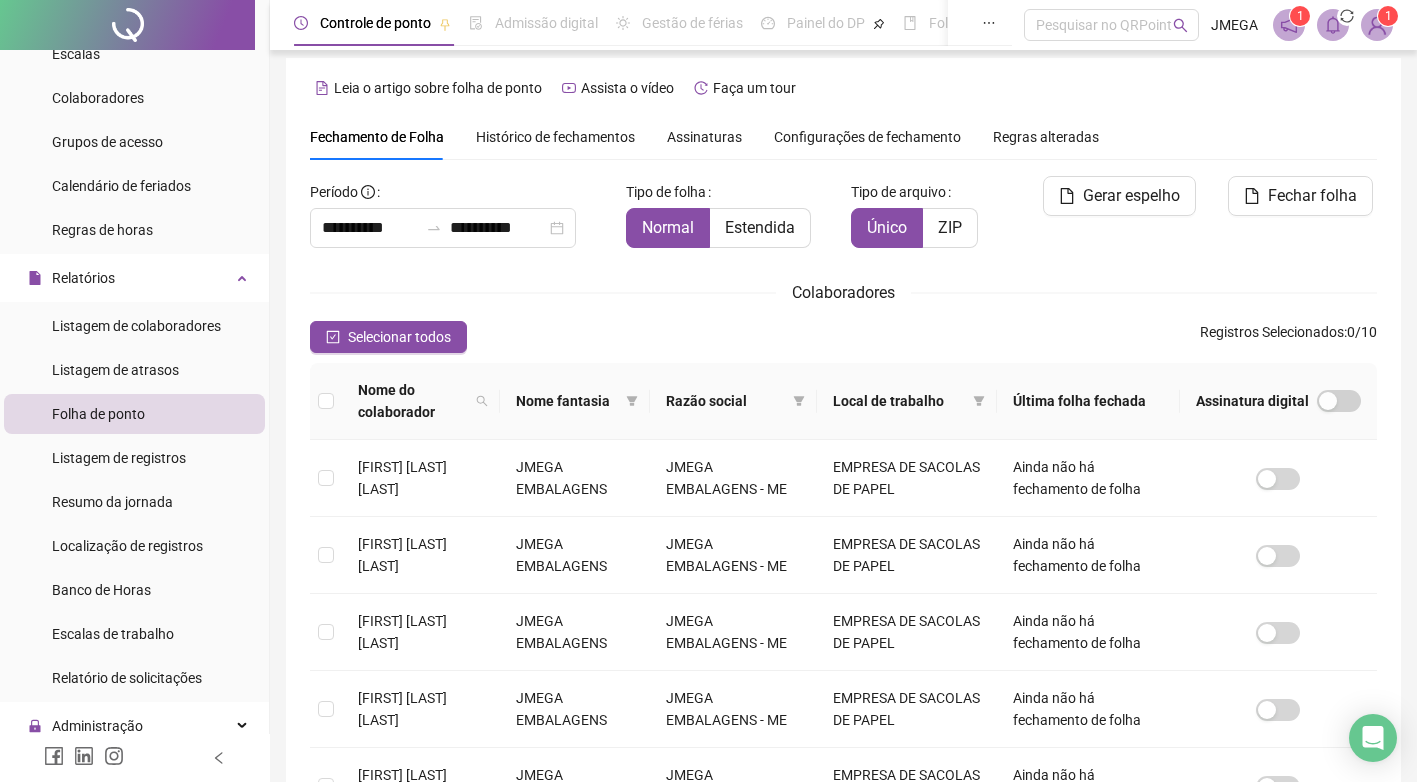 click at bounding box center (1289, 25) 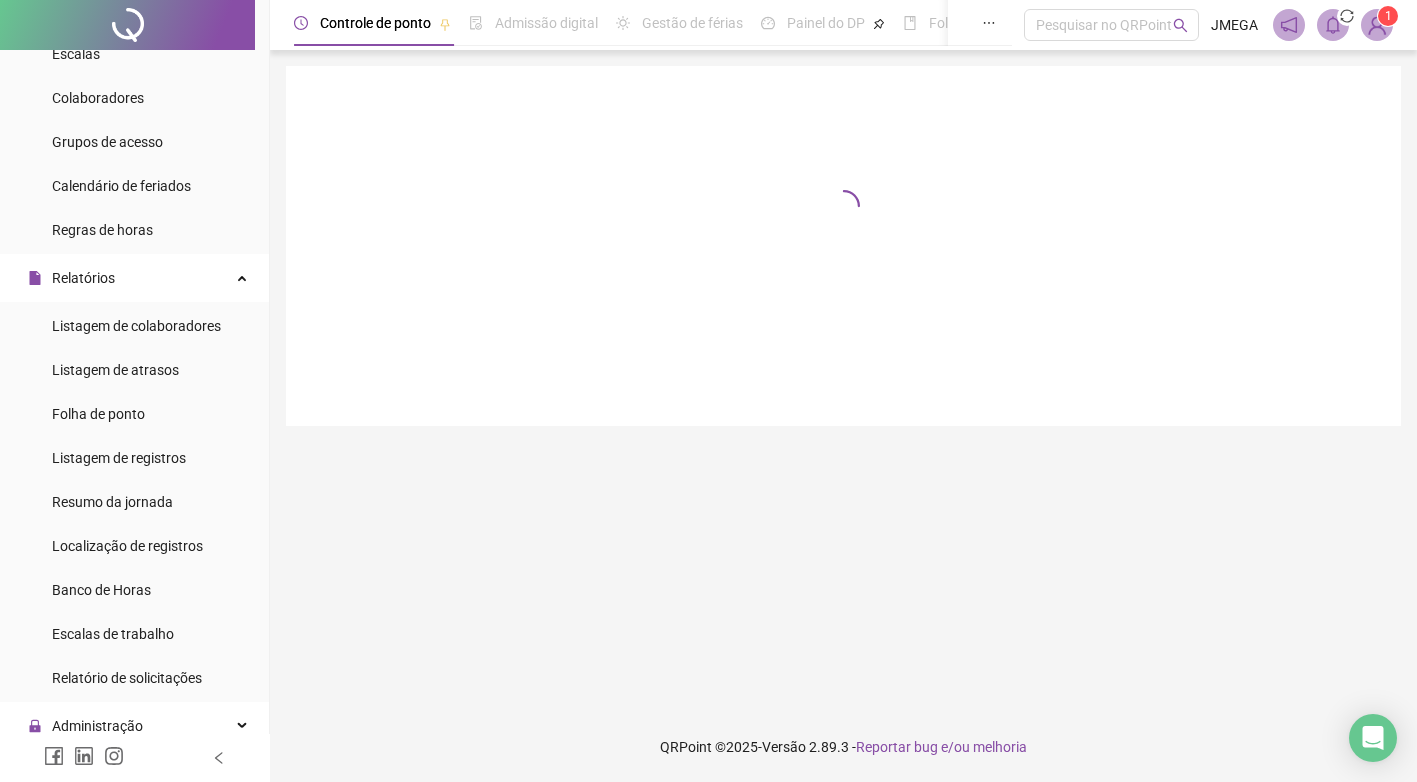 scroll, scrollTop: 0, scrollLeft: 0, axis: both 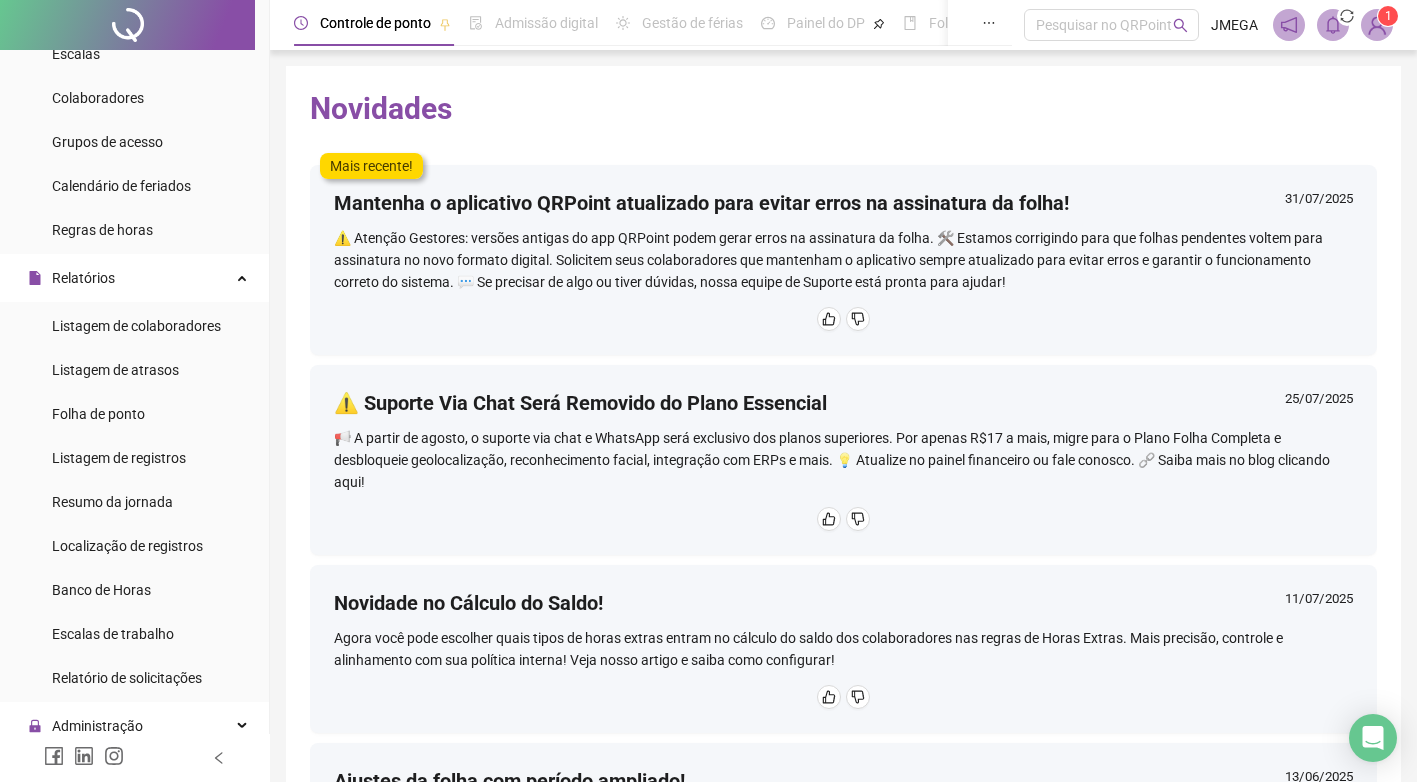 click at bounding box center [1347, 16] 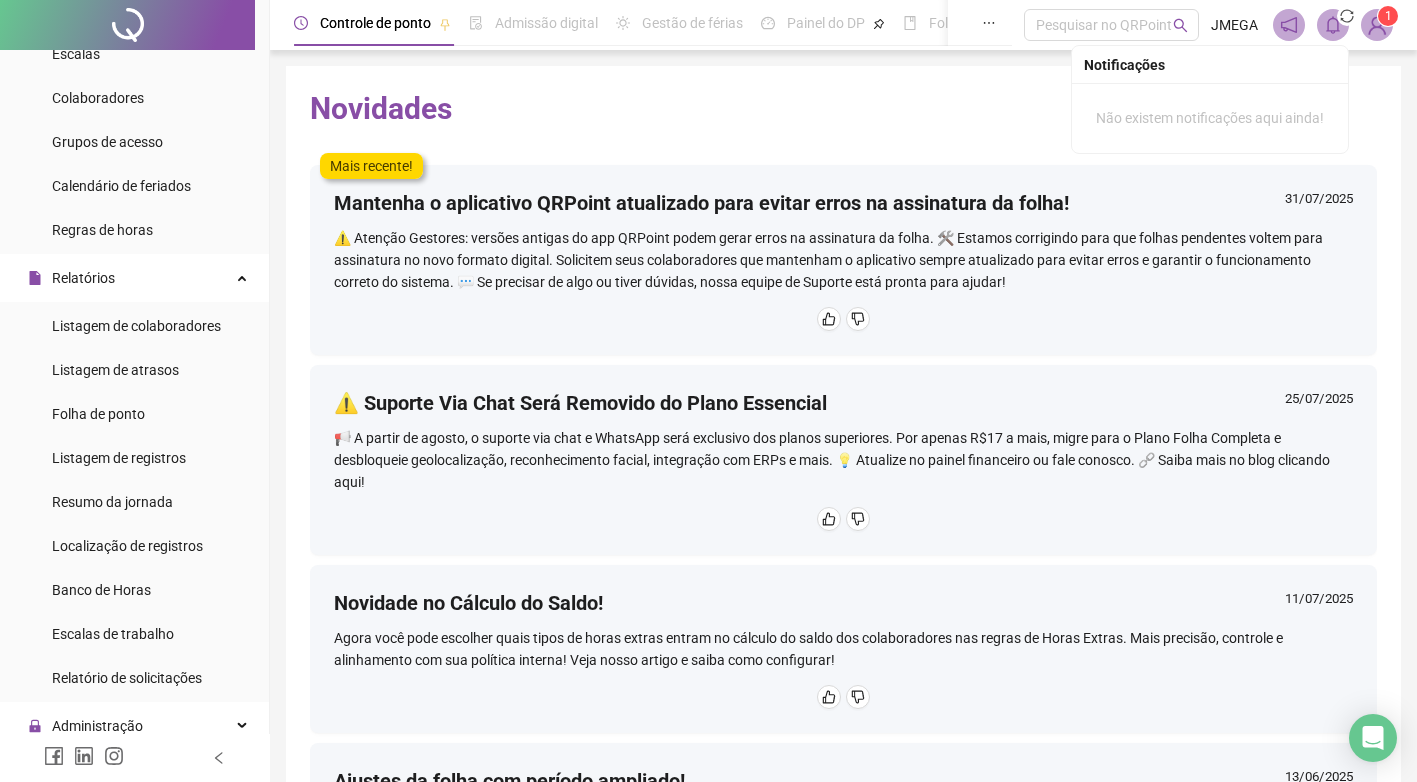 click at bounding box center (1347, 16) 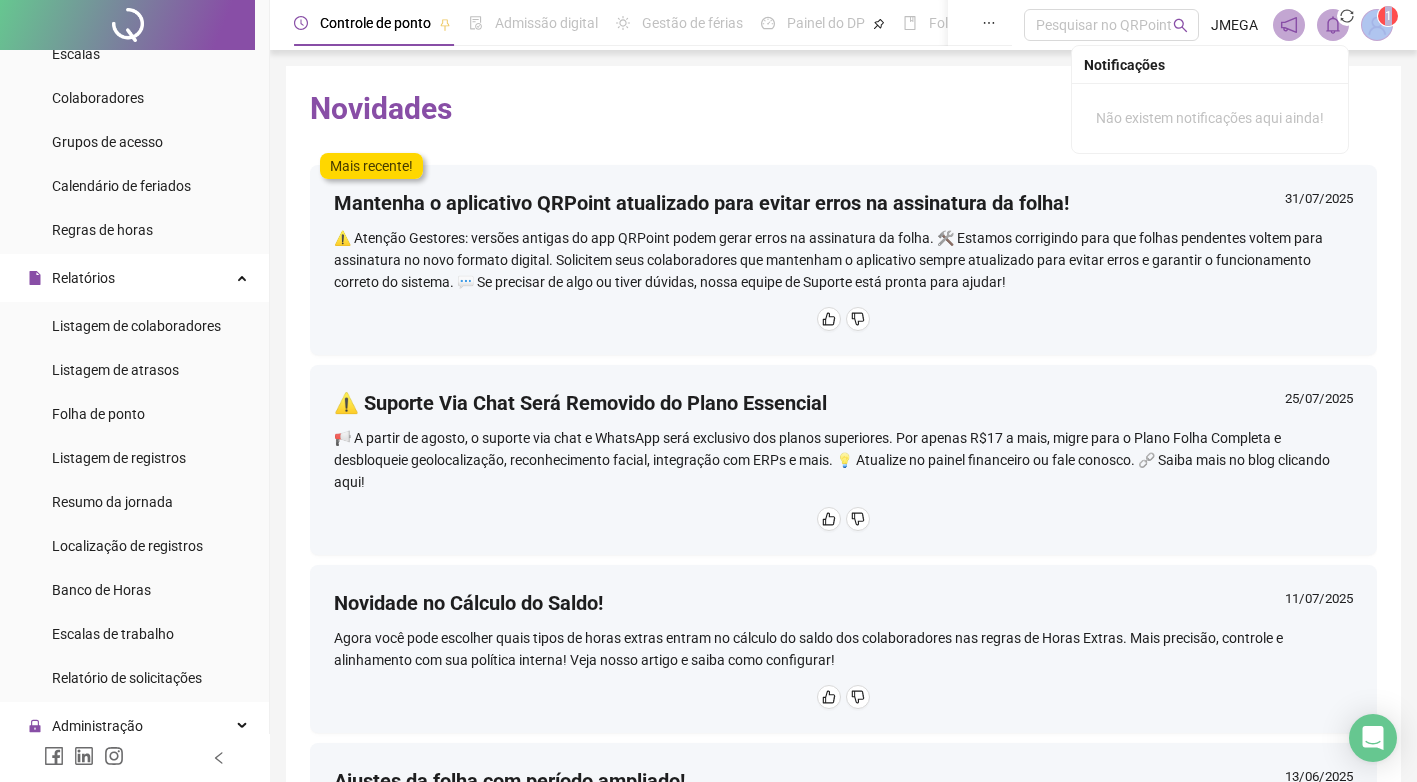 click 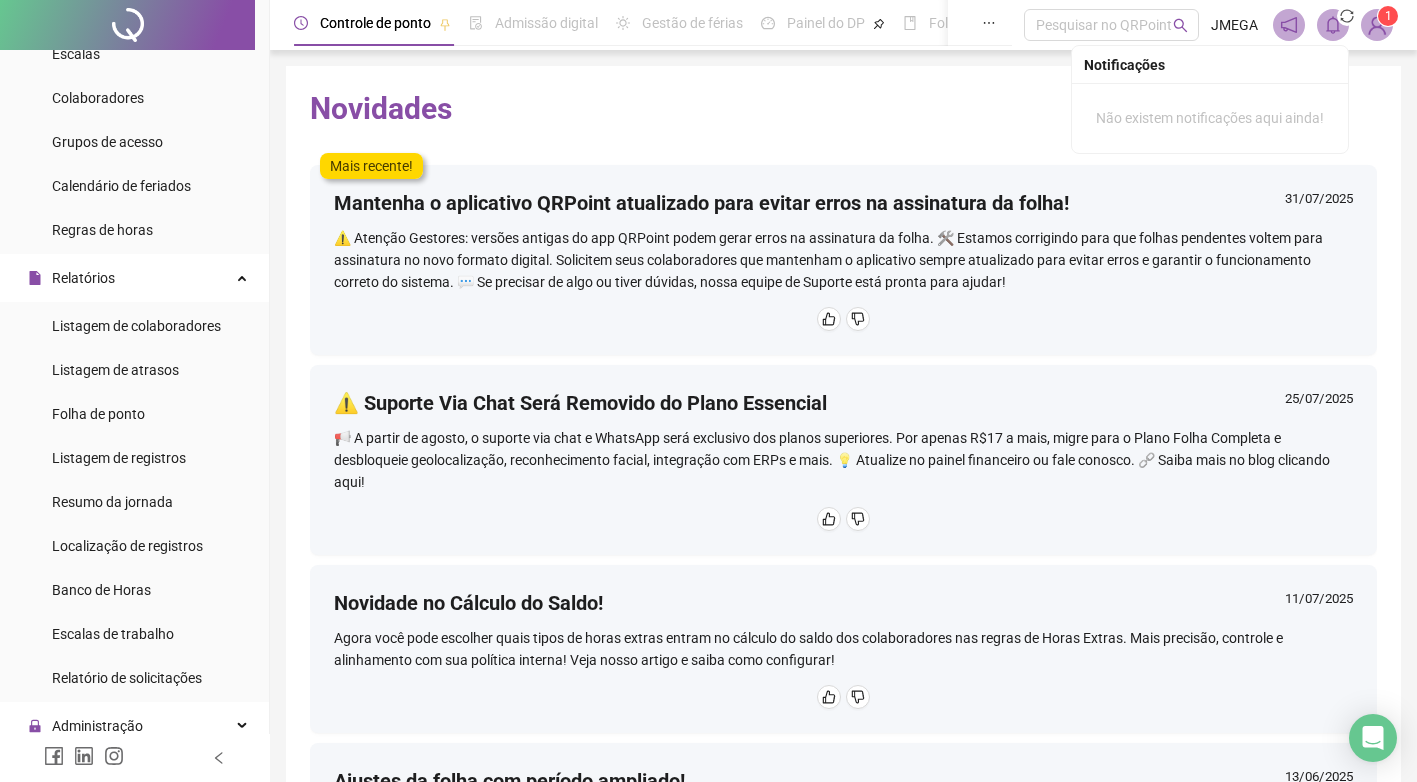 click 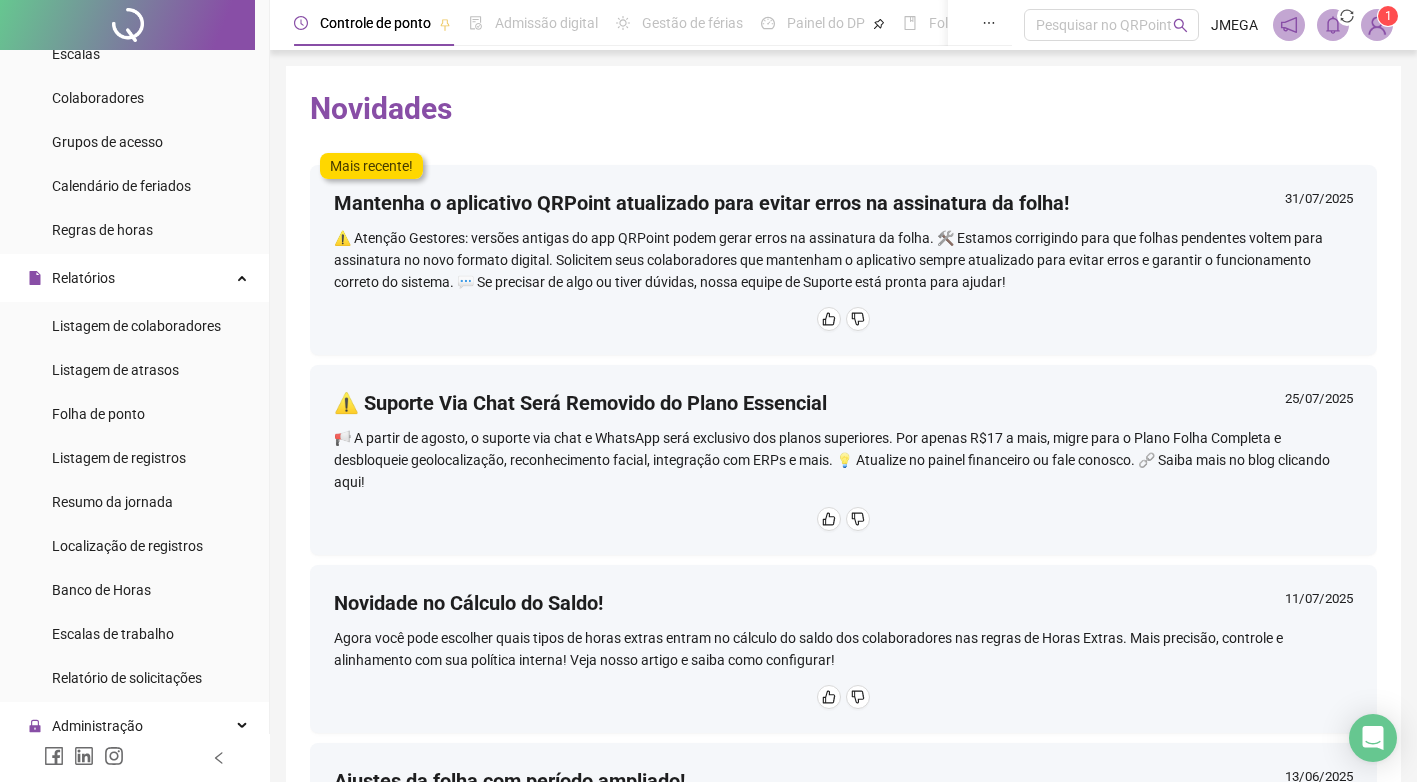 click on "Controle de ponto Admissão digital Gestão de férias Painel do DP Folha de pagamento   Pesquisar no QRPoint JMEGA 1" at bounding box center (843, 25) 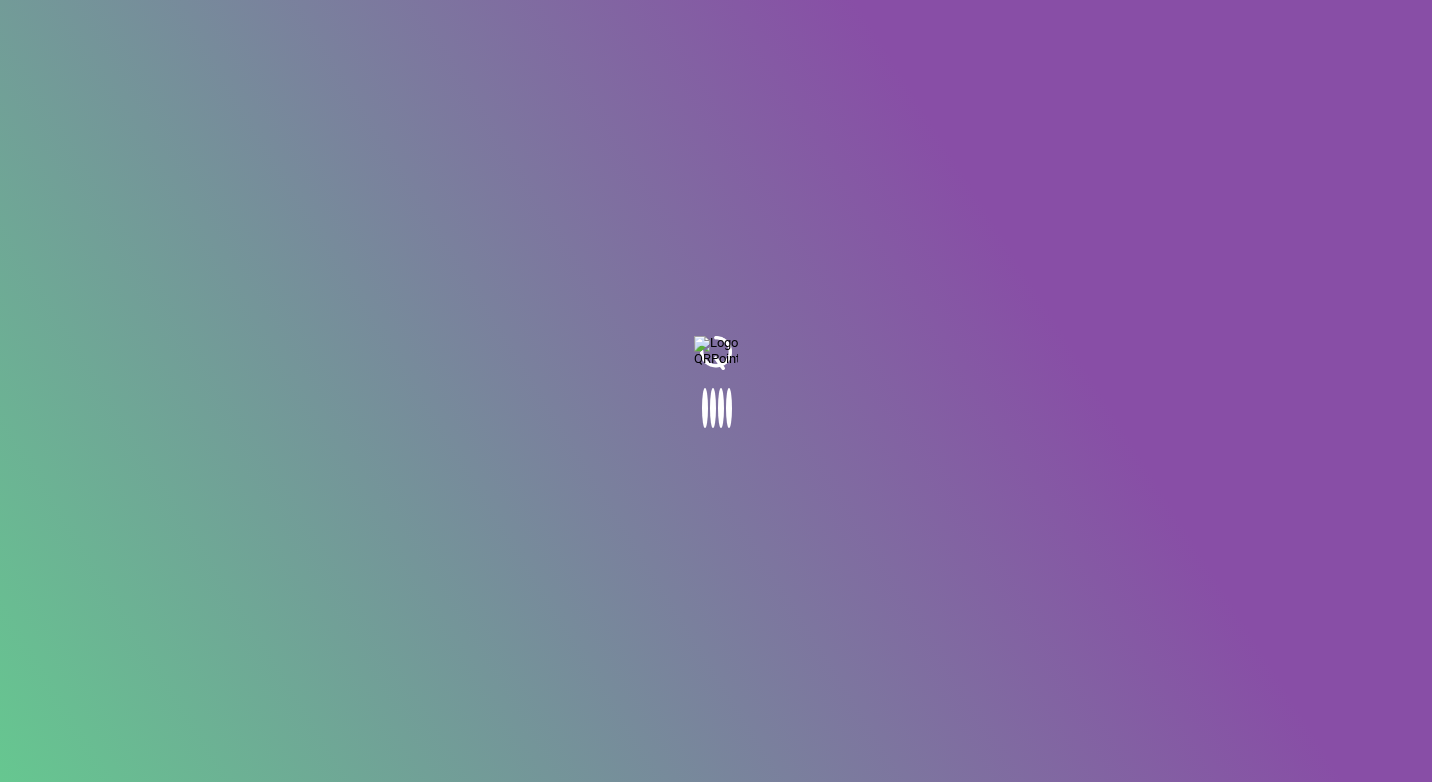 scroll, scrollTop: 0, scrollLeft: 0, axis: both 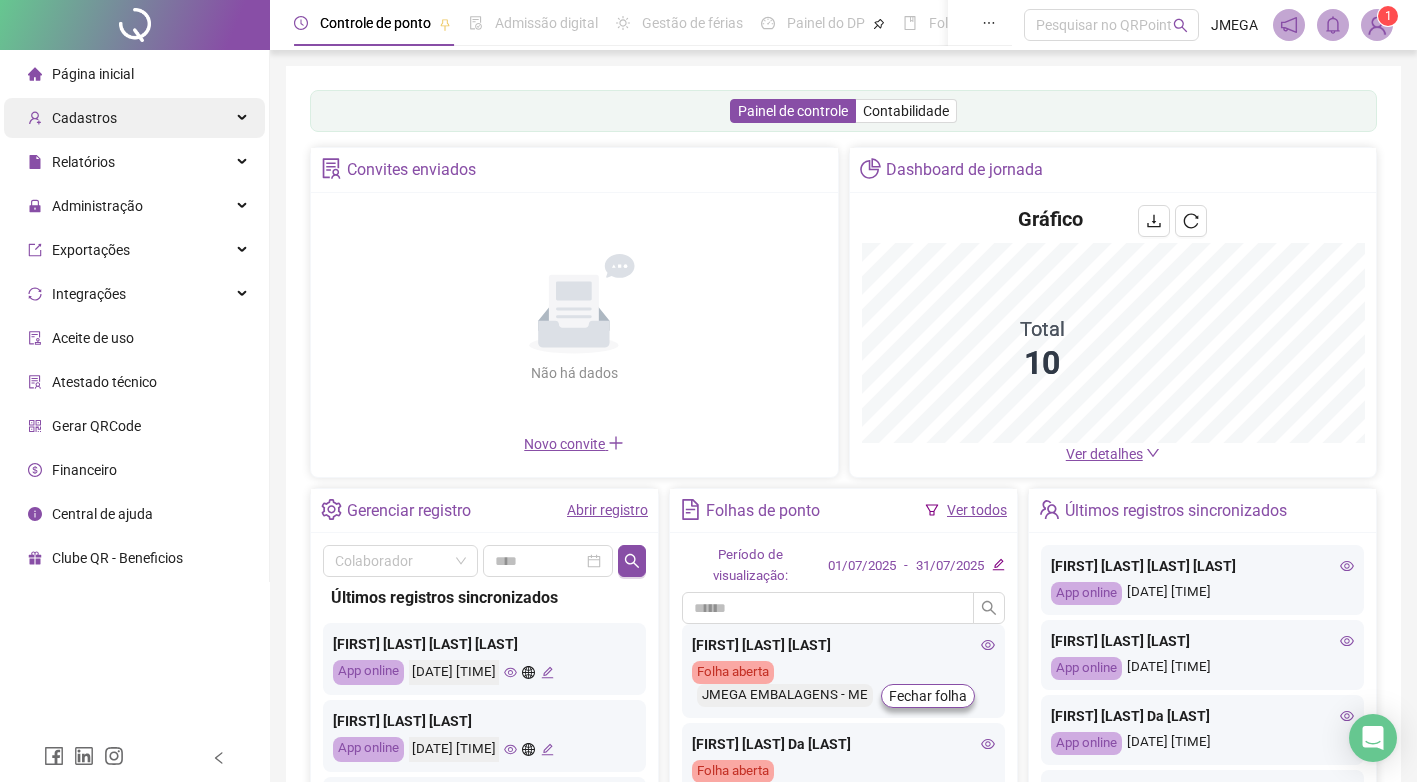 click at bounding box center (244, 118) 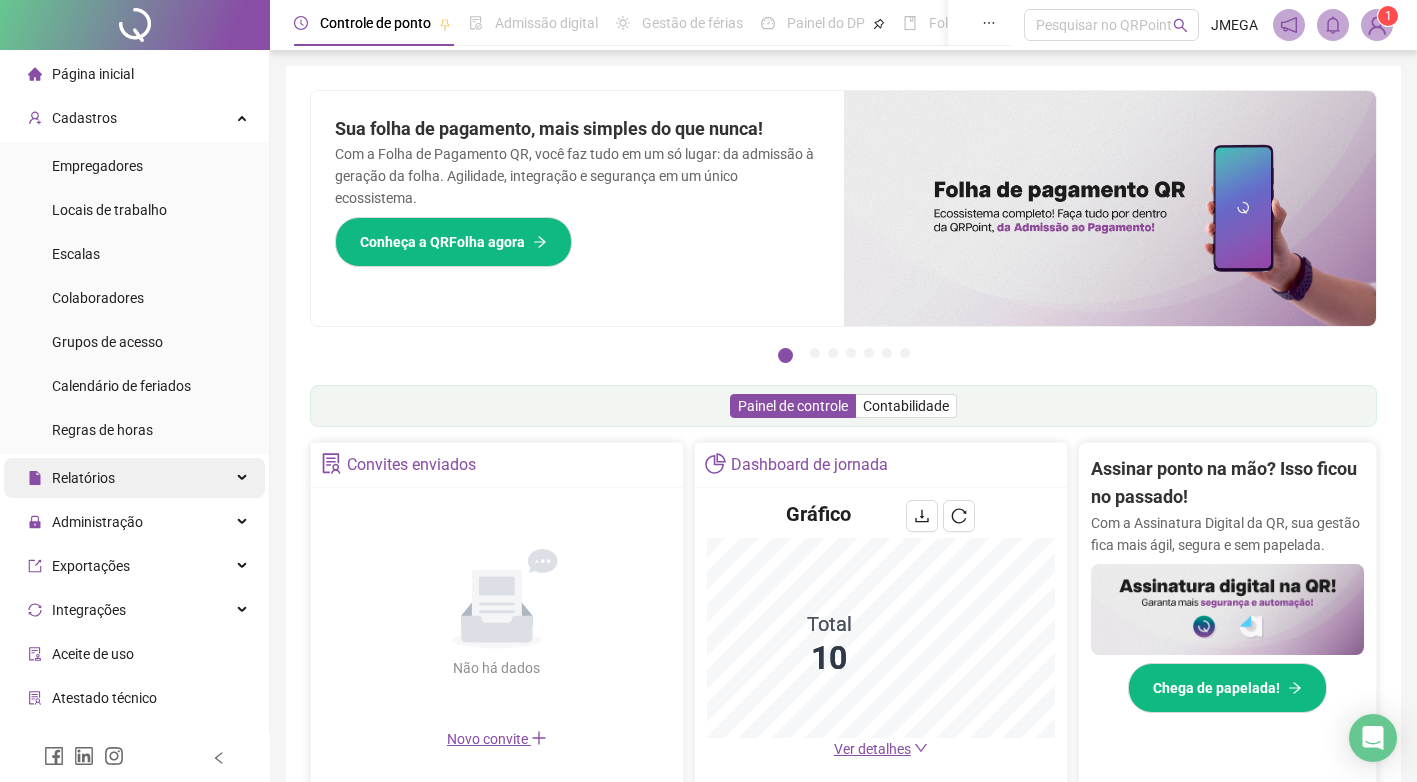 click on "Relatórios" at bounding box center [134, 478] 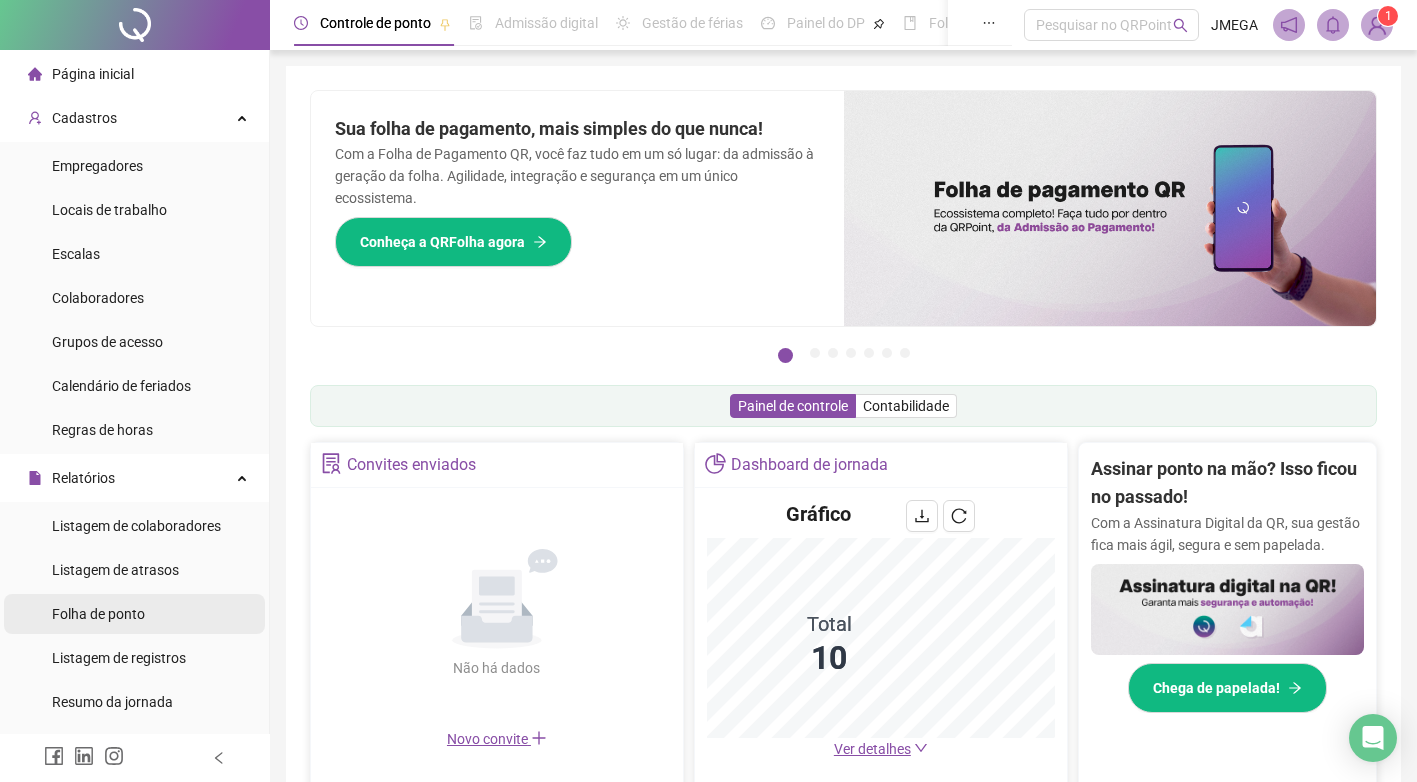 click on "Folha de ponto" at bounding box center [98, 614] 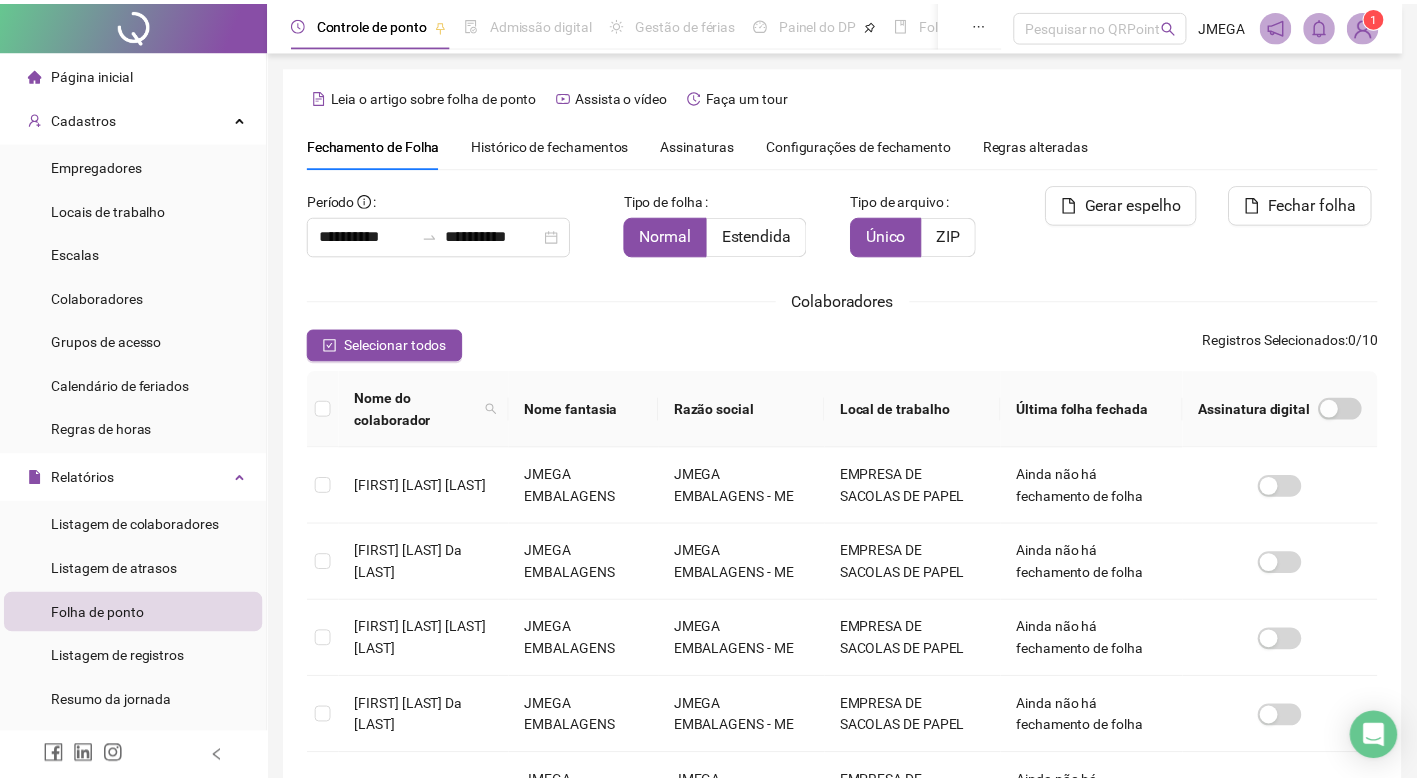scroll, scrollTop: 8, scrollLeft: 0, axis: vertical 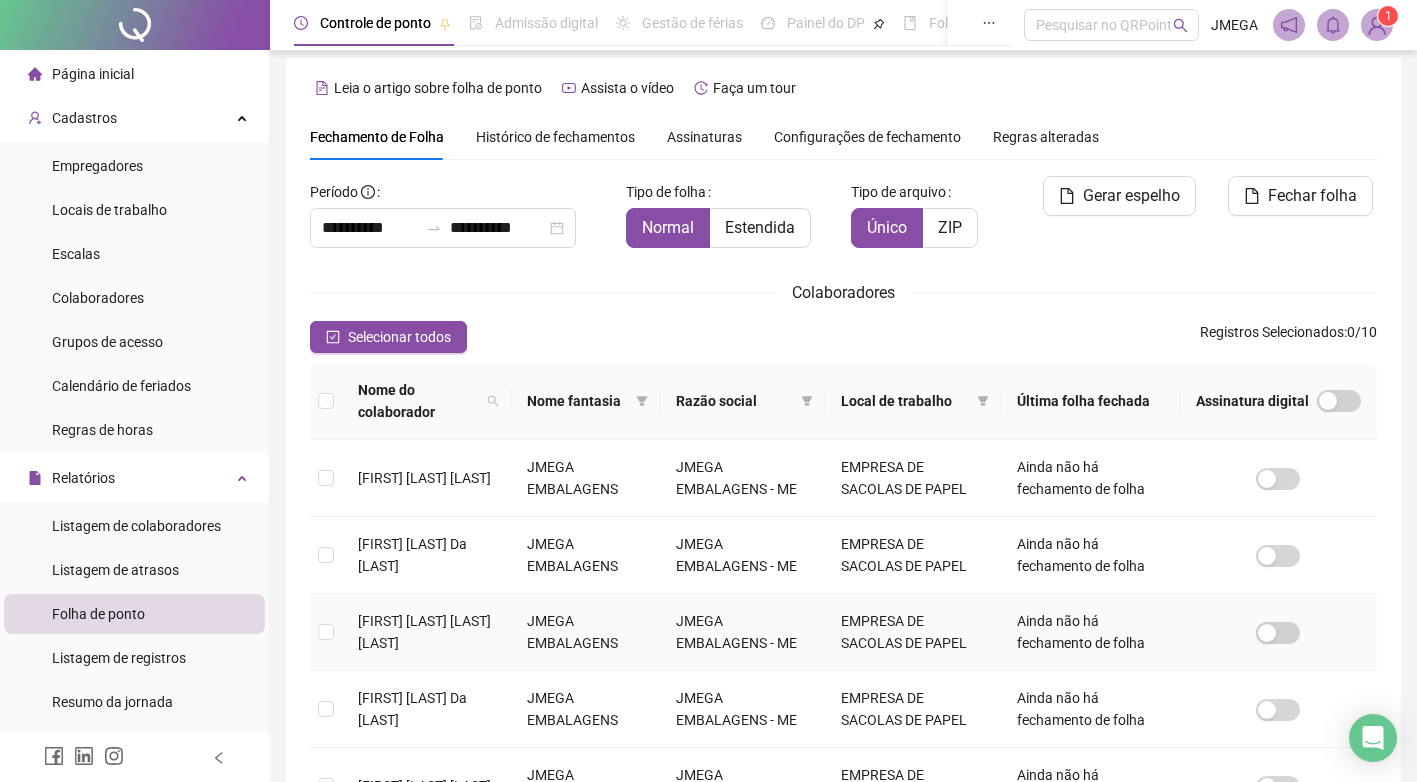 click on "[FIRST] [LAST] [LAST] [LAST]" at bounding box center [426, 632] 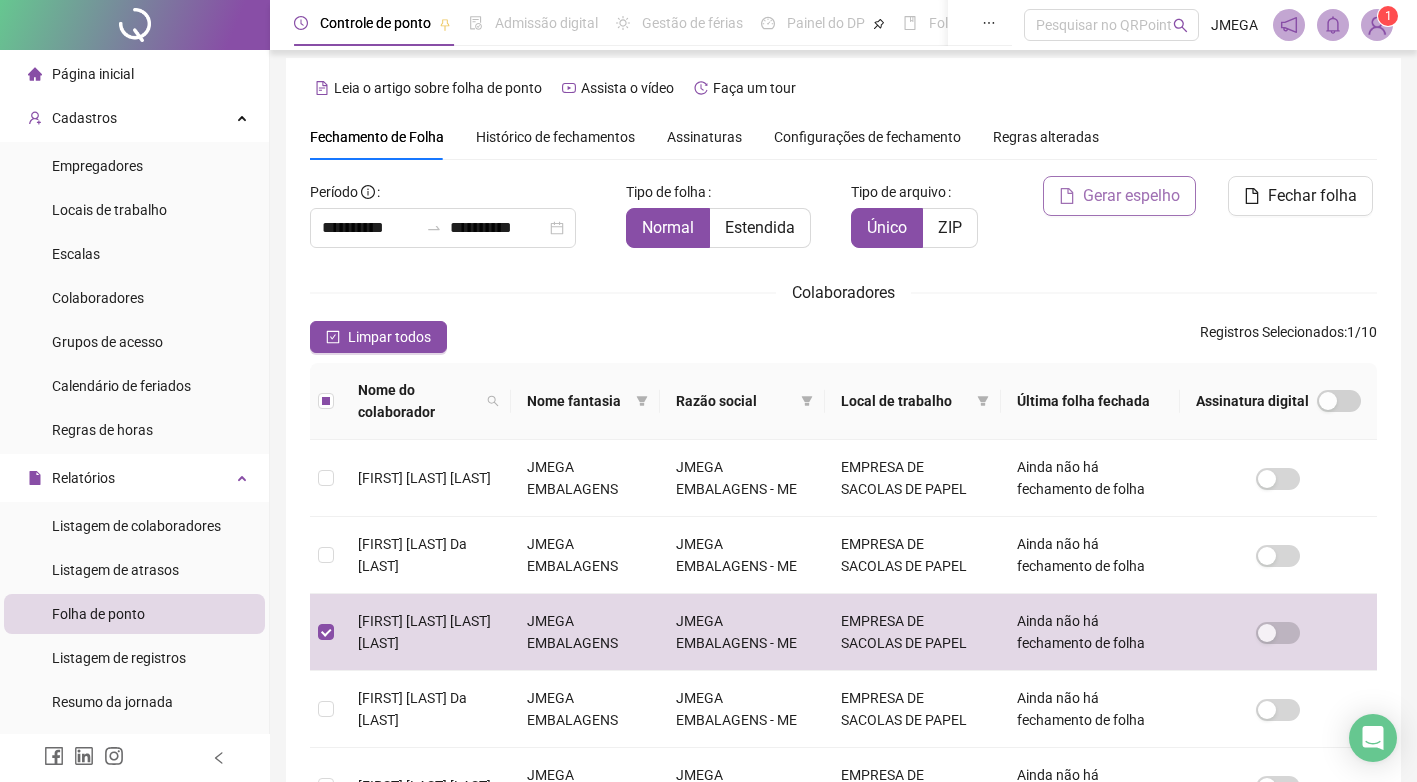 click on "Gerar espelho" at bounding box center [1131, 196] 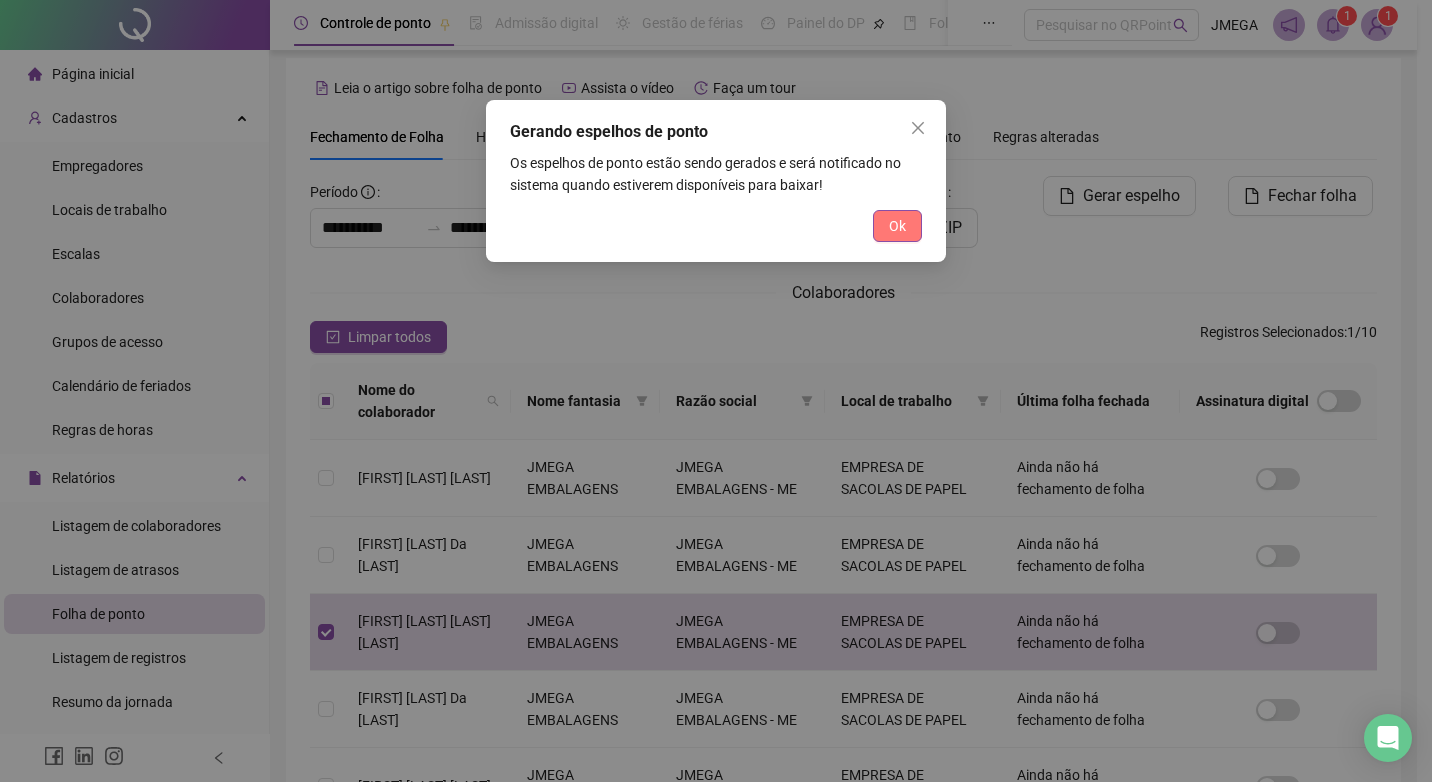 click on "Ok" at bounding box center (897, 226) 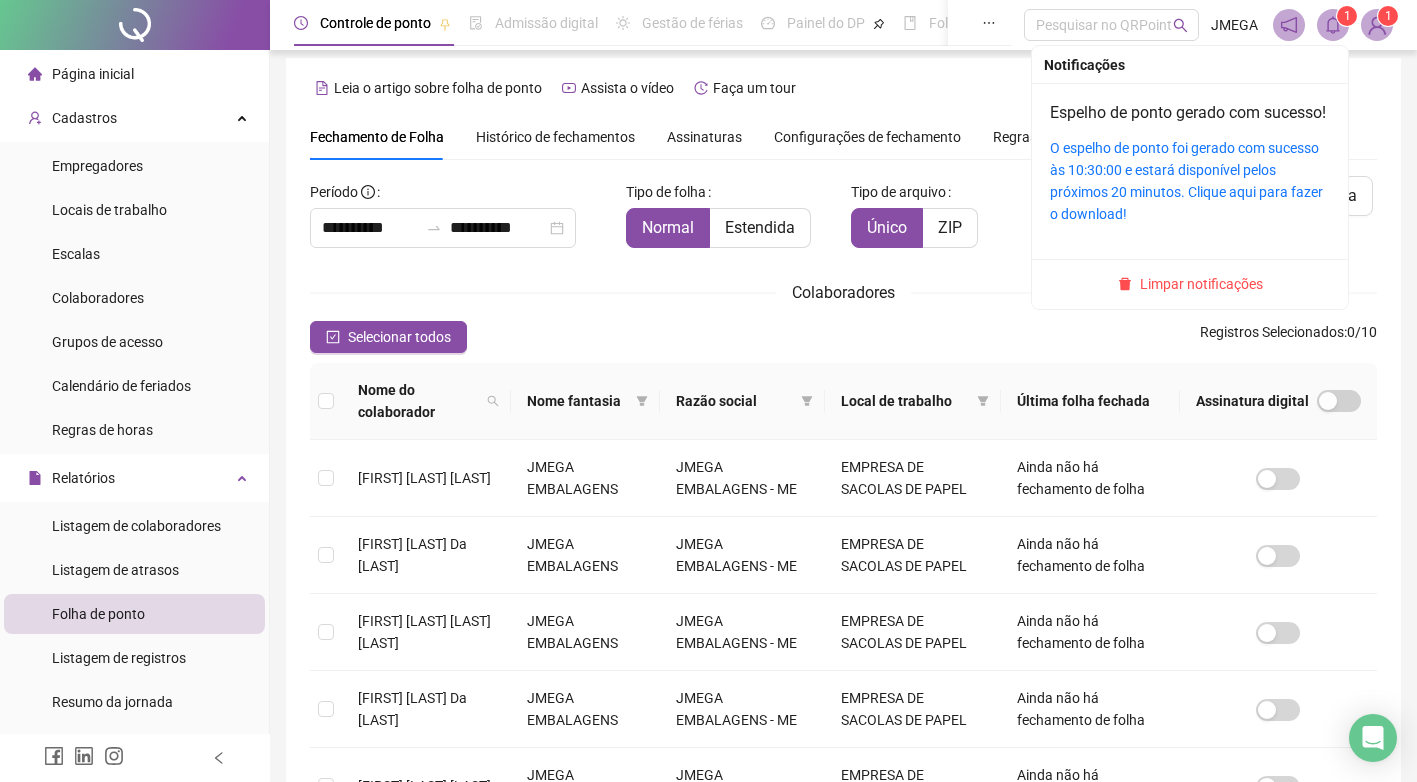 click 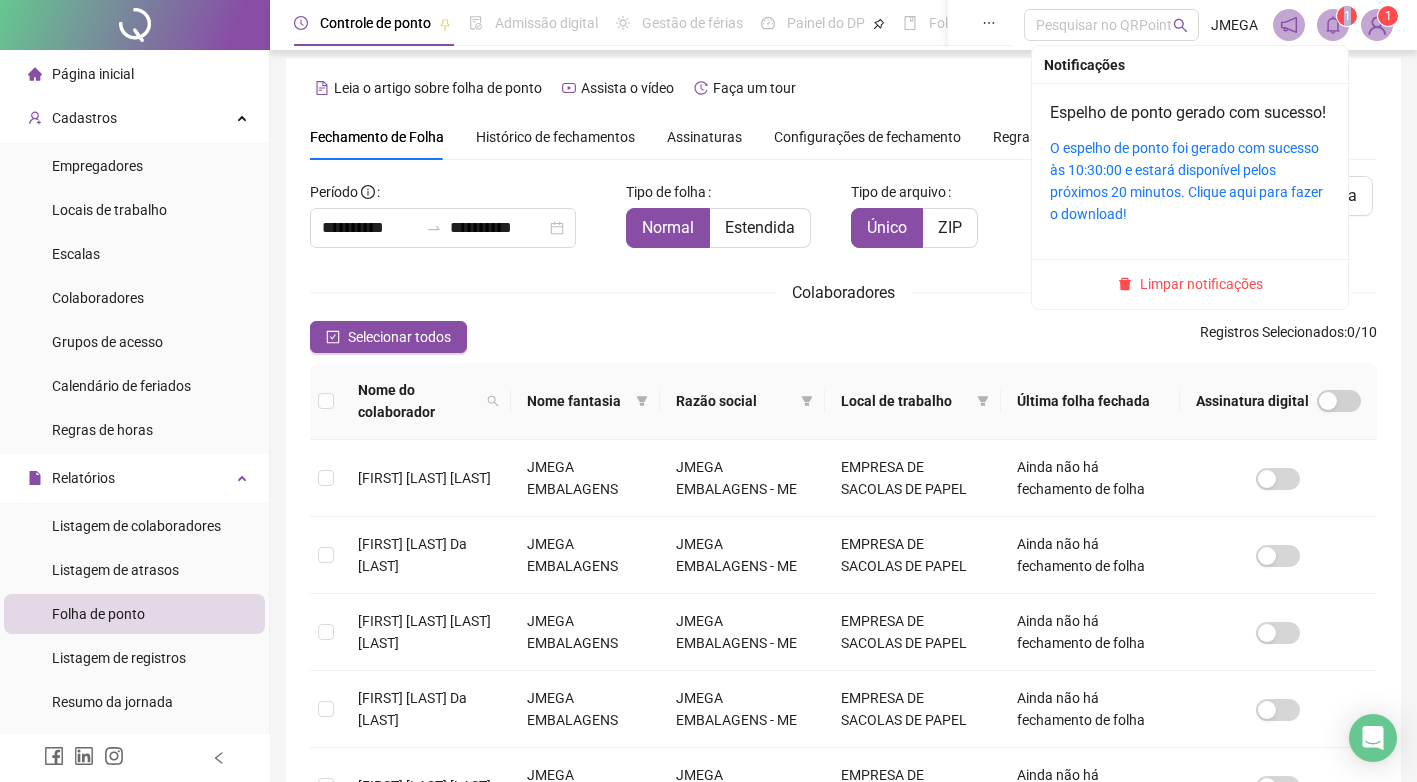 click 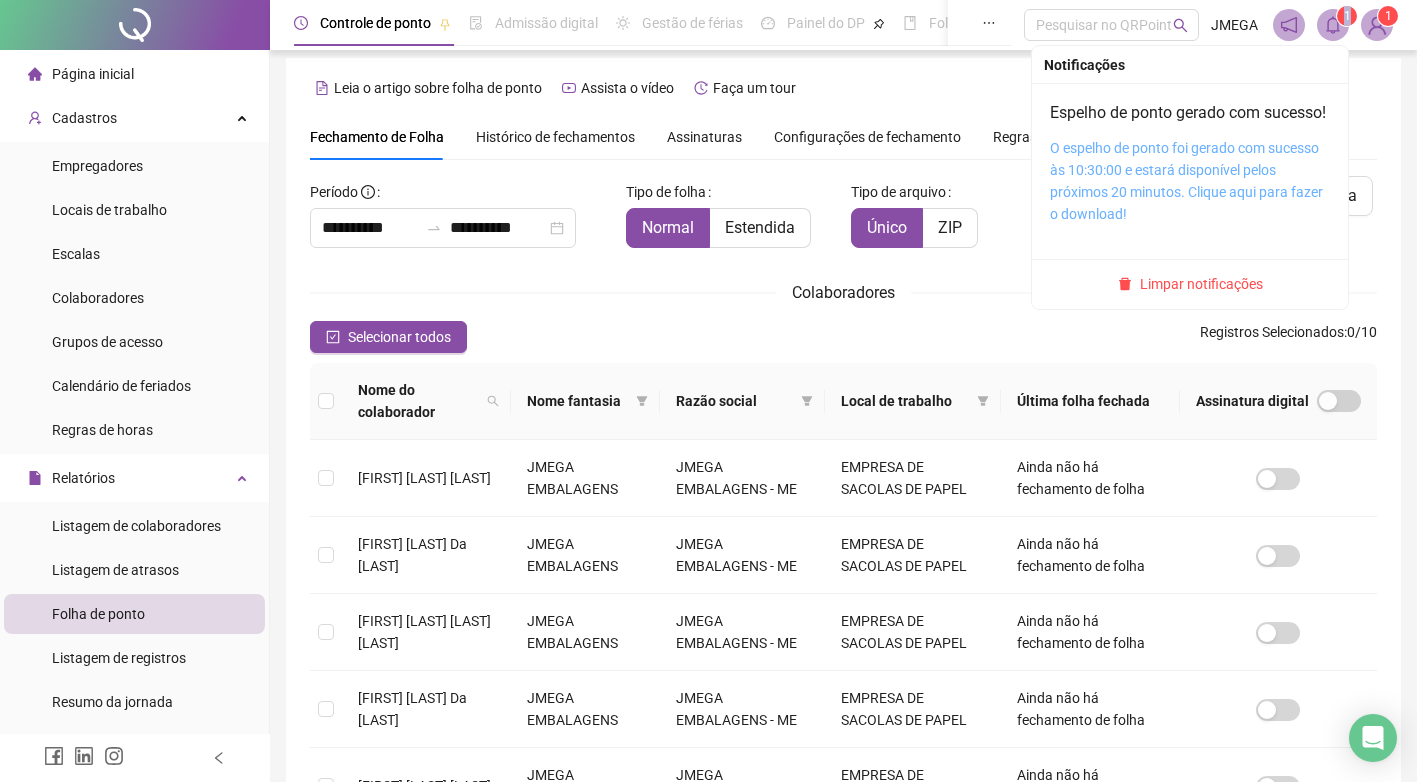 click on "O espelho de ponto foi gerado com sucesso às 10:30:00 e estará disponível pelos próximos 20 minutos.
Clique aqui para fazer o download!" at bounding box center [1186, 181] 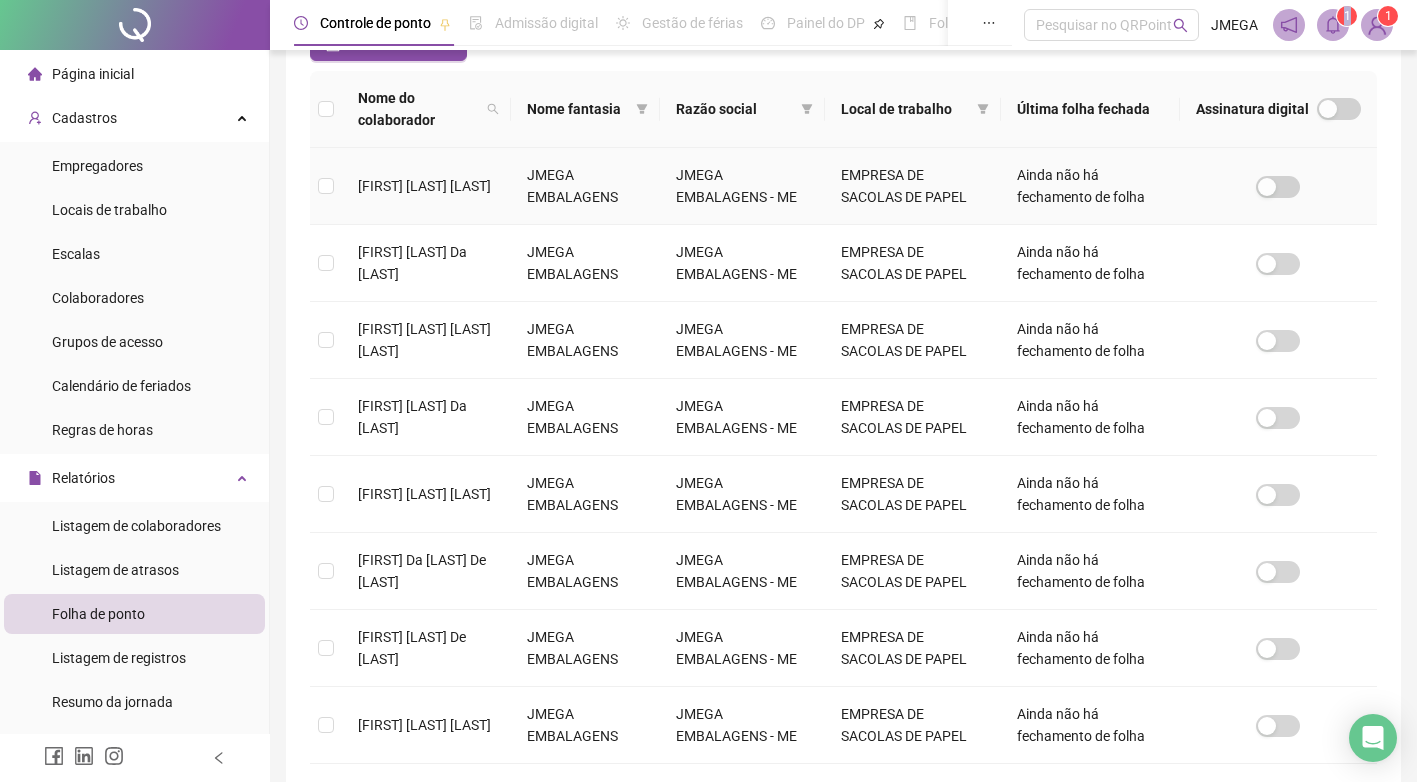 scroll, scrollTop: 588, scrollLeft: 0, axis: vertical 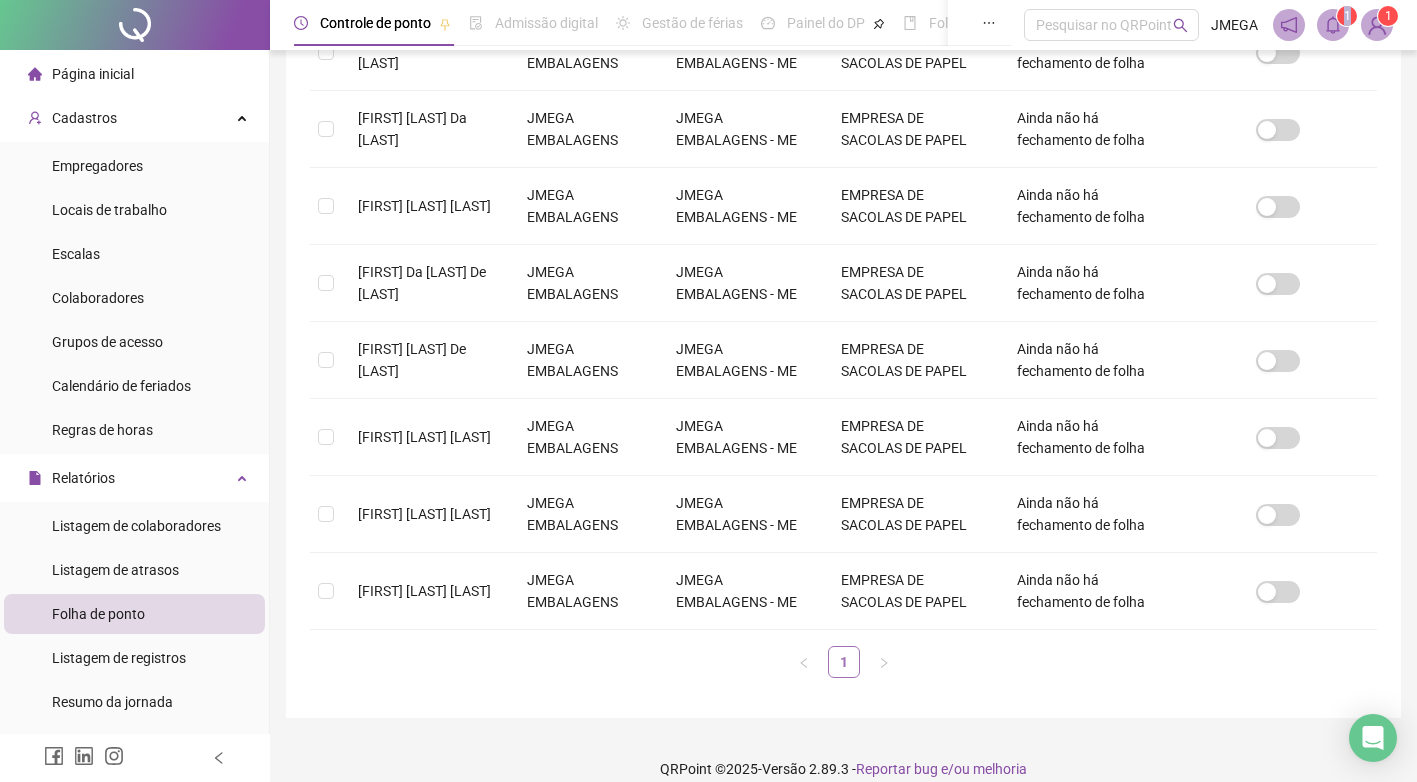 click on "1" at bounding box center (844, 662) 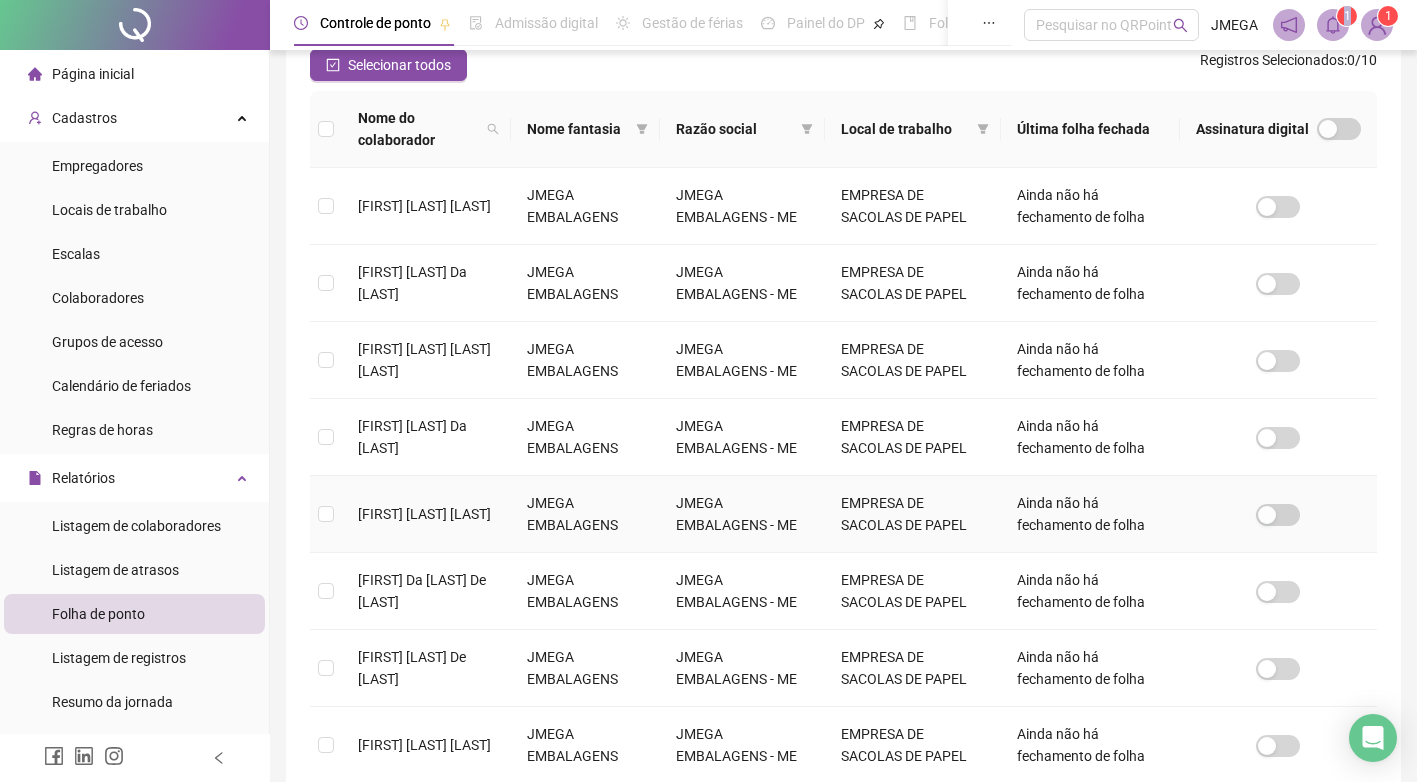scroll, scrollTop: 88, scrollLeft: 0, axis: vertical 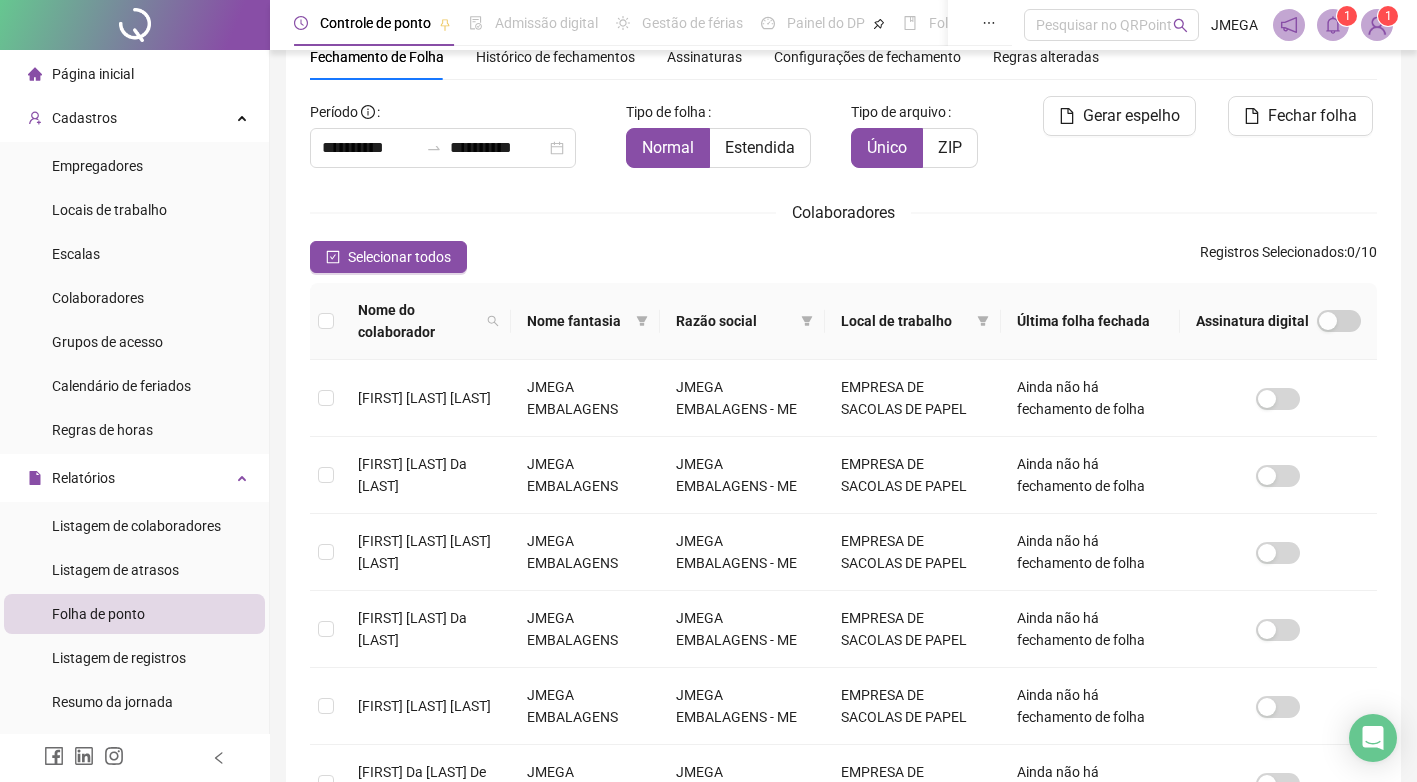 click on "Colaboradores" at bounding box center [843, 212] 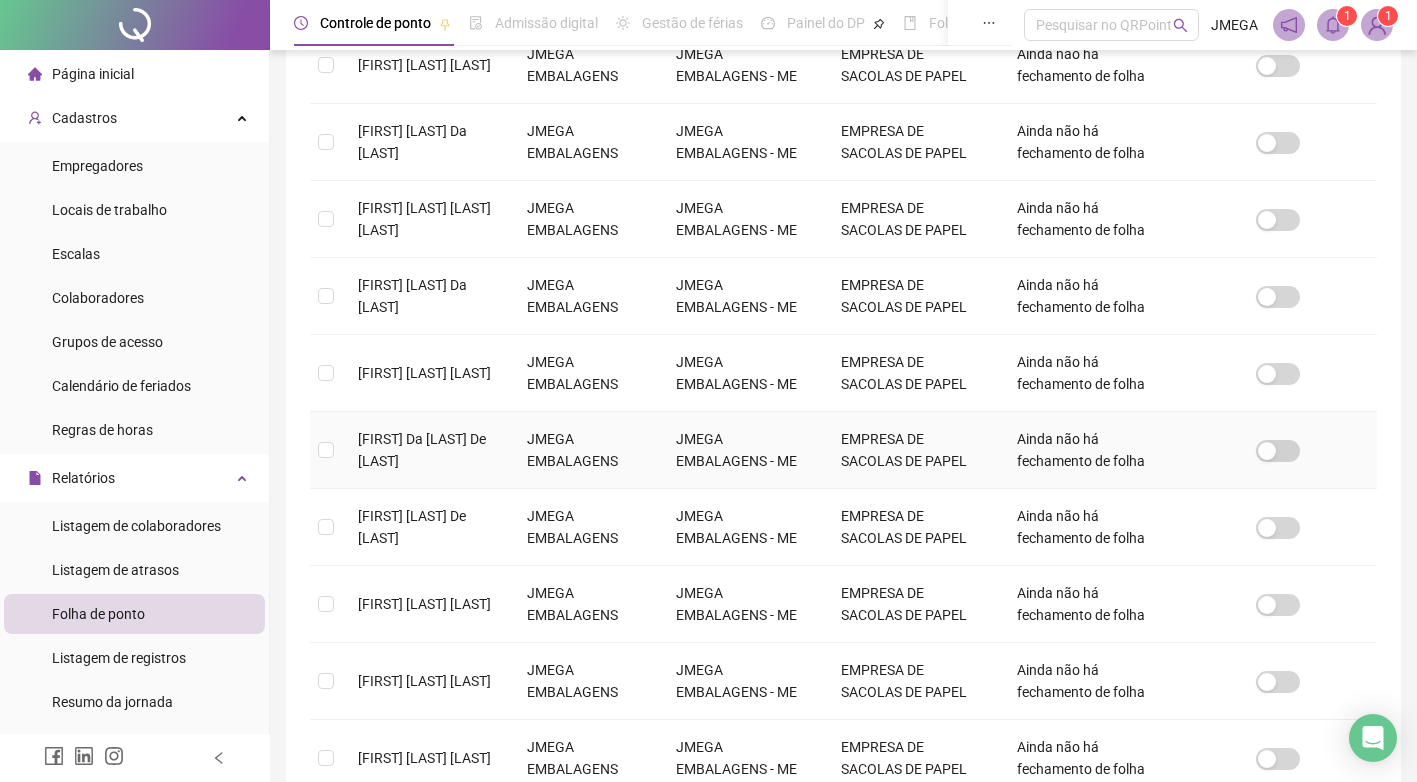 scroll, scrollTop: 588, scrollLeft: 0, axis: vertical 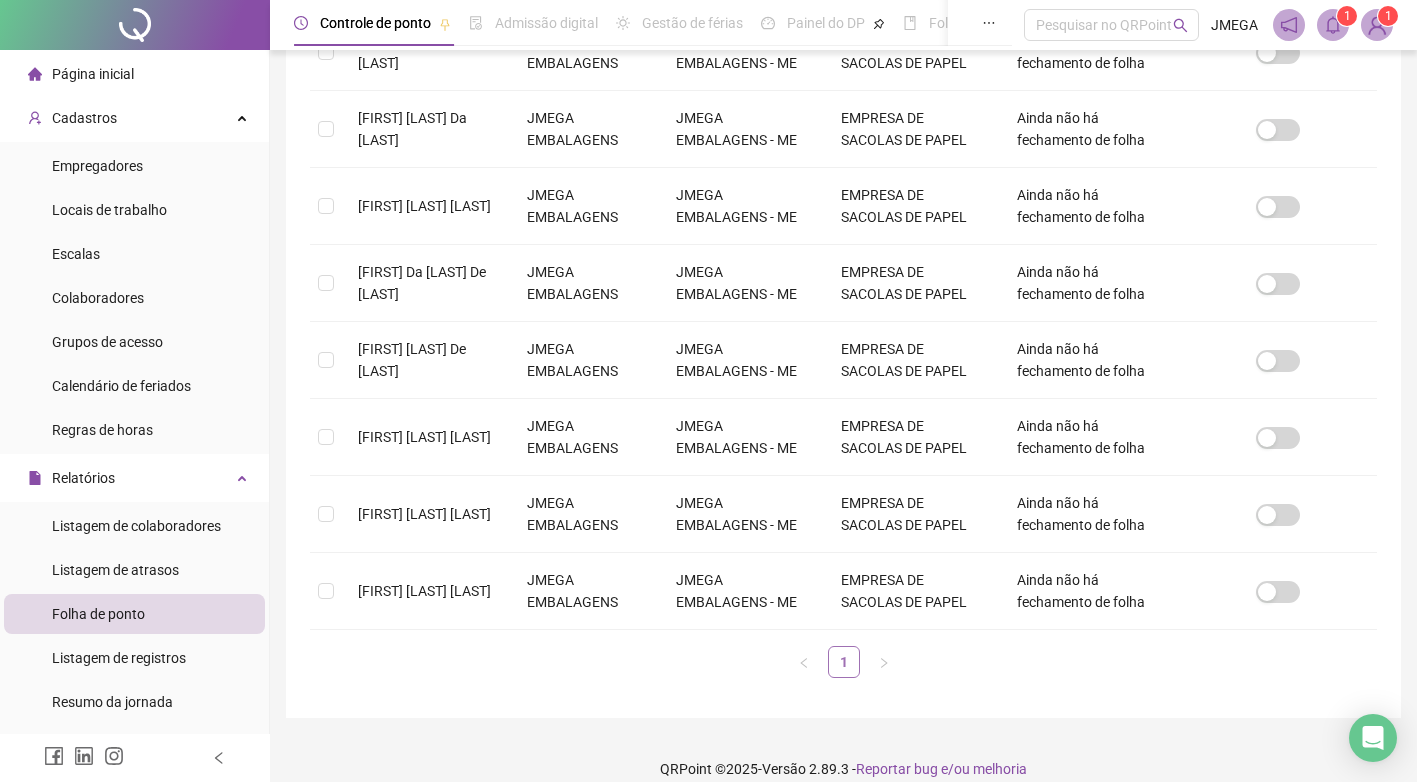 click on "1" at bounding box center [844, 662] 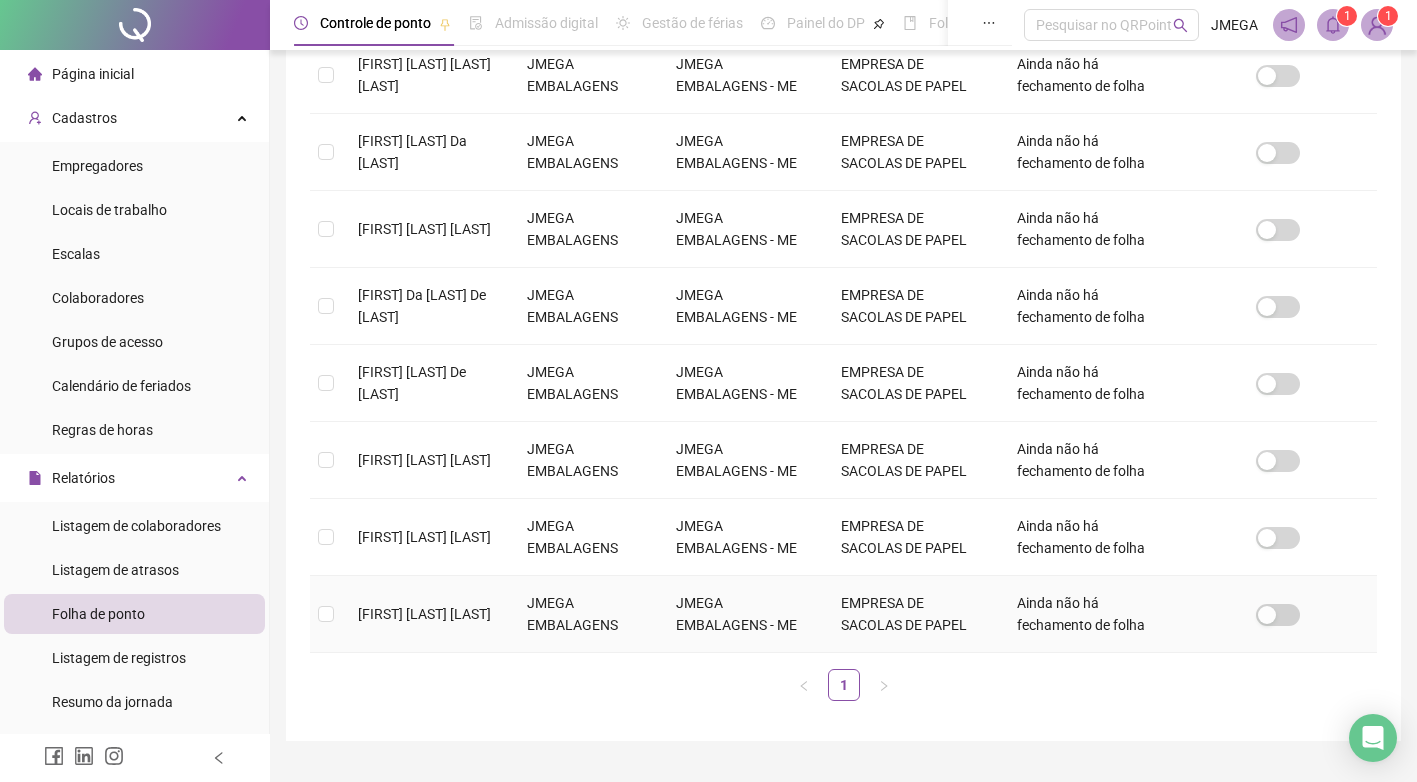 scroll, scrollTop: 488, scrollLeft: 0, axis: vertical 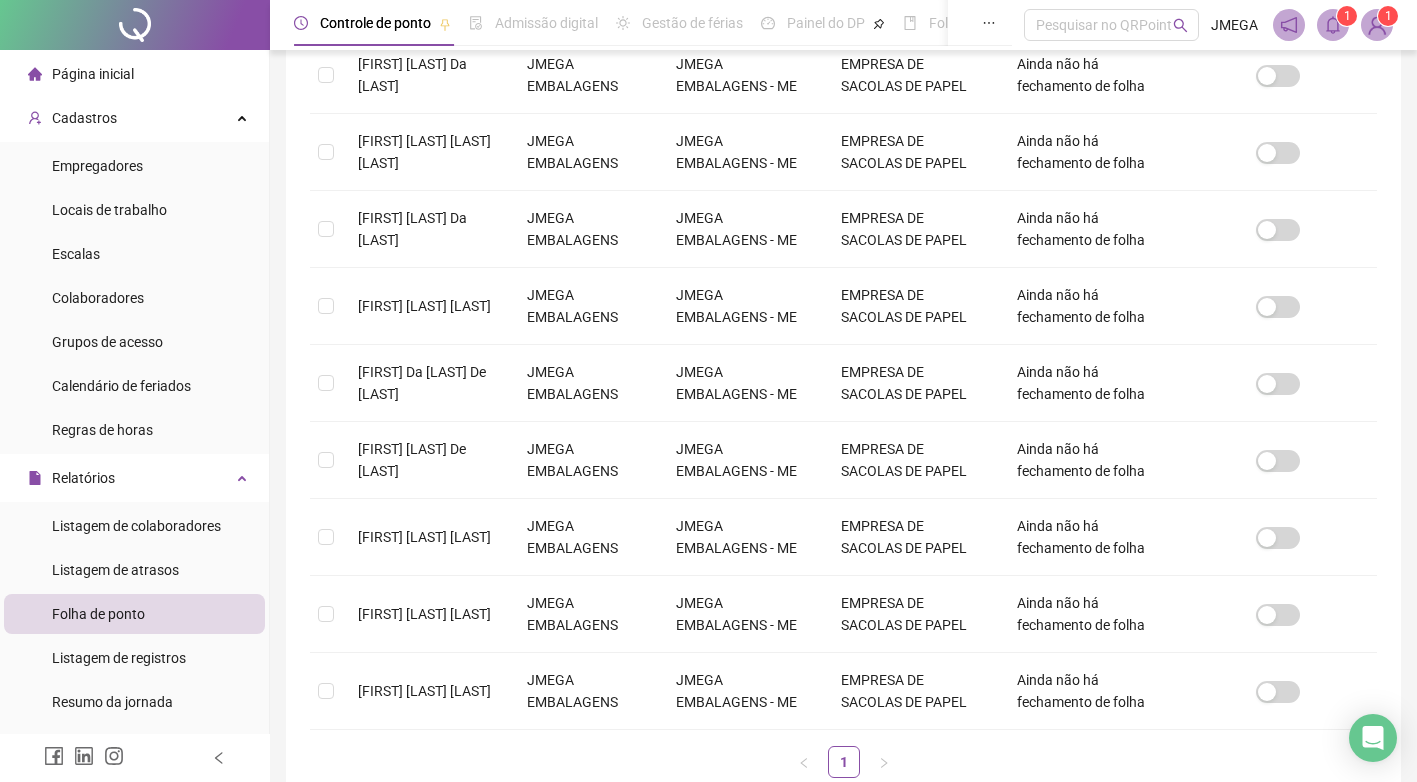 click on "Nome do colaborador Nome fantasia Razão social Local de trabalho Última folha fechada Assinatura digital               [FIRST] [LAST] [COMPANY] [COMPANY] - ME [COMPANY] Ainda não há fechamento de folha [FIRST] [LAST] Da [LAST] [COMPANY] [COMPANY] - ME [COMPANY] Ainda não há fechamento de folha [FIRST] [LAST] [COMPANY] [COMPANY] - ME [COMPANY] Ainda não há fechamento de folha [FIRST] [LAST] Da [LAST] [COMPANY] [COMPANY] - ME [COMPANY] Ainda não há fechamento de folha [FIRST] [LAST] [COMPANY] [COMPANY] - ME [COMPANY] Ainda não há fechamento de folha [FIRST] Da [LAST] De [LAST] [COMPANY] [COMPANY] - ME [COMPANY] [FIRST] [LAST] [LAST]" at bounding box center [843, 338] 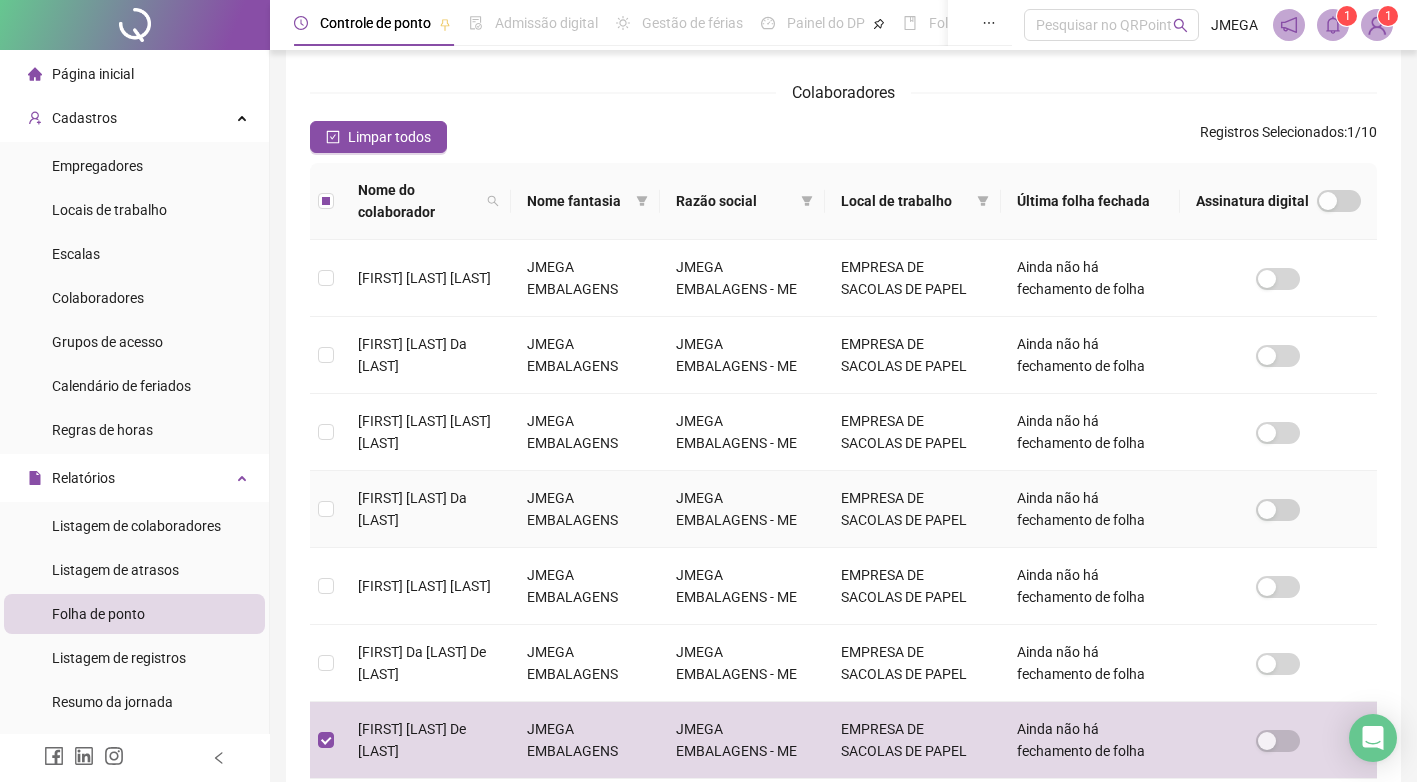scroll, scrollTop: 108, scrollLeft: 0, axis: vertical 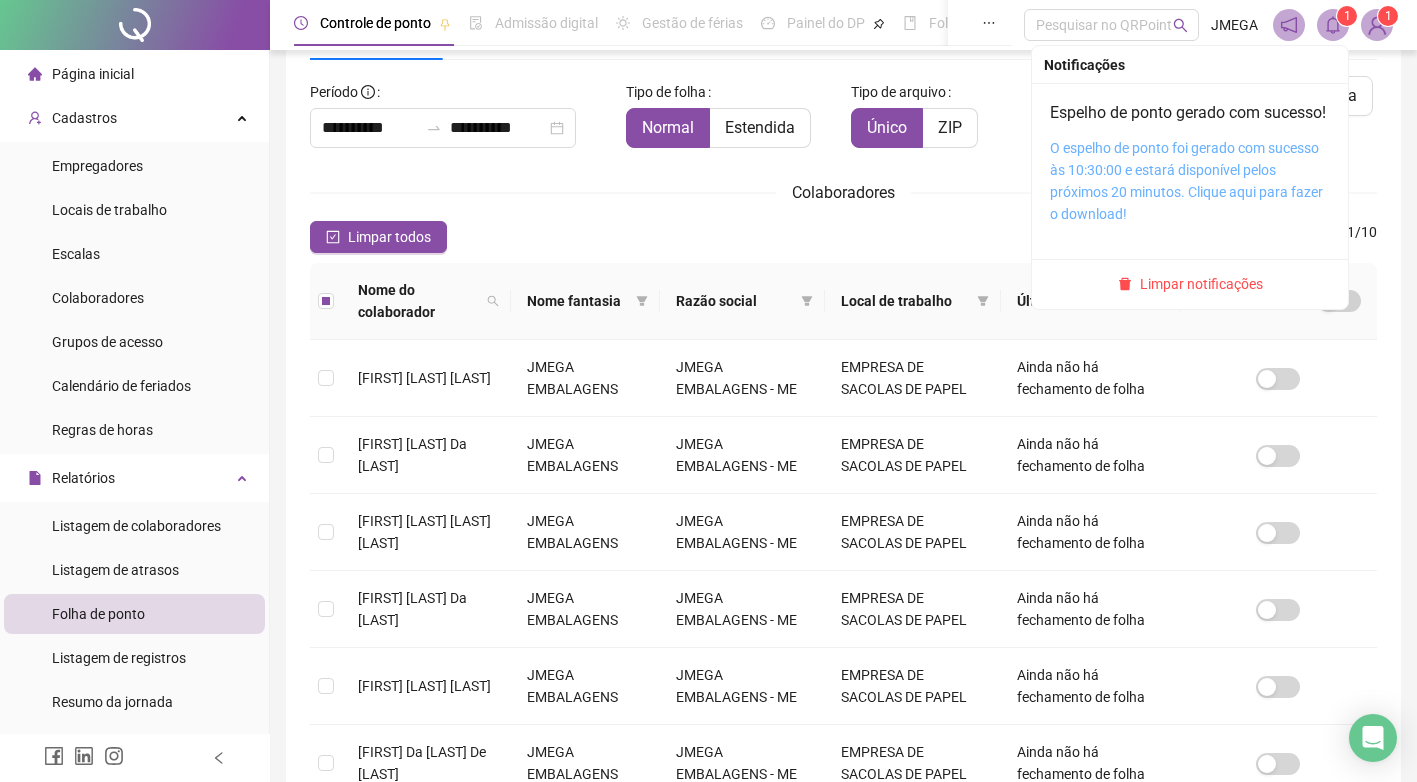 click on "O espelho de ponto foi gerado com sucesso às 10:30:00 e estará disponível pelos próximos 20 minutos.
Clique aqui para fazer o download!" at bounding box center [1186, 181] 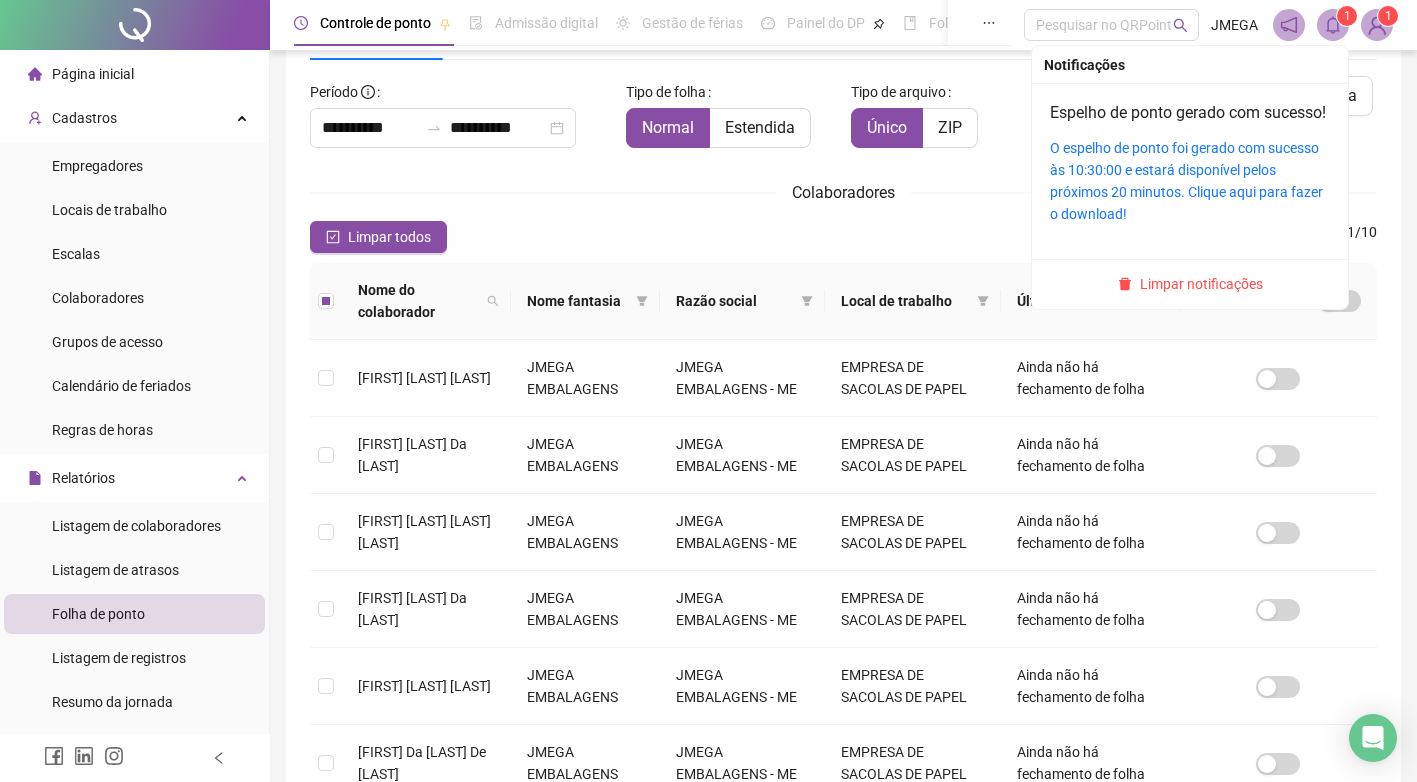 click at bounding box center [1333, 25] 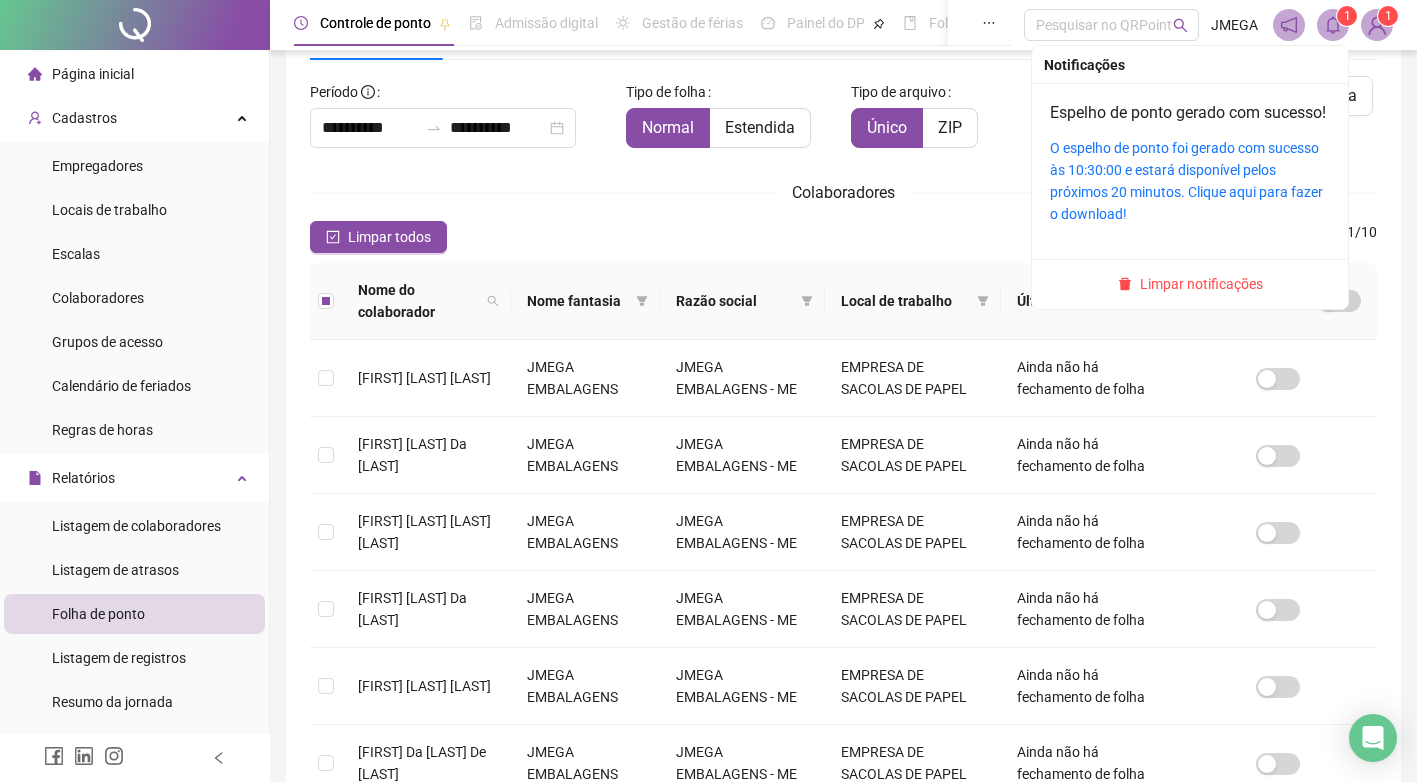 click on "O espelho de ponto foi gerado com sucesso às 10:30:00 e estará disponível pelos próximos 20 minutos.
Clique aqui para fazer o download!" at bounding box center (1186, 181) 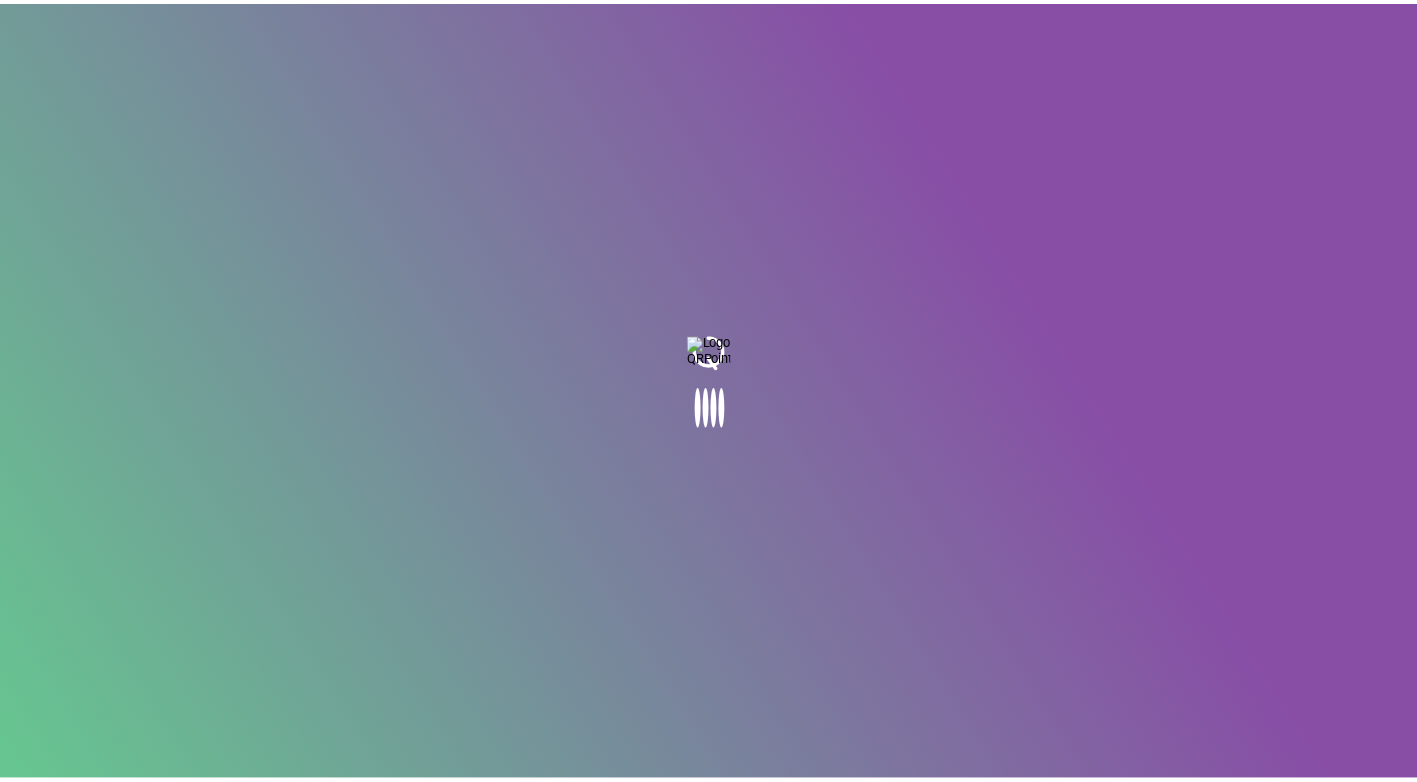 scroll, scrollTop: 0, scrollLeft: 0, axis: both 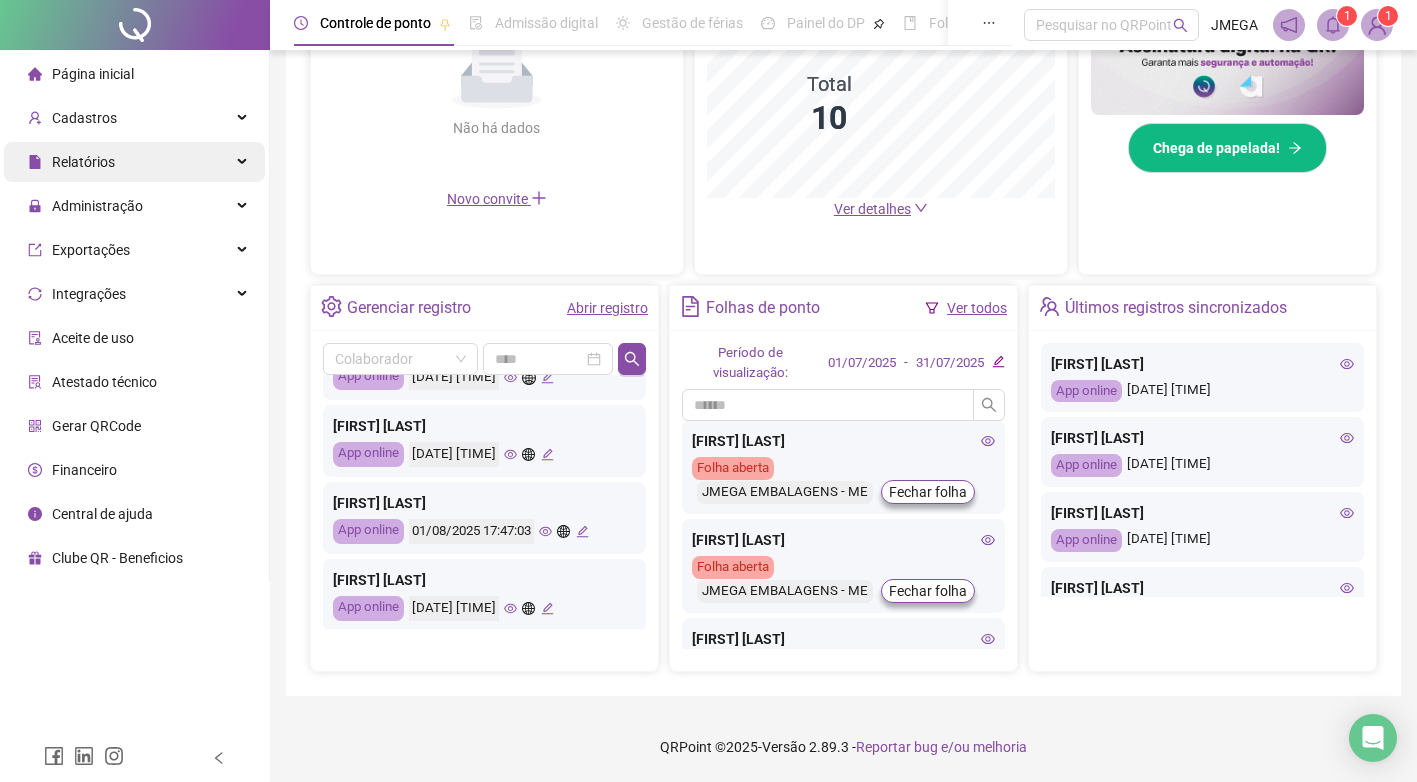 click on "Relatórios" at bounding box center (134, 162) 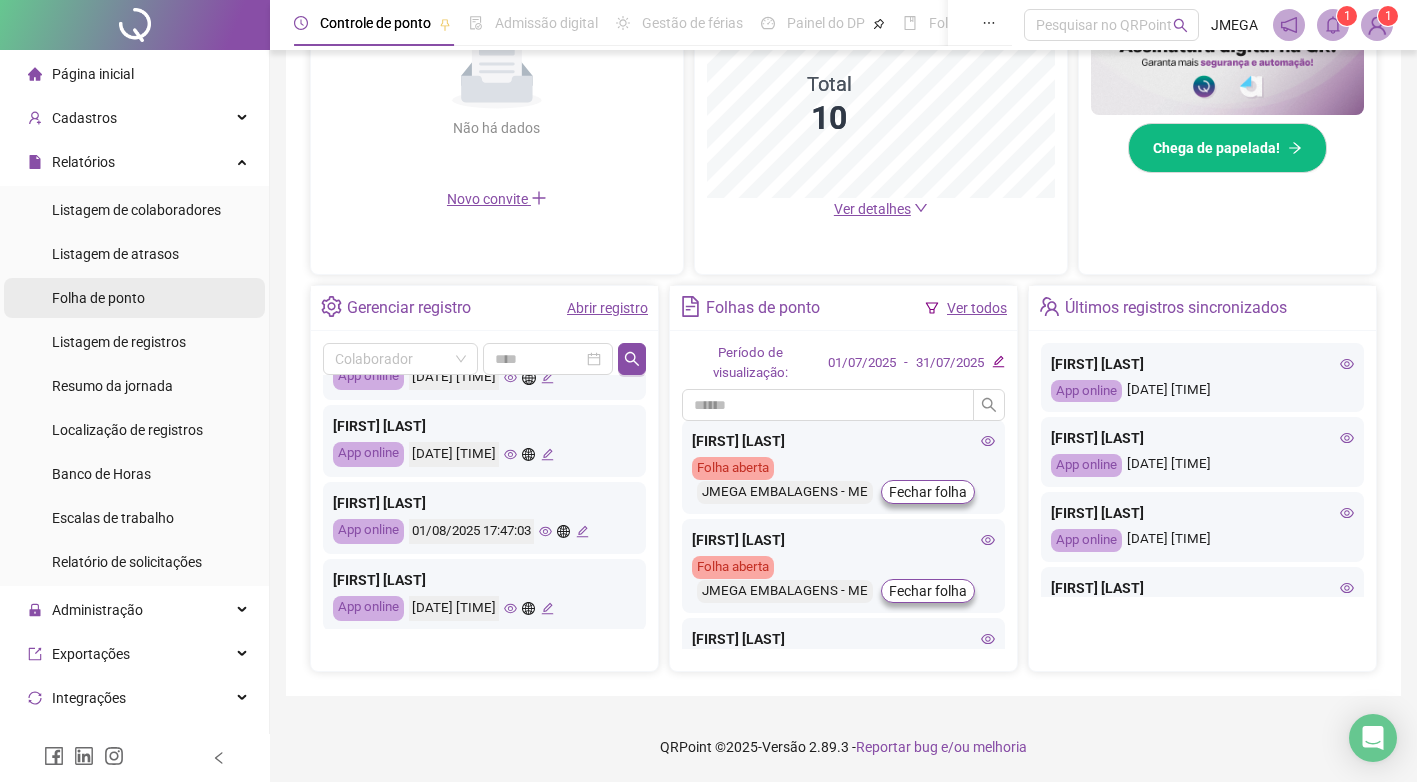 click on "Folha de ponto" at bounding box center (98, 298) 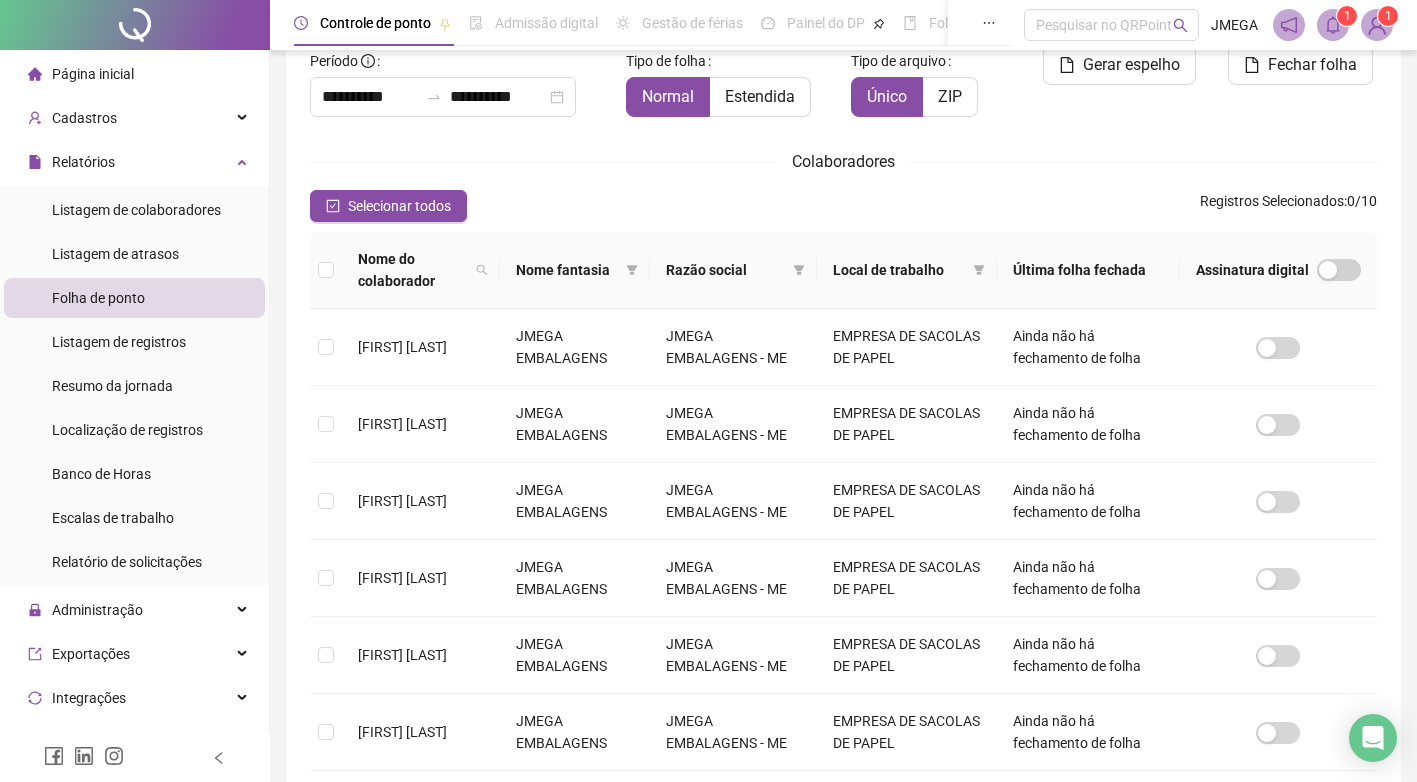 scroll, scrollTop: 0, scrollLeft: 0, axis: both 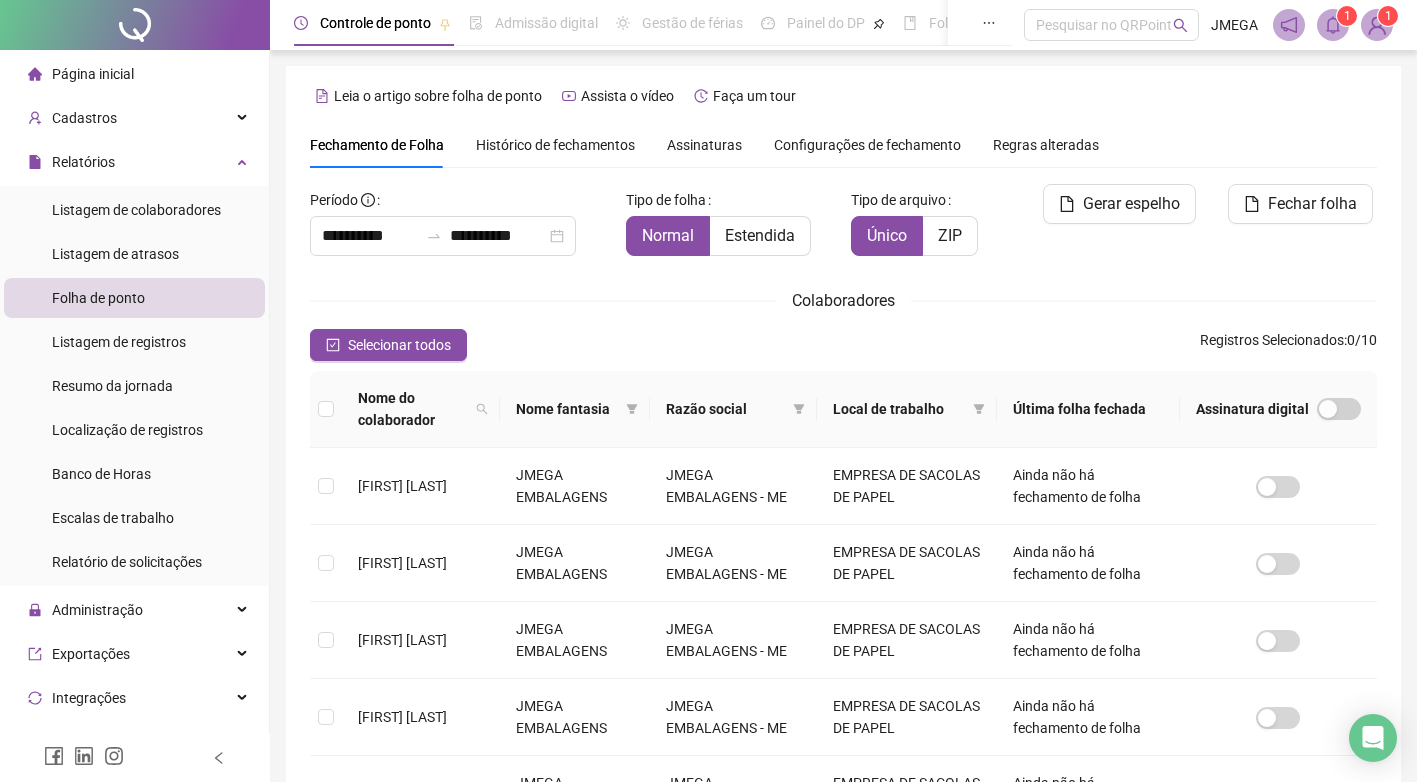click on "Página inicial" at bounding box center (93, 74) 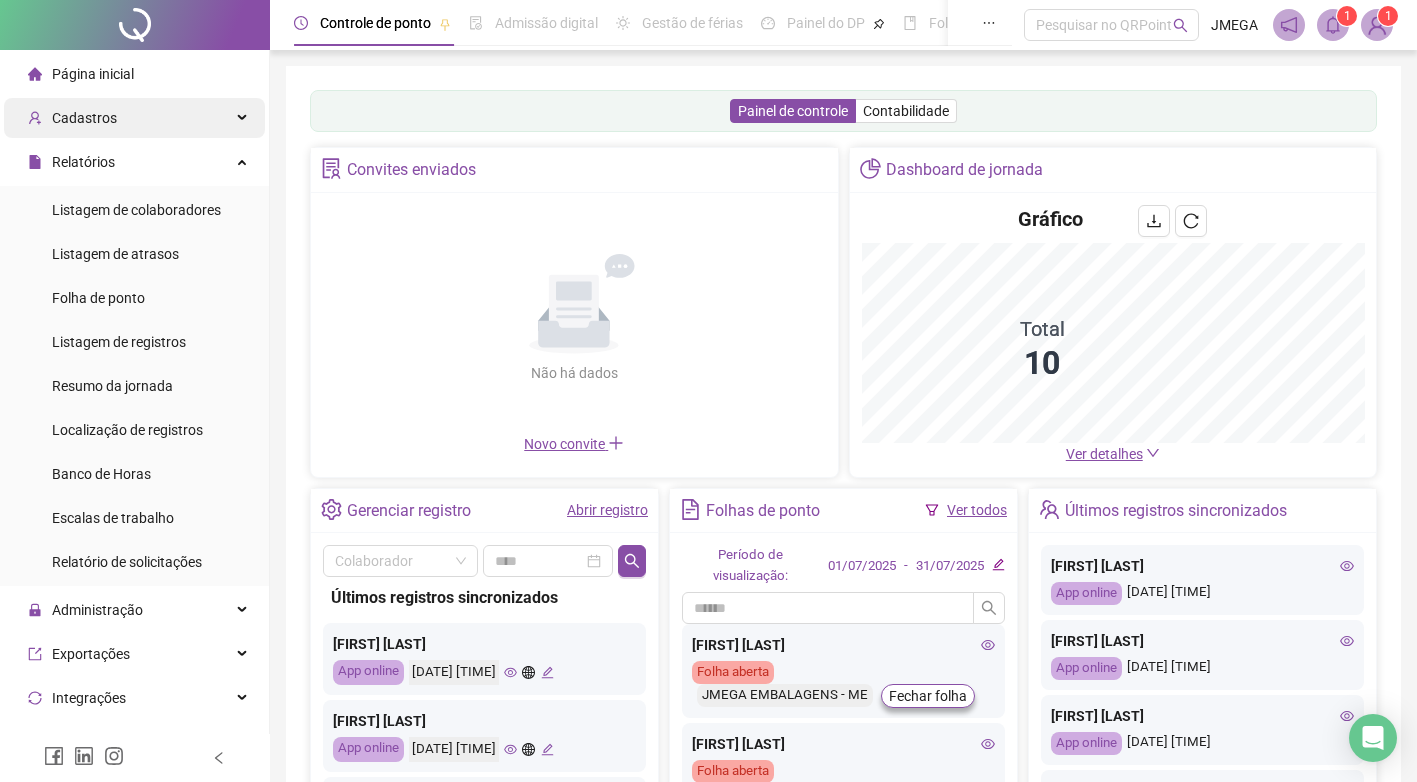 click at bounding box center (244, 118) 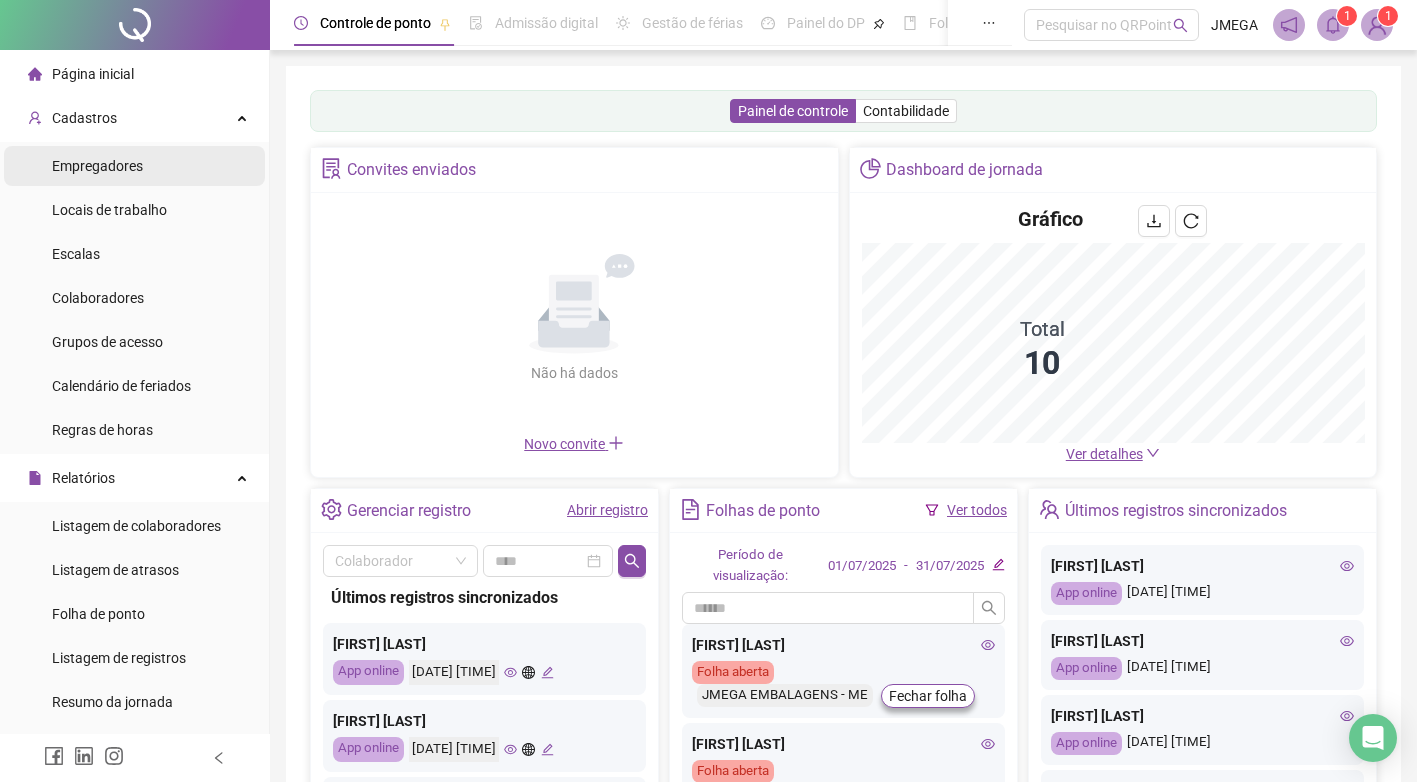 click on "Empregadores" at bounding box center (97, 166) 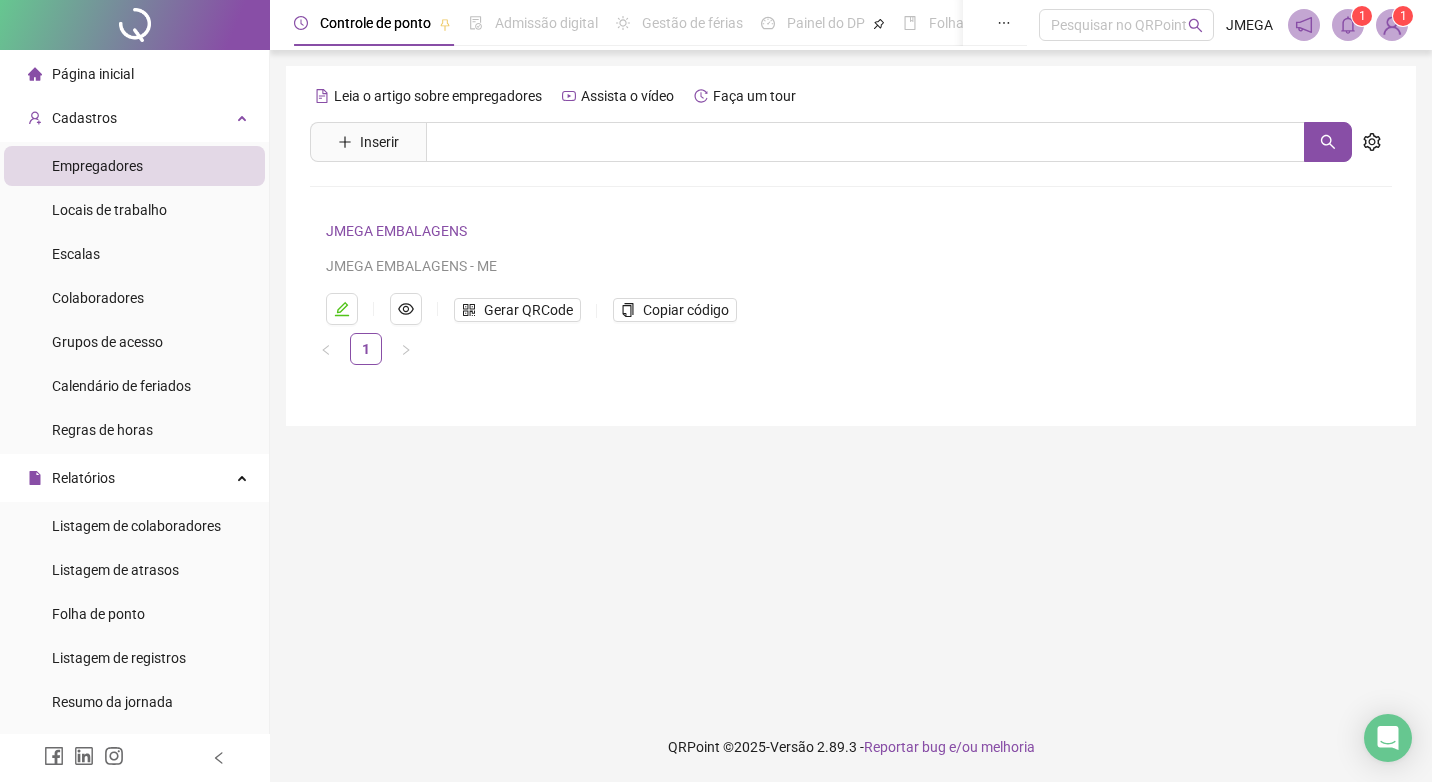 click on "JMEGA EMBALAGENS" at bounding box center [396, 231] 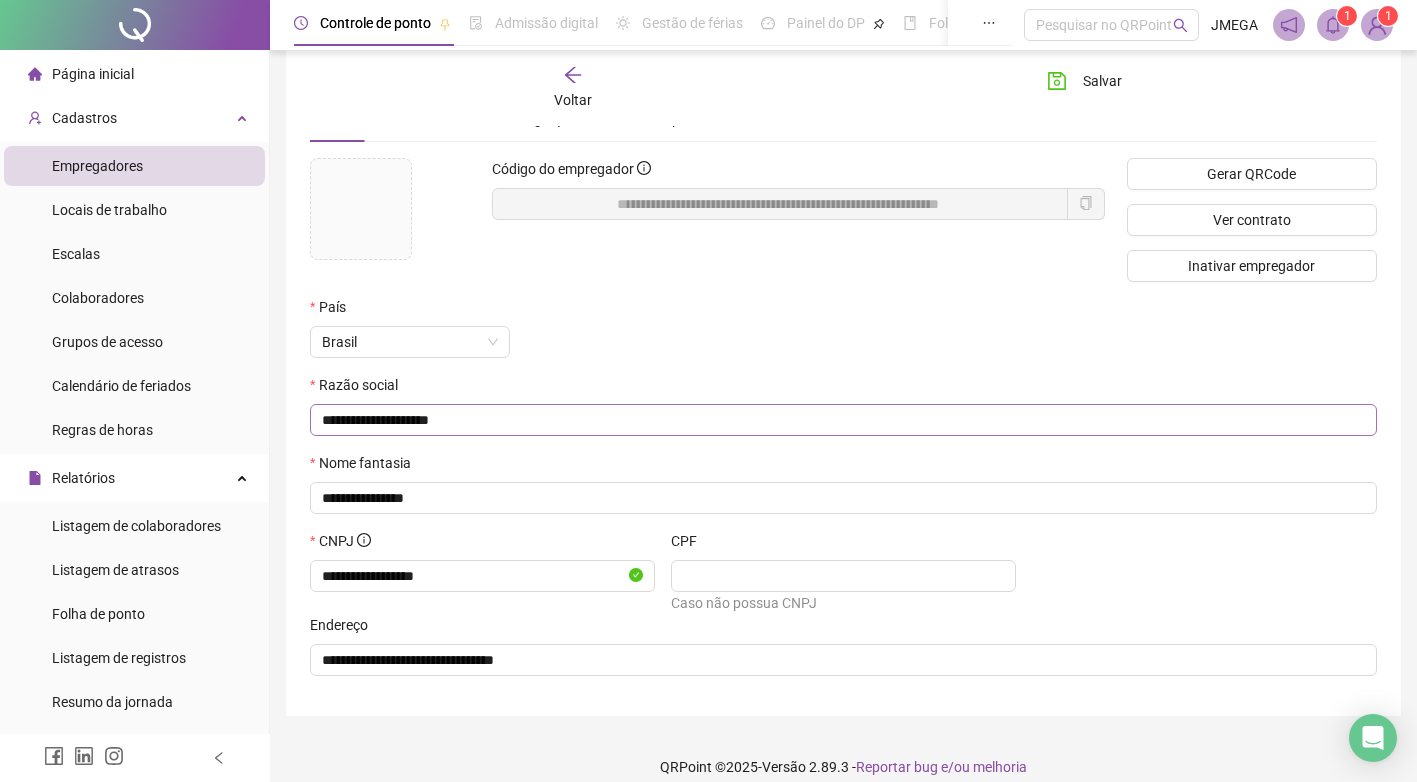 scroll, scrollTop: 109, scrollLeft: 0, axis: vertical 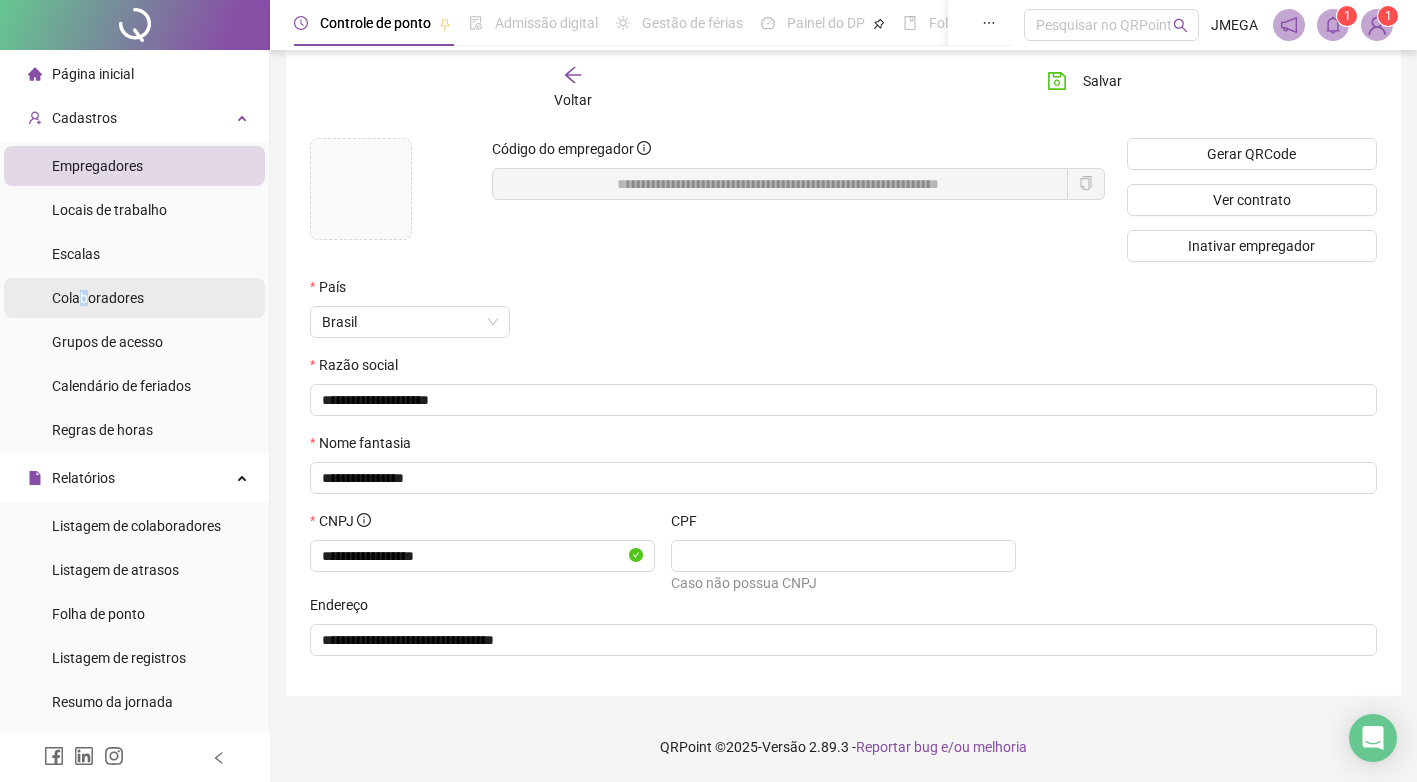 click on "Colaboradores" at bounding box center [98, 298] 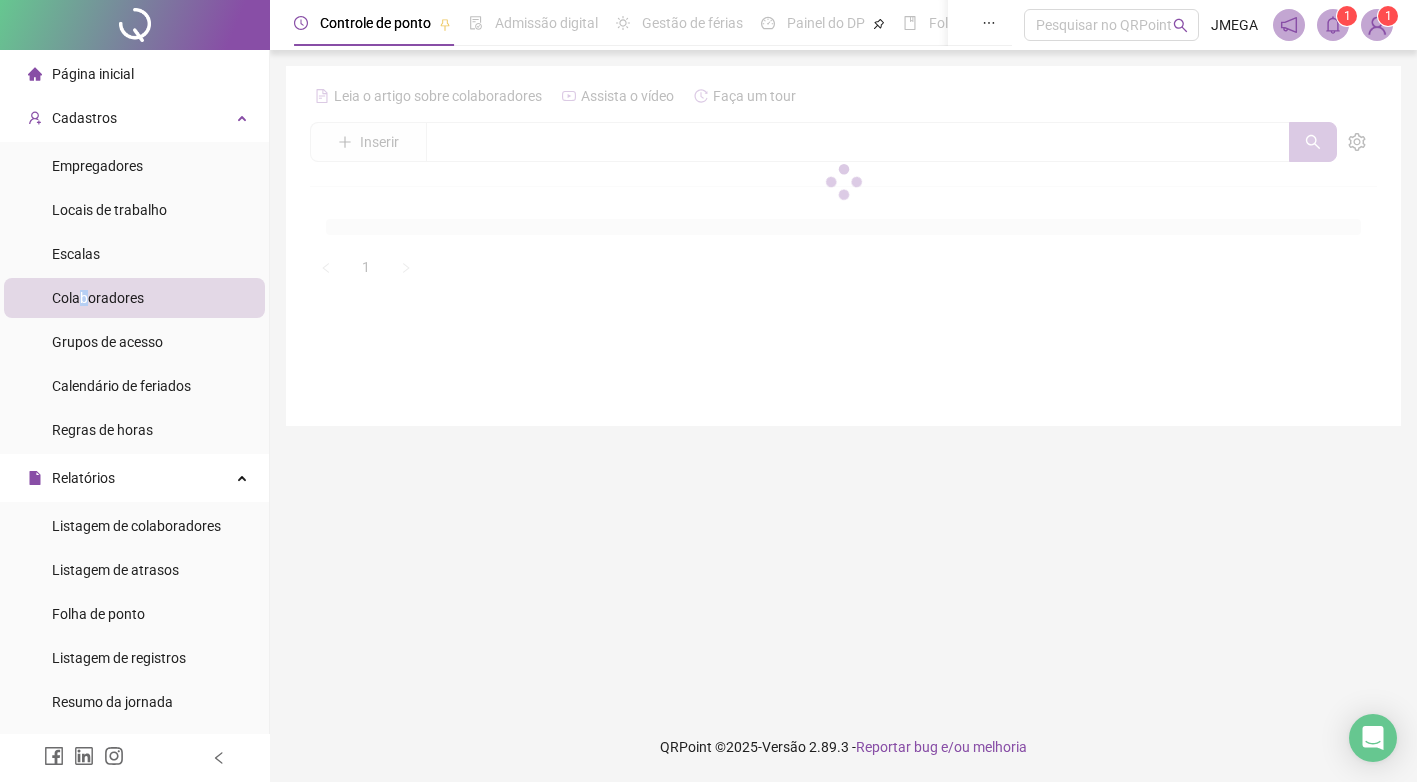 scroll, scrollTop: 0, scrollLeft: 0, axis: both 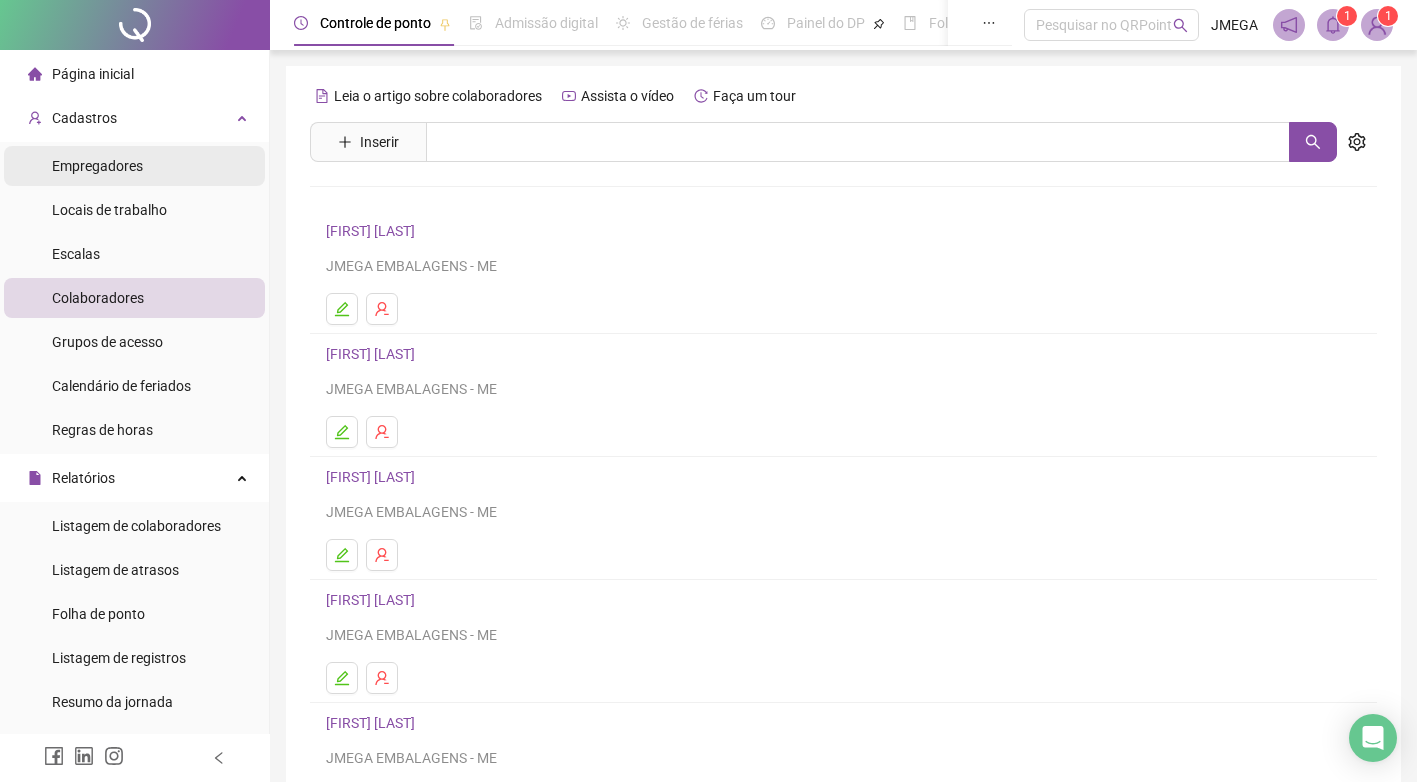 click on "Empregadores" at bounding box center [97, 166] 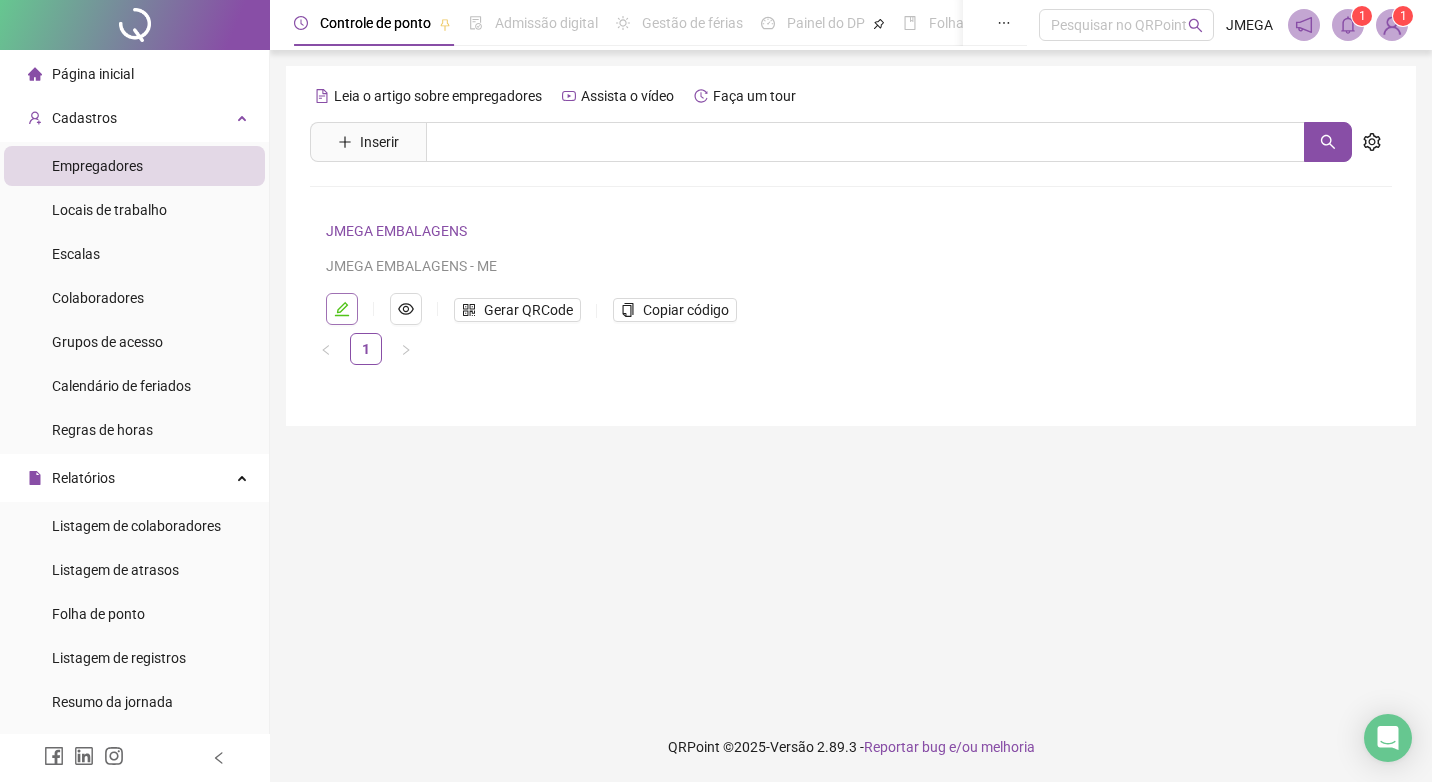 click 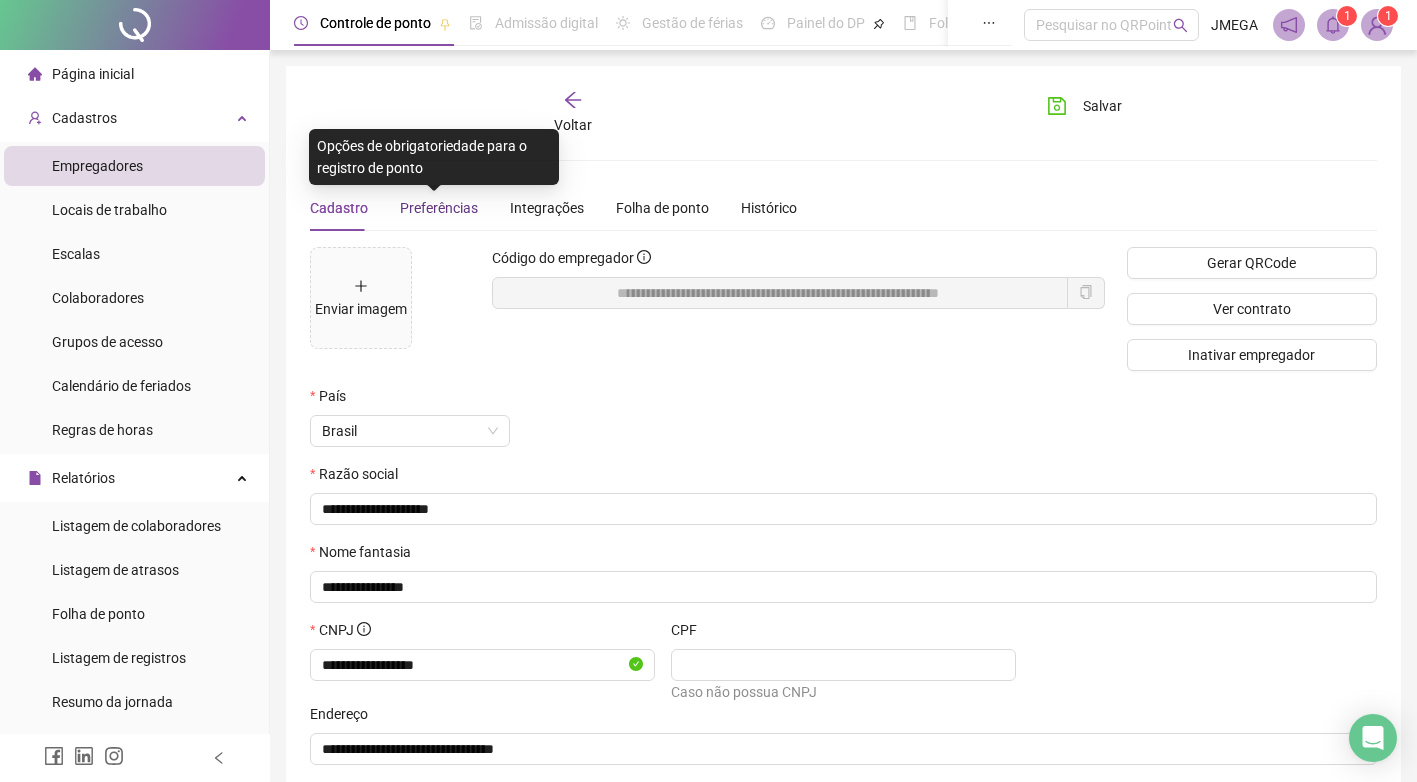 click on "Preferências" at bounding box center [439, 208] 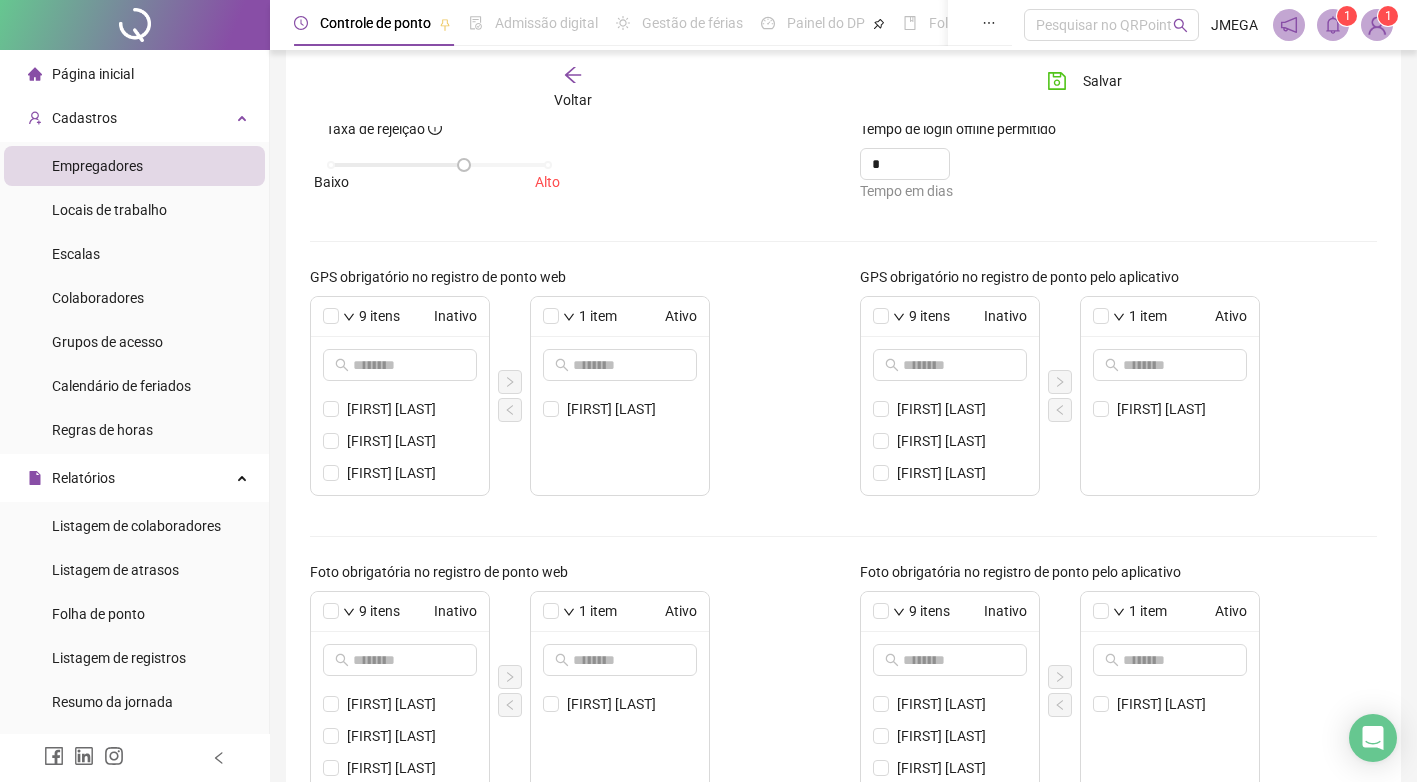 scroll, scrollTop: 300, scrollLeft: 0, axis: vertical 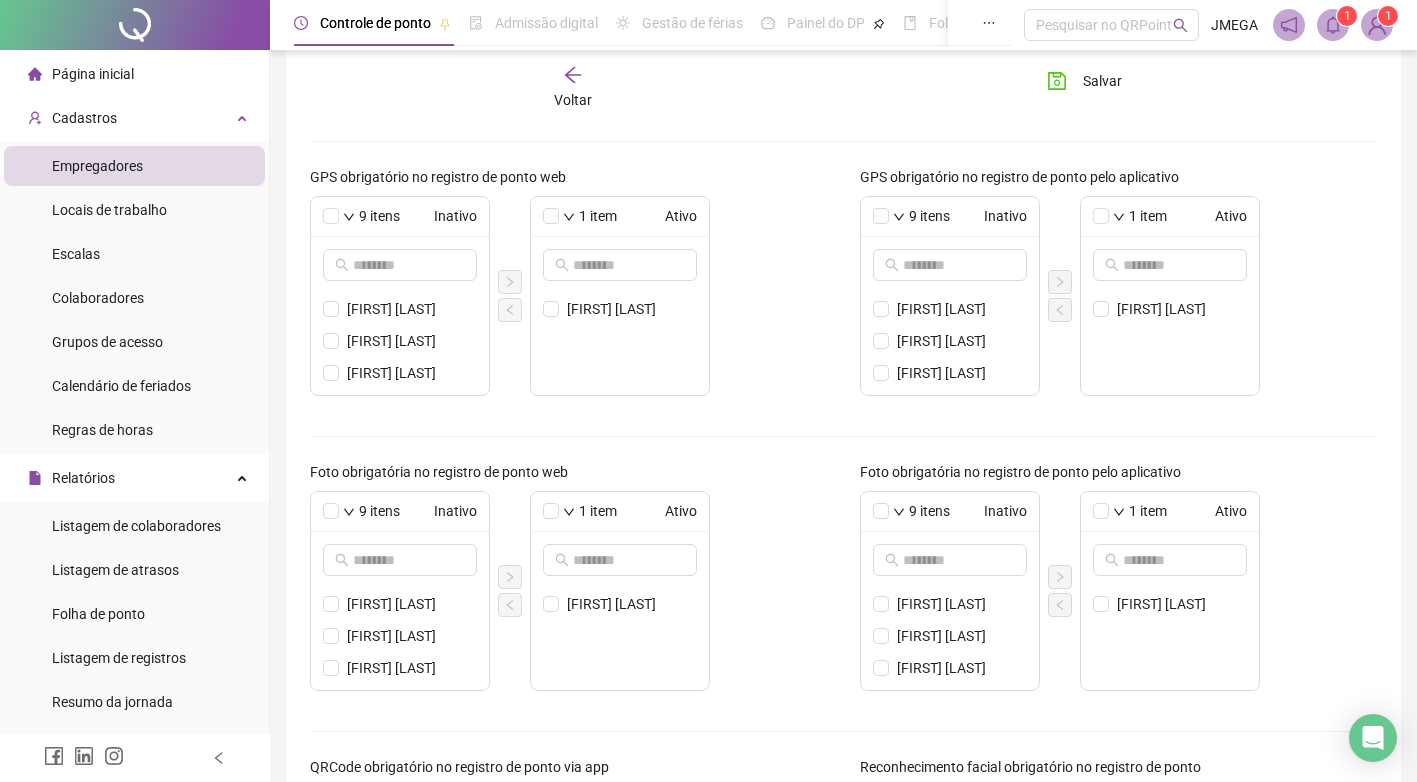 drag, startPoint x: 1091, startPoint y: 309, endPoint x: 1146, endPoint y: 286, distance: 59.615433 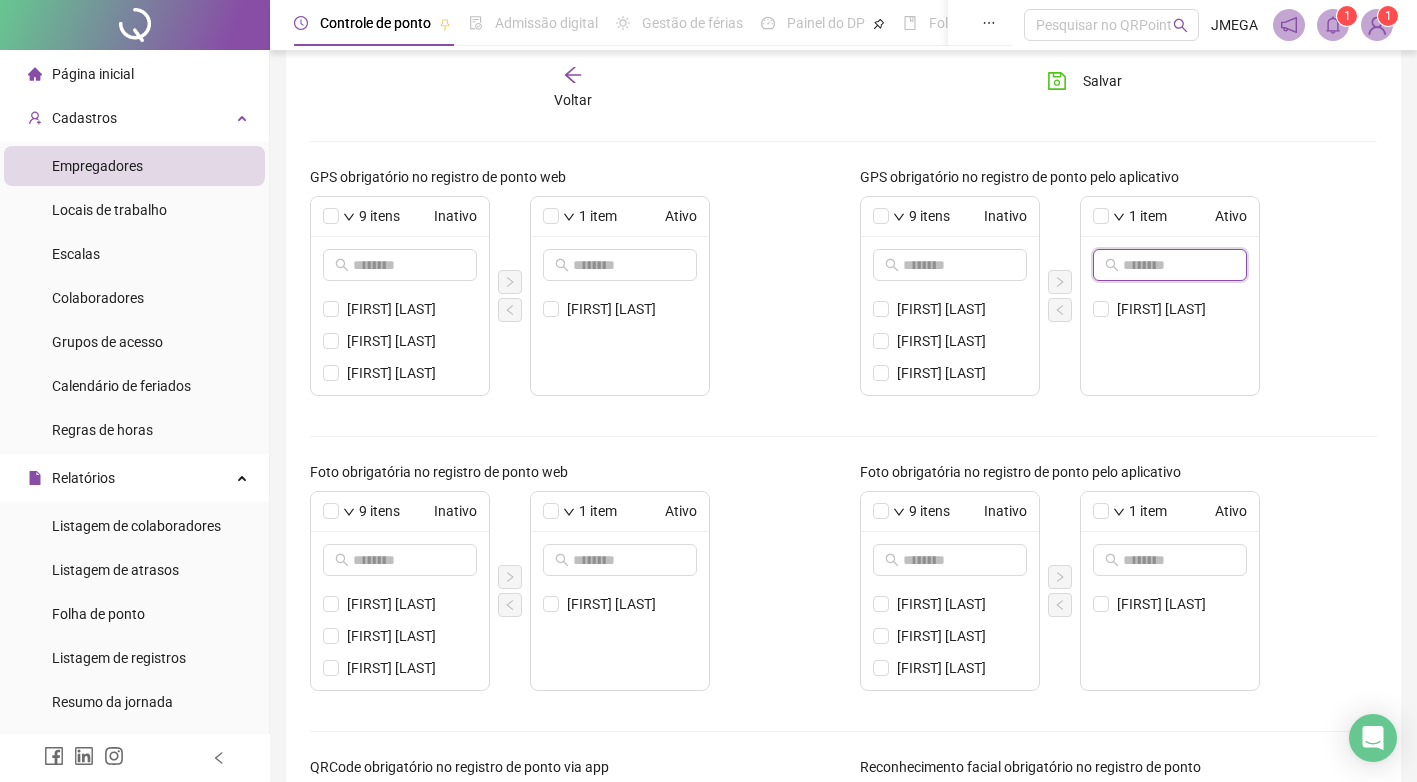 drag, startPoint x: 1146, startPoint y: 286, endPoint x: 1144, endPoint y: 272, distance: 14.142136 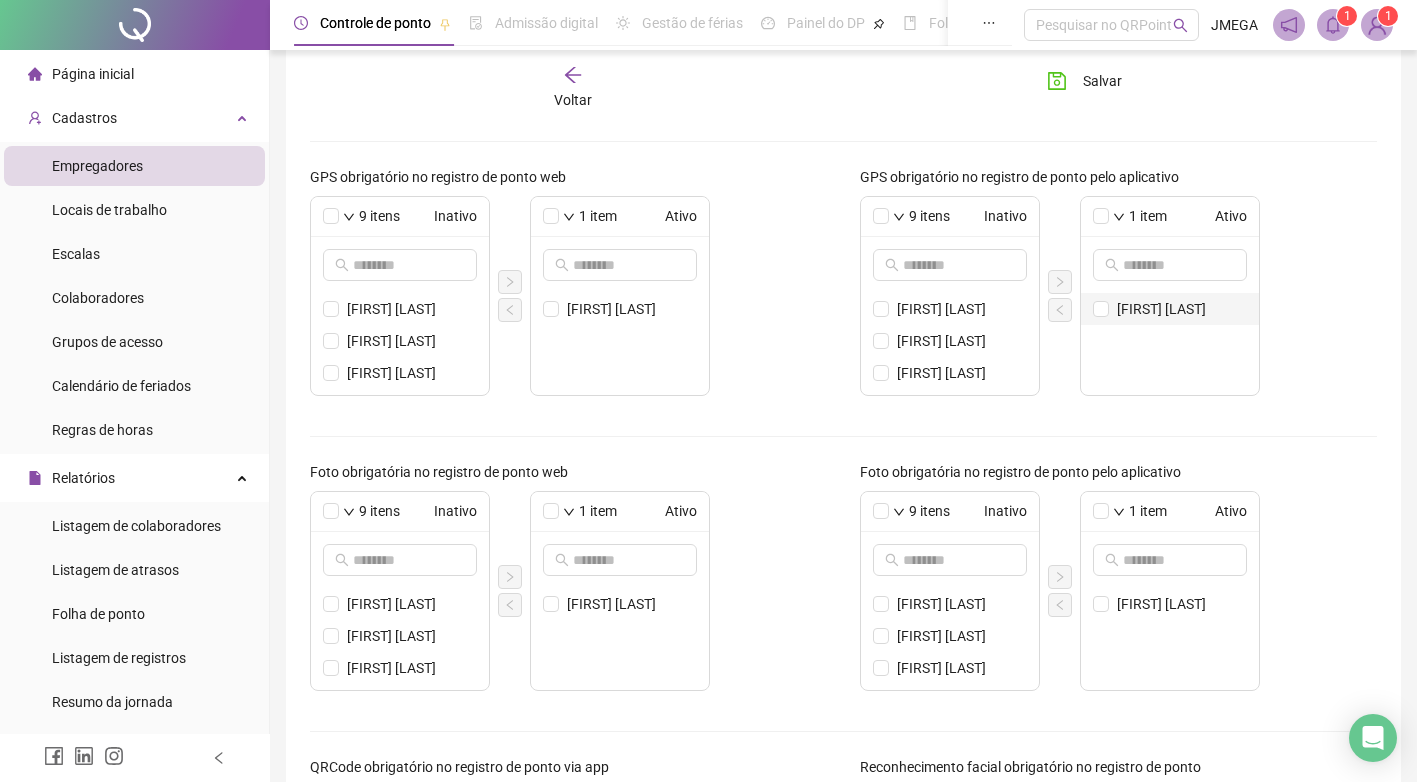 click on "[FIRST] Da [LAST] De [LAST]" at bounding box center (1182, 309) 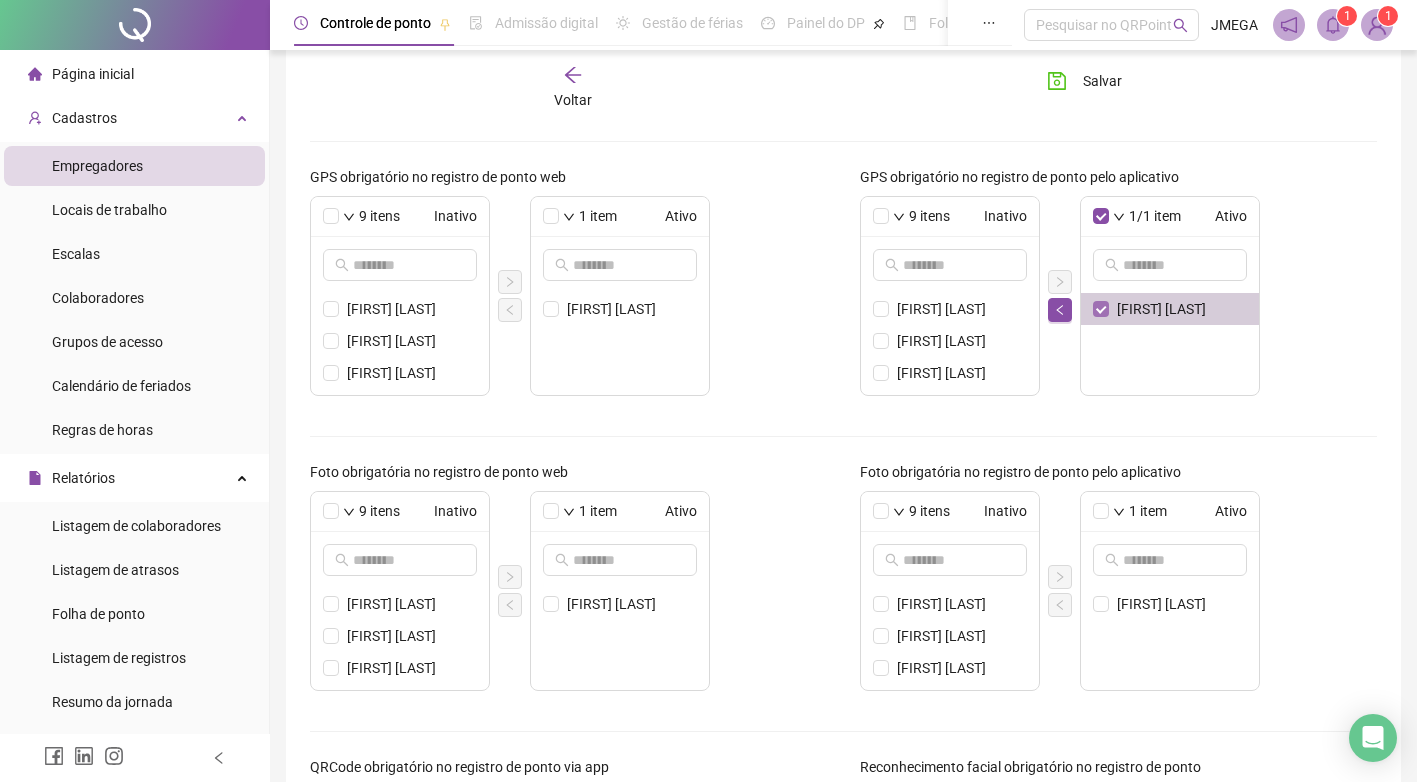 click at bounding box center (1101, 309) 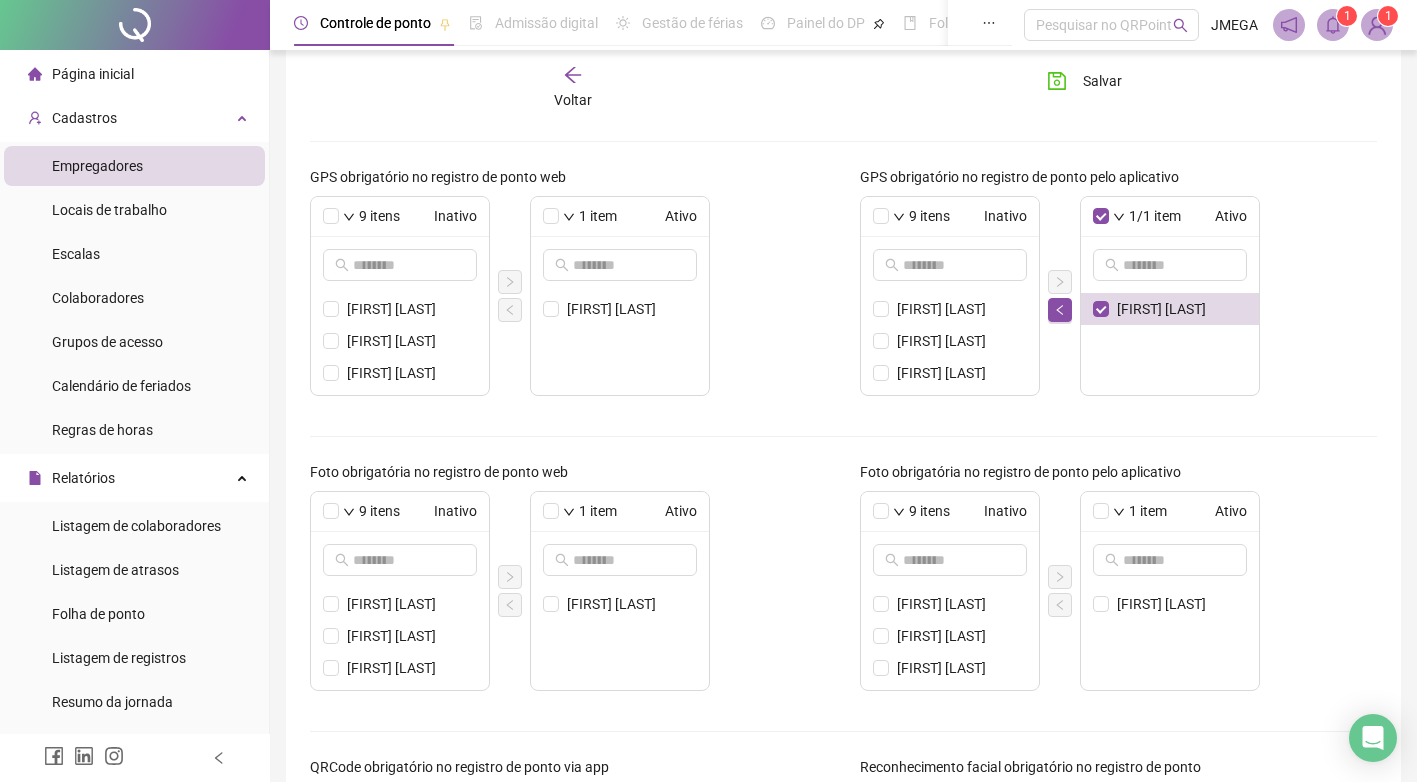 drag, startPoint x: 1189, startPoint y: 309, endPoint x: 906, endPoint y: 292, distance: 283.51013 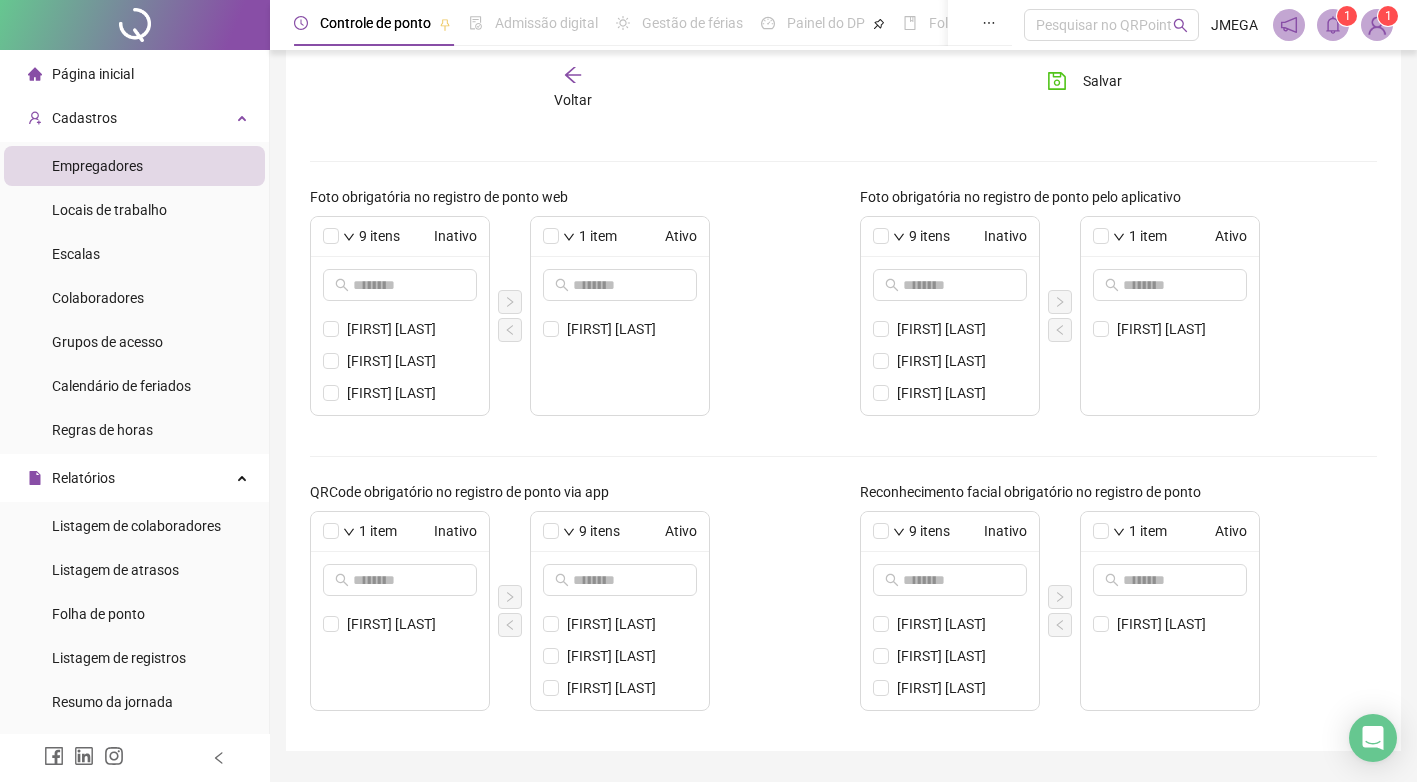 scroll, scrollTop: 630, scrollLeft: 0, axis: vertical 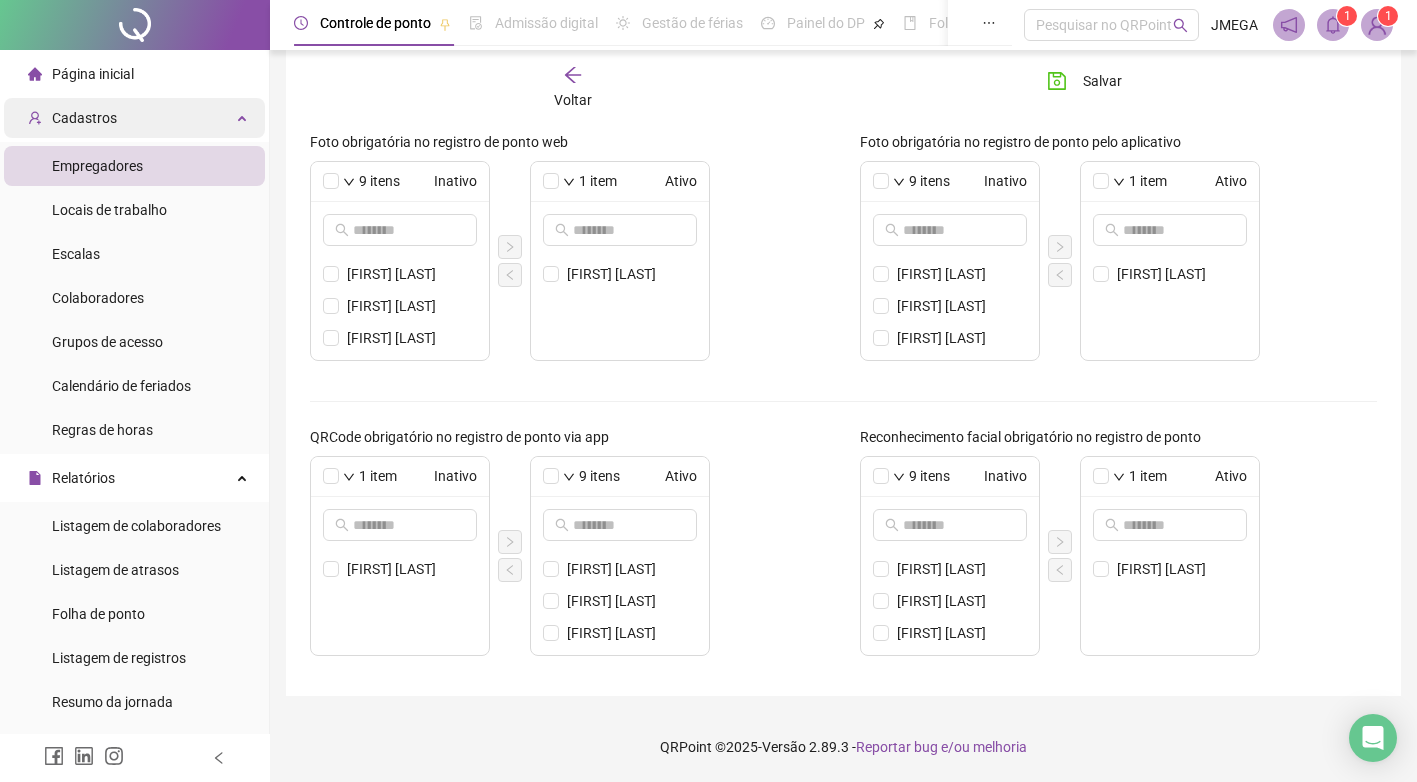 click on "Cadastros" at bounding box center [84, 118] 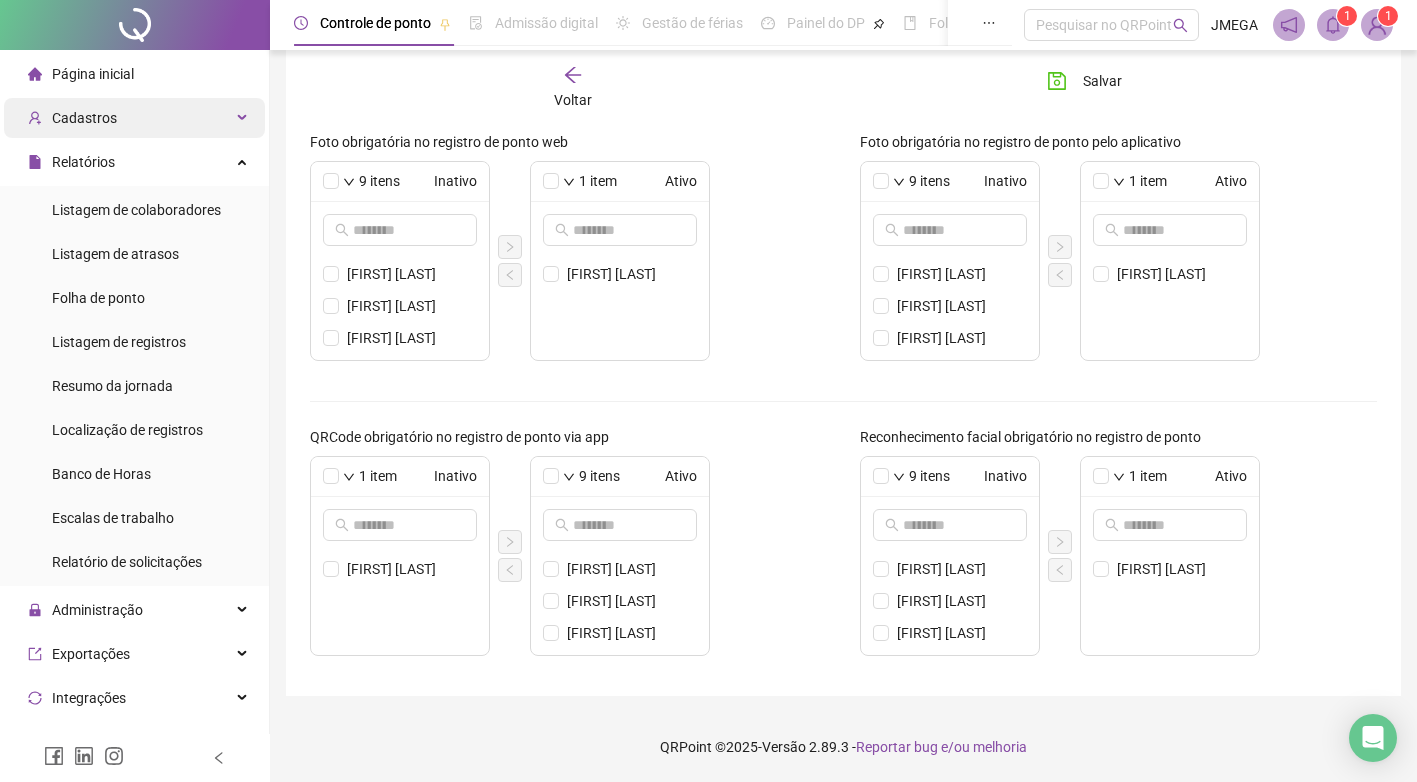 click on "Cadastros" at bounding box center [84, 118] 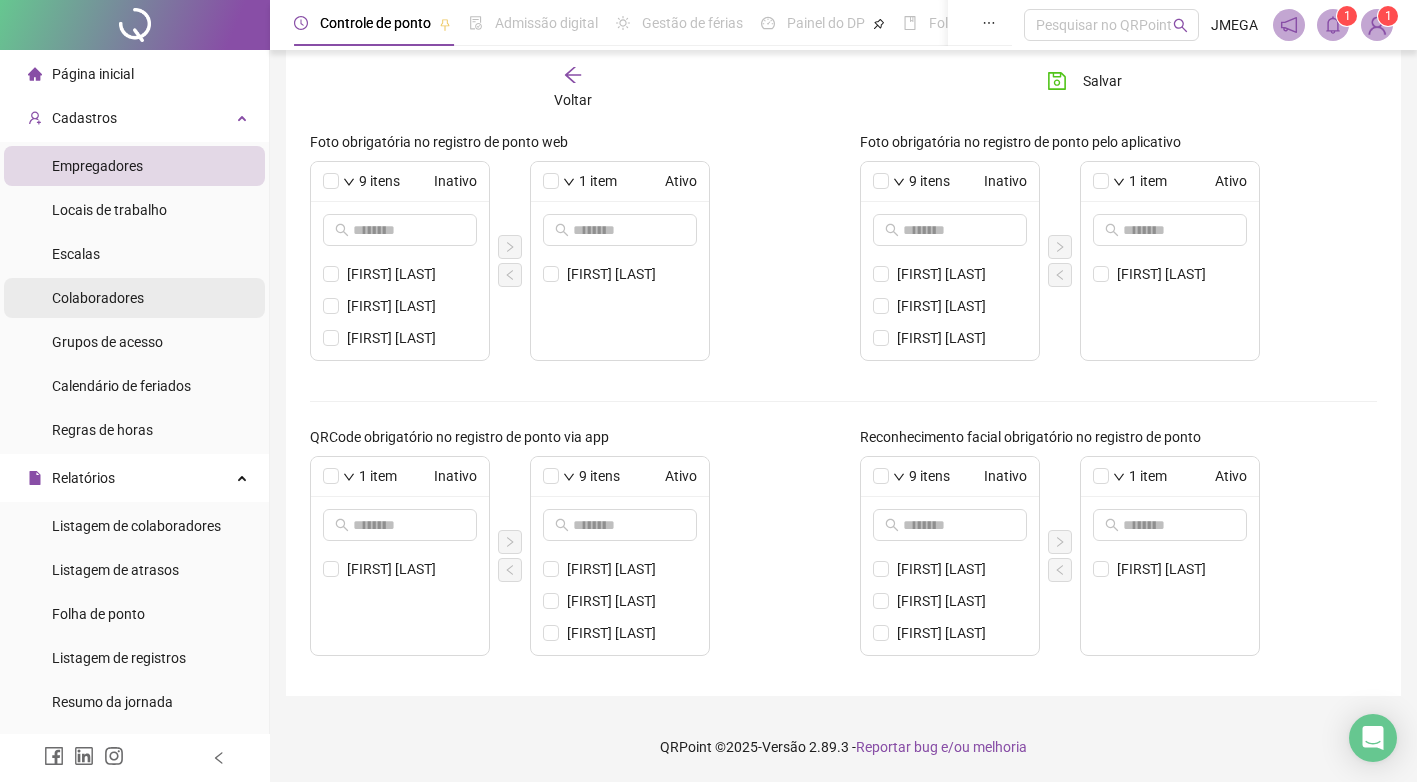 click on "Colaboradores" at bounding box center [98, 298] 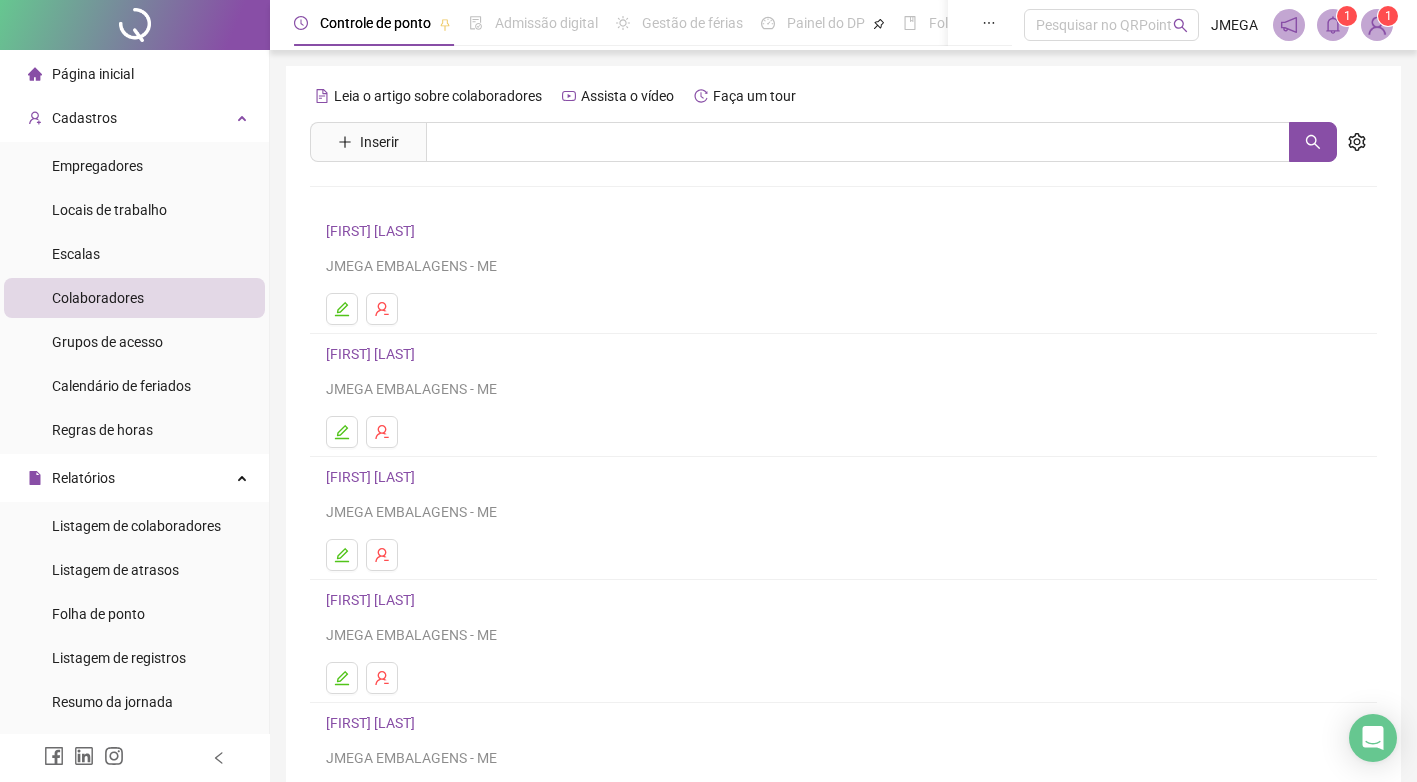scroll, scrollTop: 185, scrollLeft: 0, axis: vertical 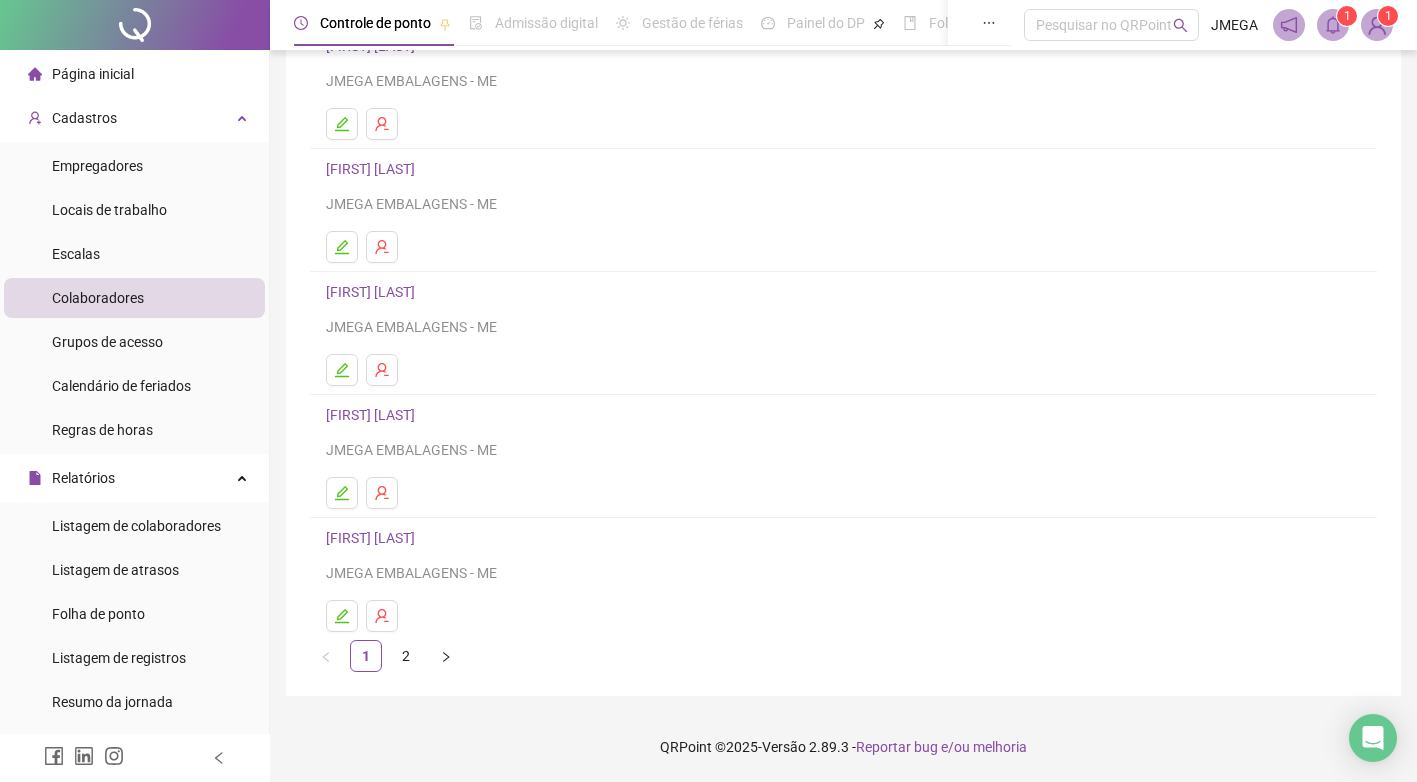 click on "Leia o artigo sobre colaboradores Assista o vídeo Faça um tour Inserir Nenhum resultado ADILSON JULHO SGUALHEIRA    JMEGA EMBALAGENS - ME BRUNA CAVALCANTE DA SILVA    JMEGA EMBALAGENS - ME CLAUDIA ALVES SANTOS BATISTA    JMEGA EMBALAGENS - ME EDILSON FERREIRA DA ROCHA    JMEGA EMBALAGENS - ME EMERSON ALEXANDRE RIBEIRO    JMEGA EMBALAGENS - ME 1 2" at bounding box center (843, 288) 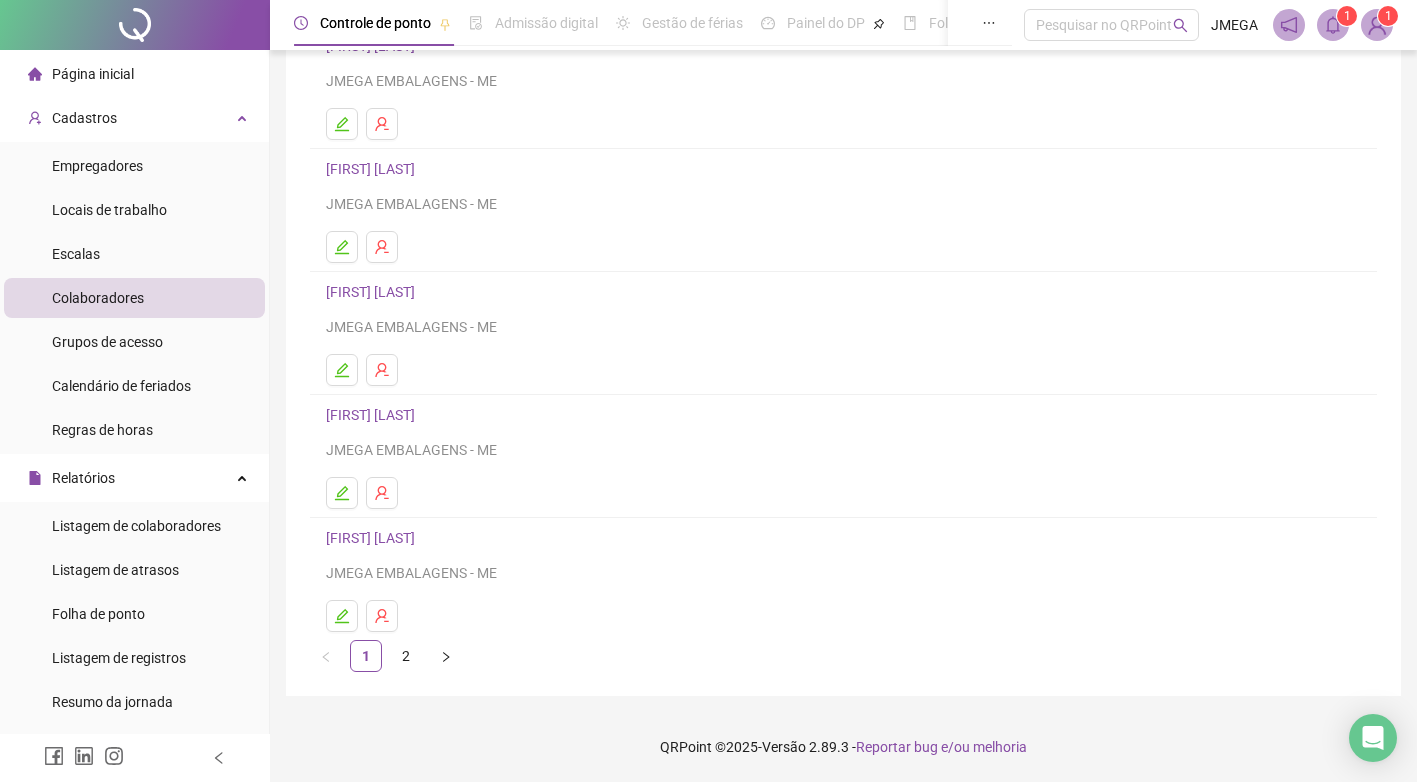 drag, startPoint x: 303, startPoint y: 574, endPoint x: 309, endPoint y: 586, distance: 13.416408 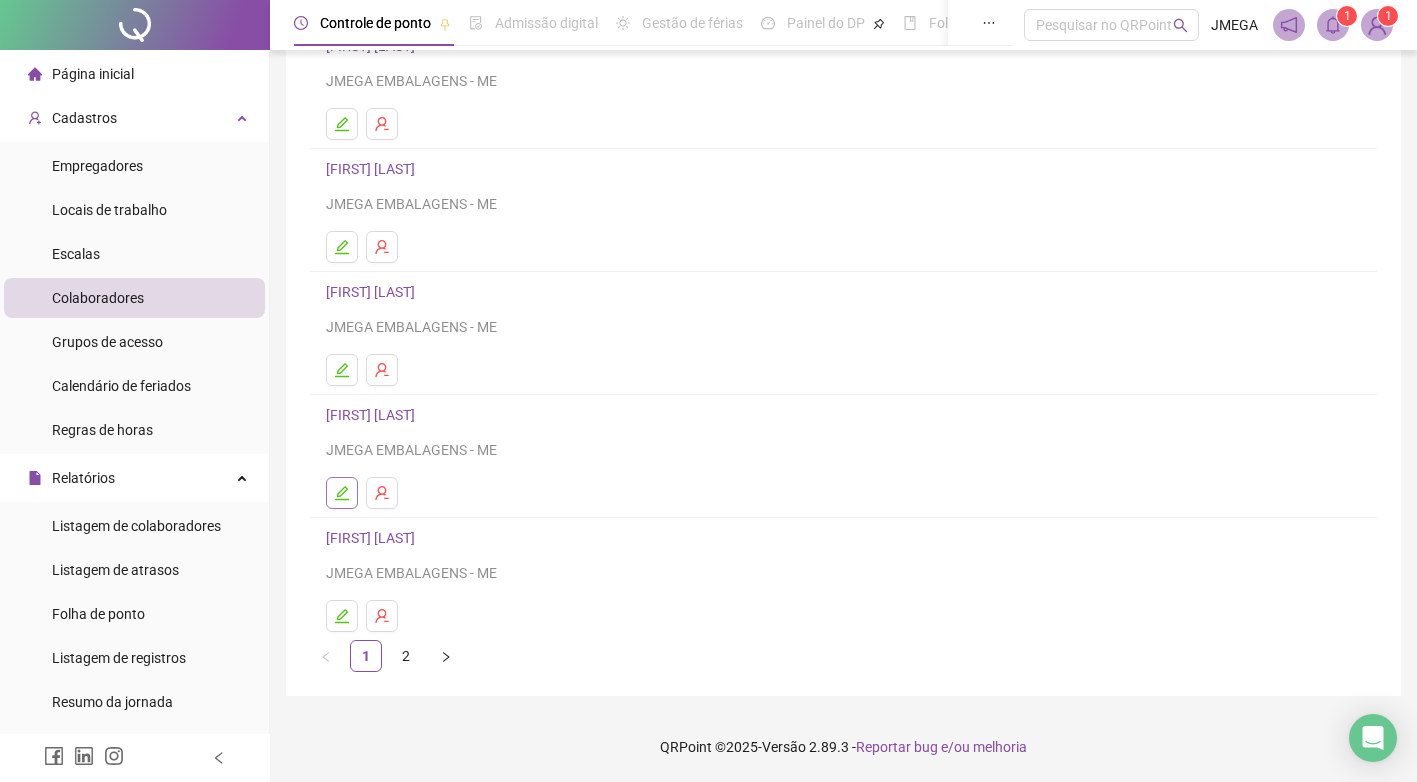 click 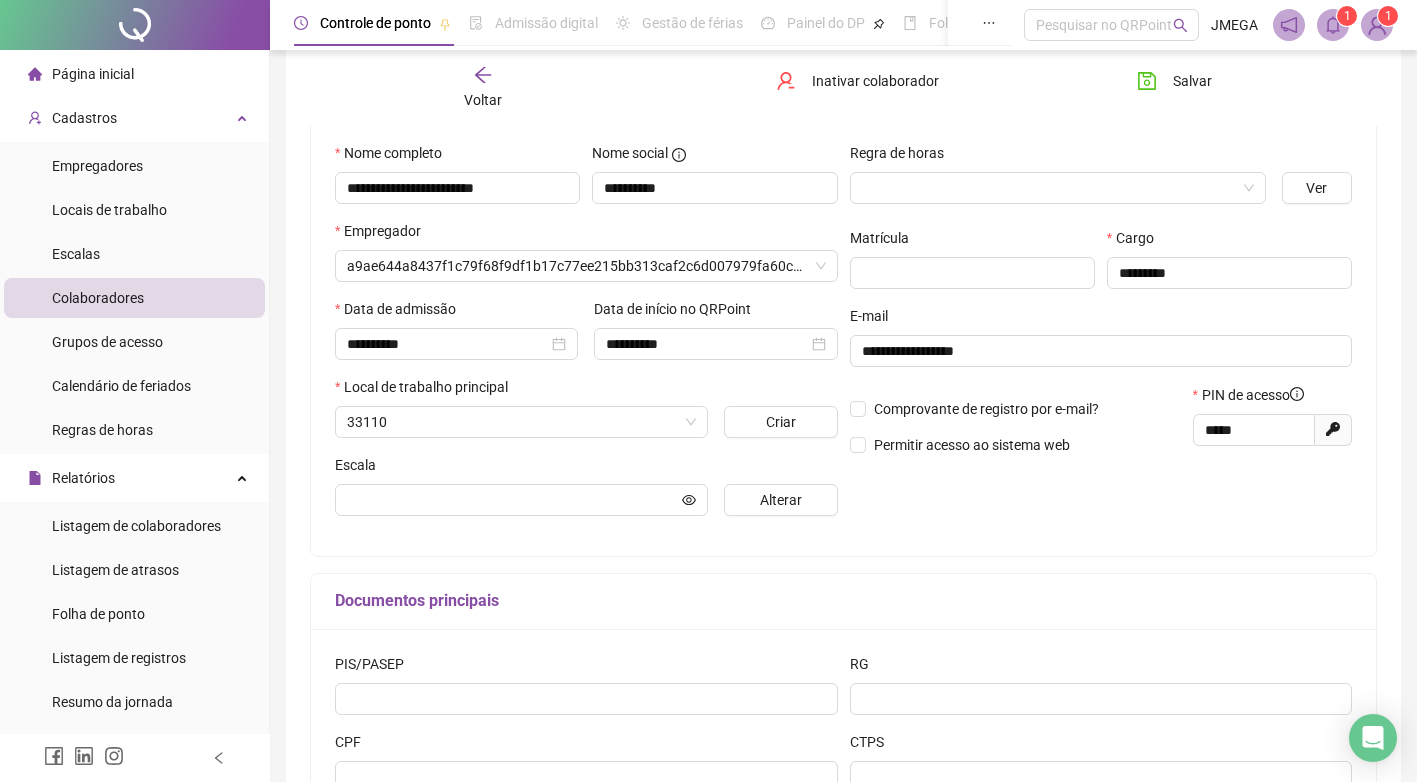 scroll, scrollTop: 195, scrollLeft: 0, axis: vertical 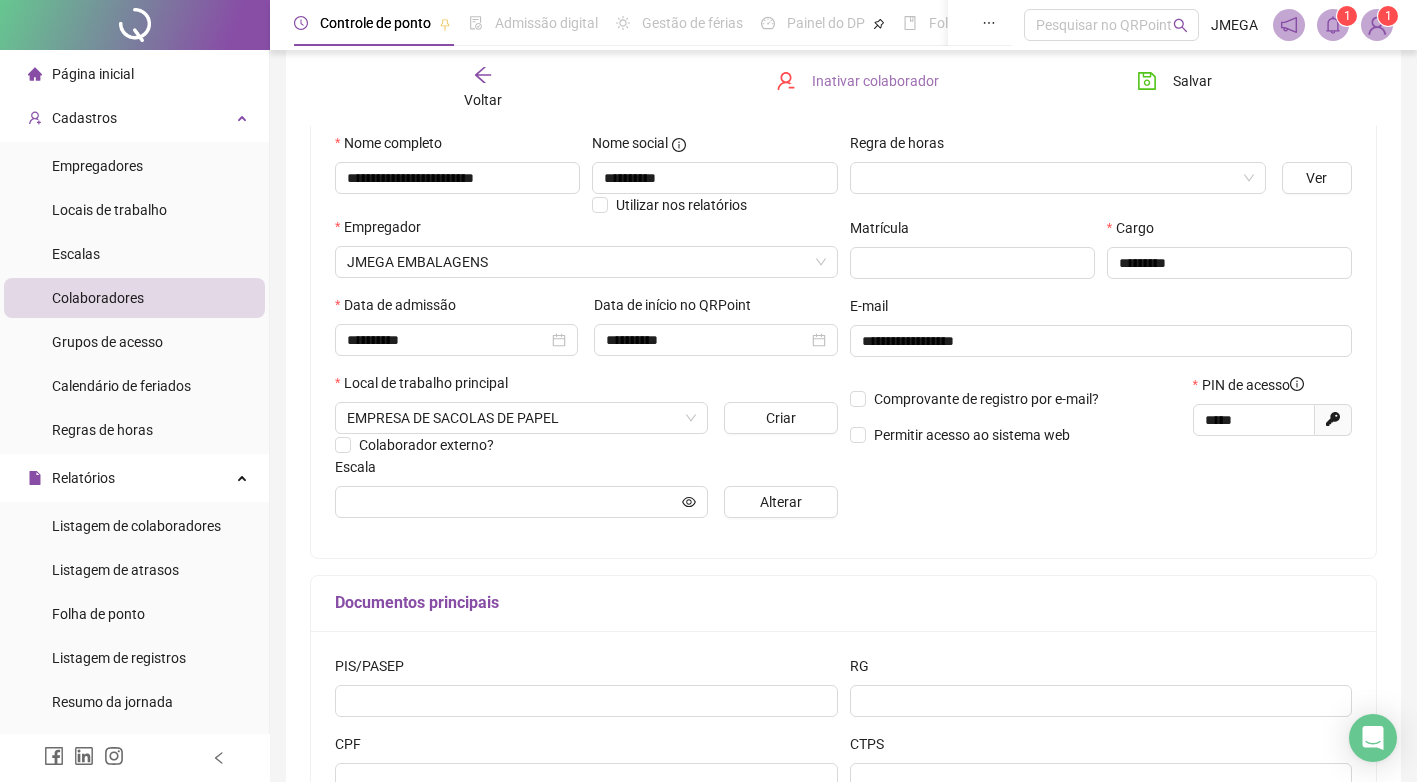 click on "Inativar colaborador" at bounding box center (875, 81) 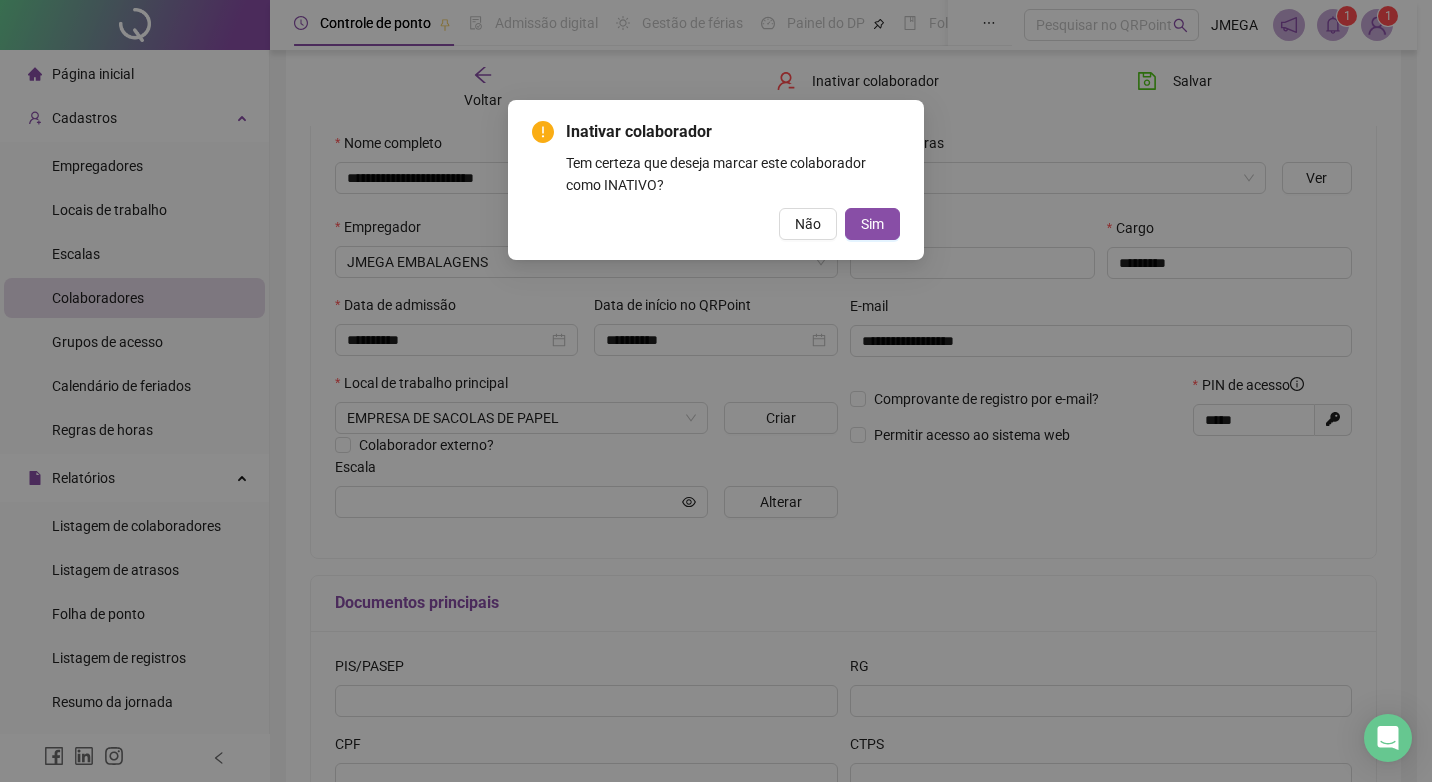 drag, startPoint x: 810, startPoint y: 232, endPoint x: 755, endPoint y: 258, distance: 60.835846 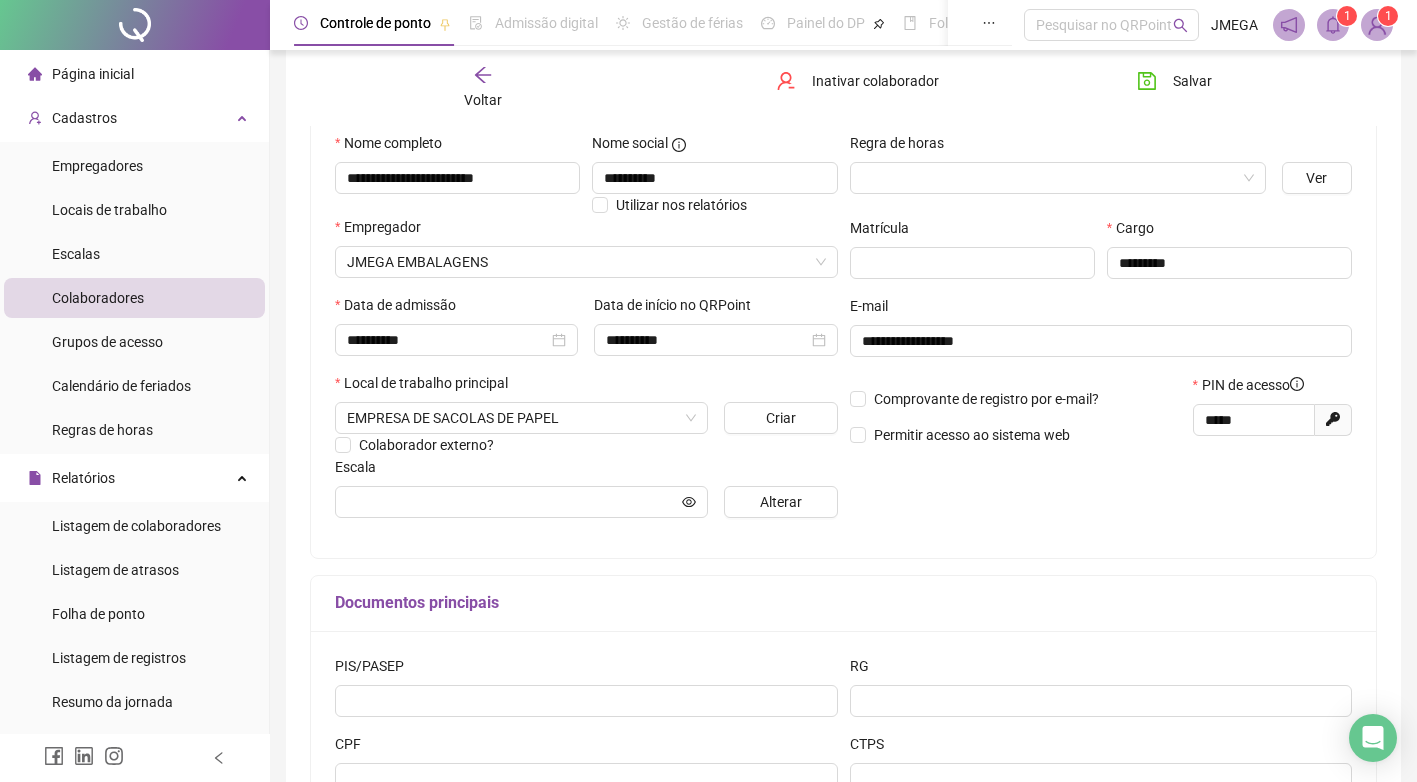 click 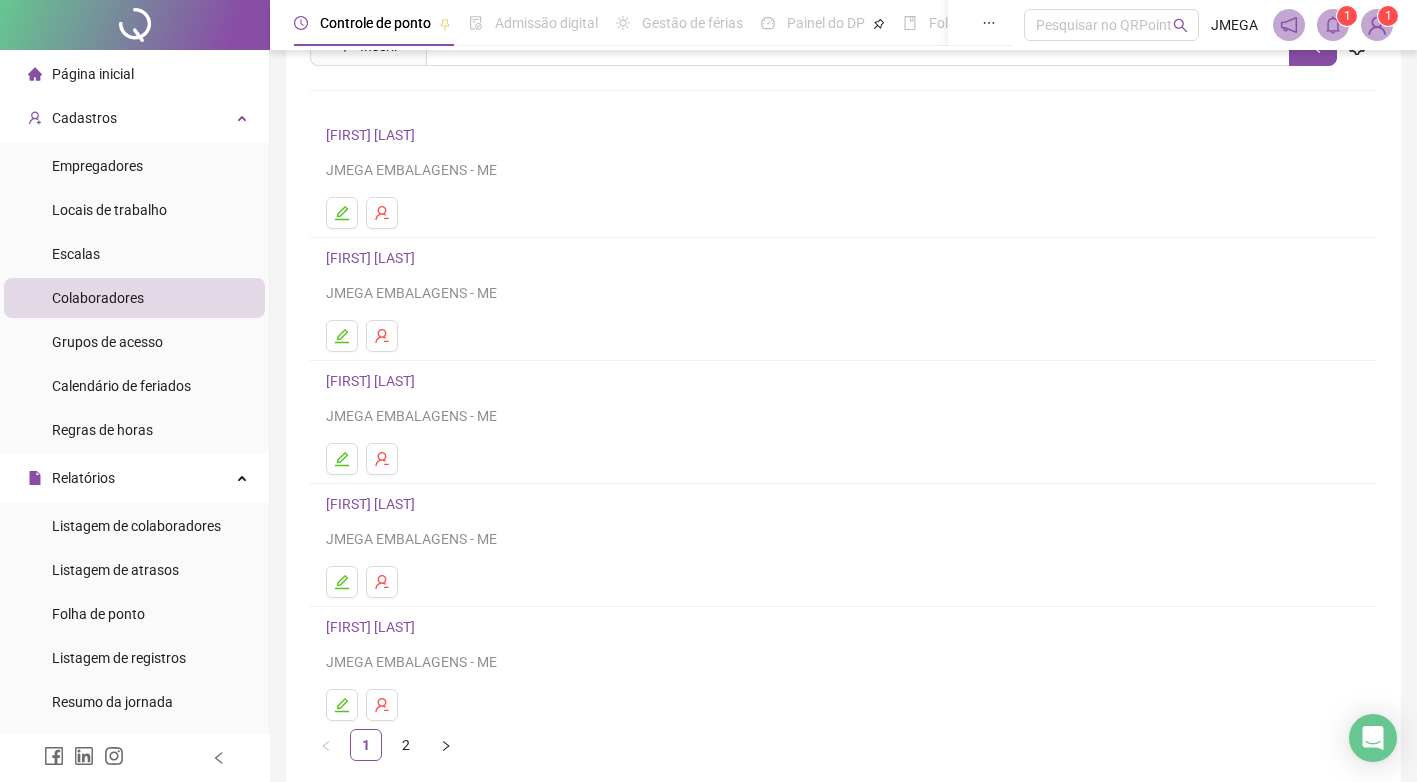 scroll, scrollTop: 185, scrollLeft: 0, axis: vertical 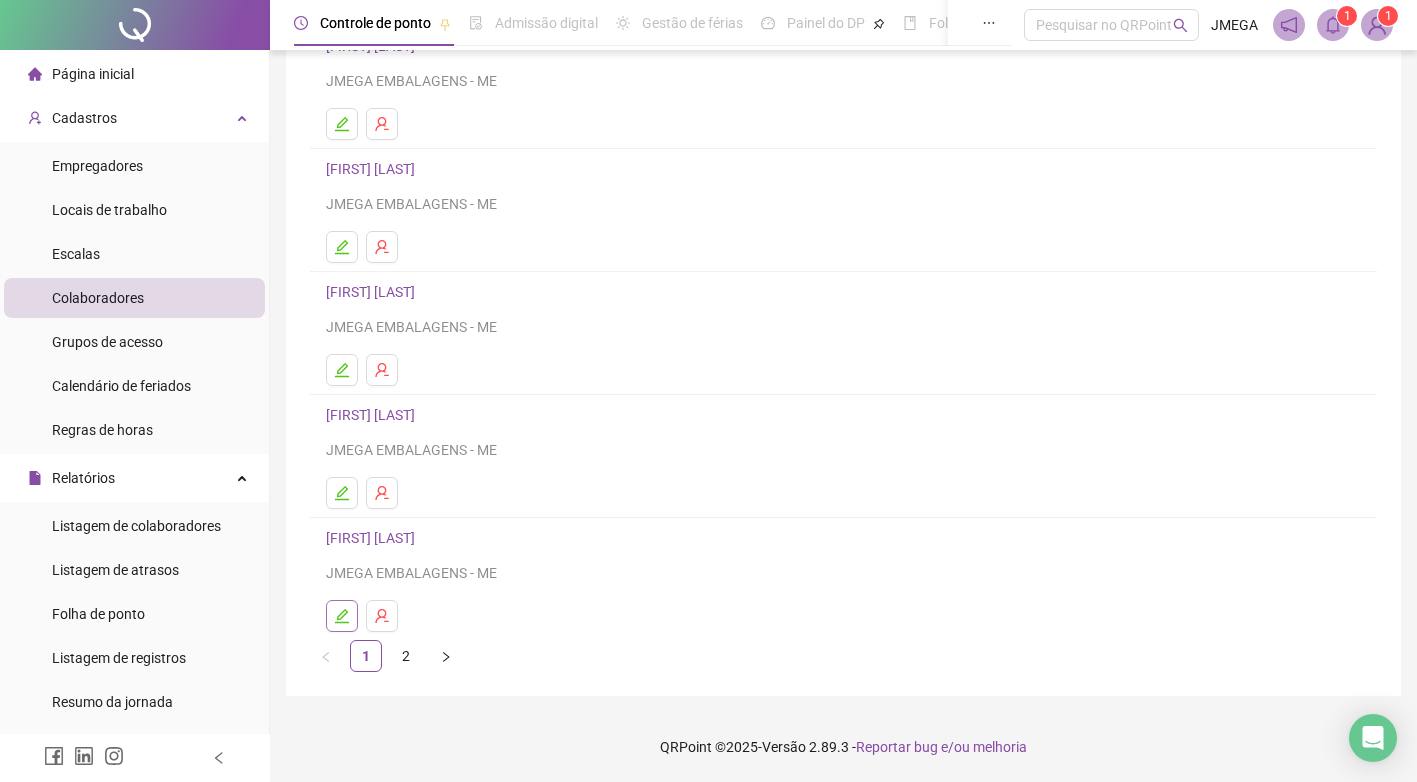 click 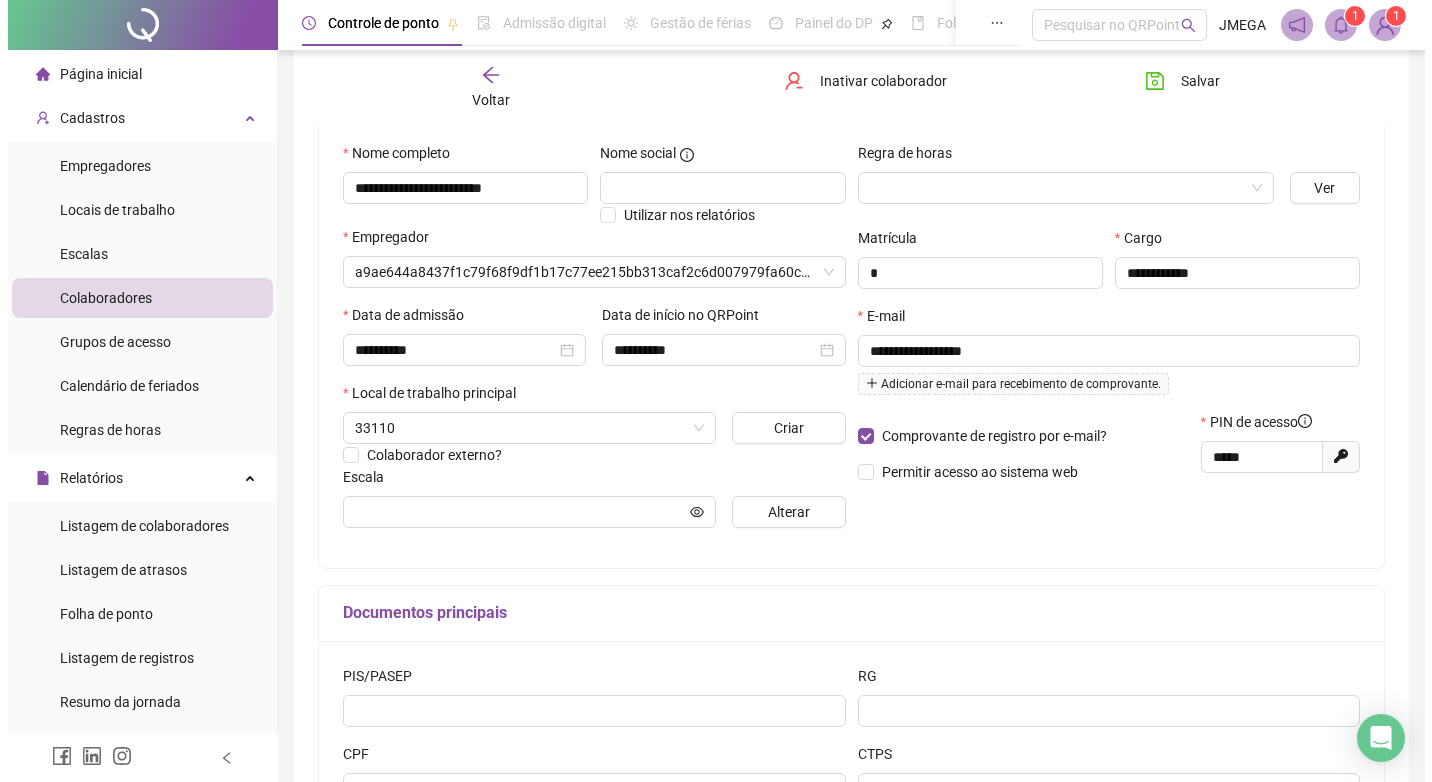 scroll, scrollTop: 195, scrollLeft: 0, axis: vertical 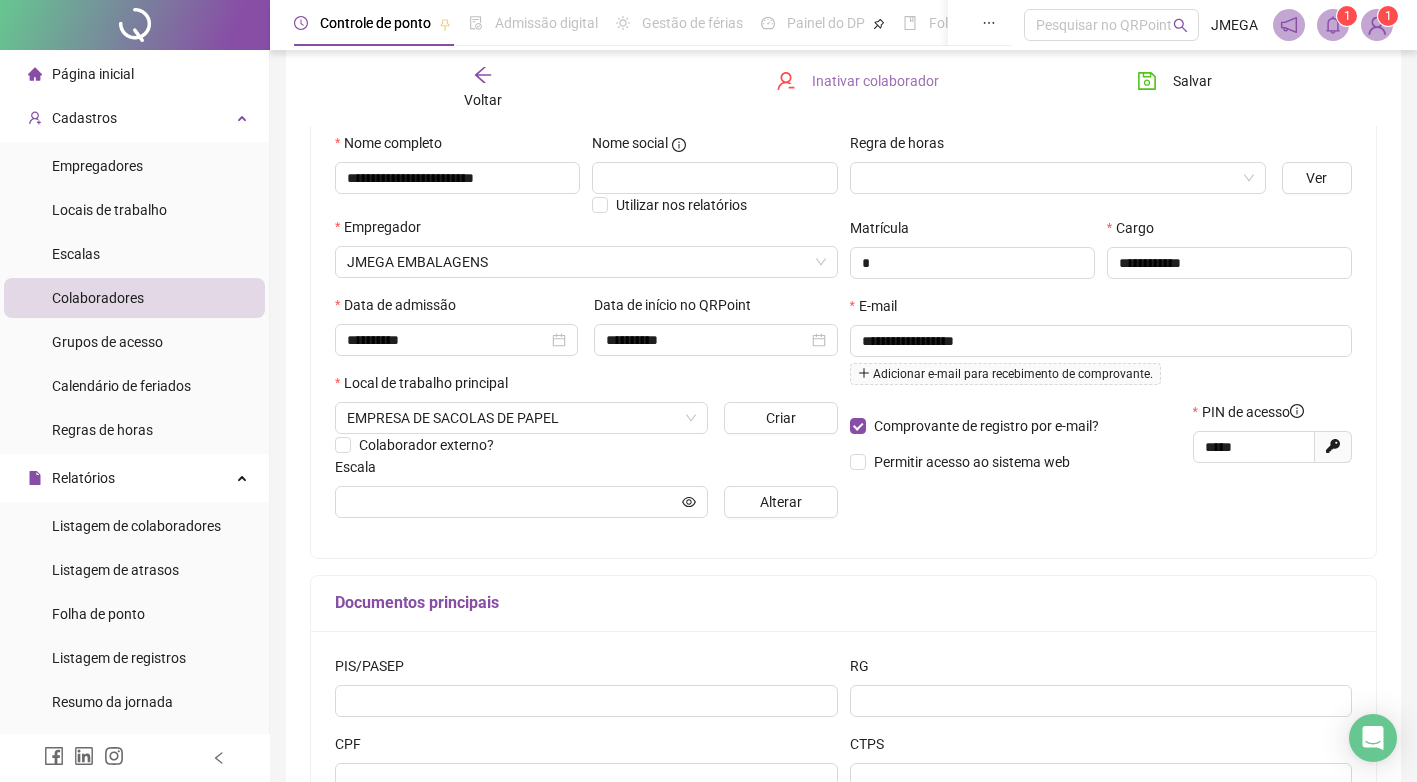 click on "Inativar colaborador" at bounding box center (875, 81) 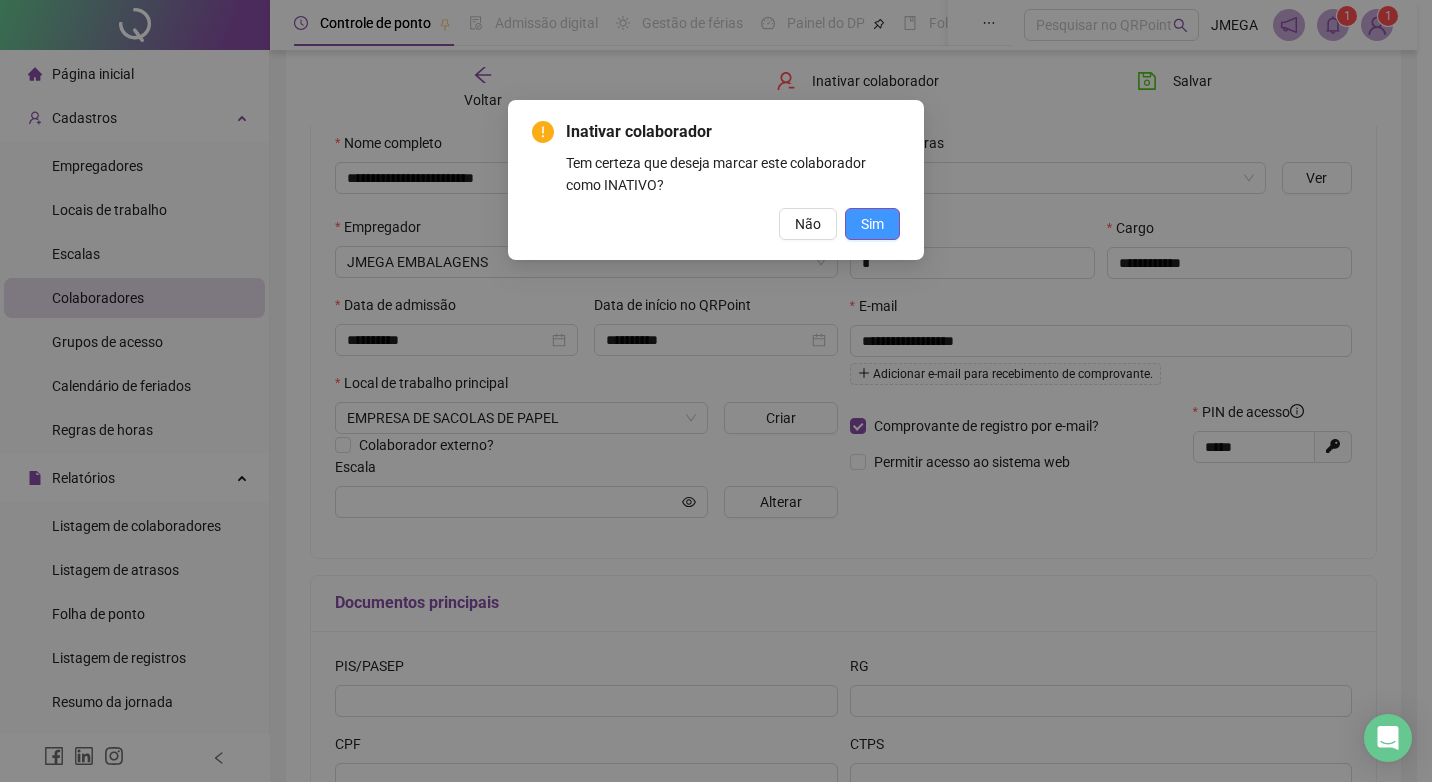 click on "Sim" at bounding box center [872, 224] 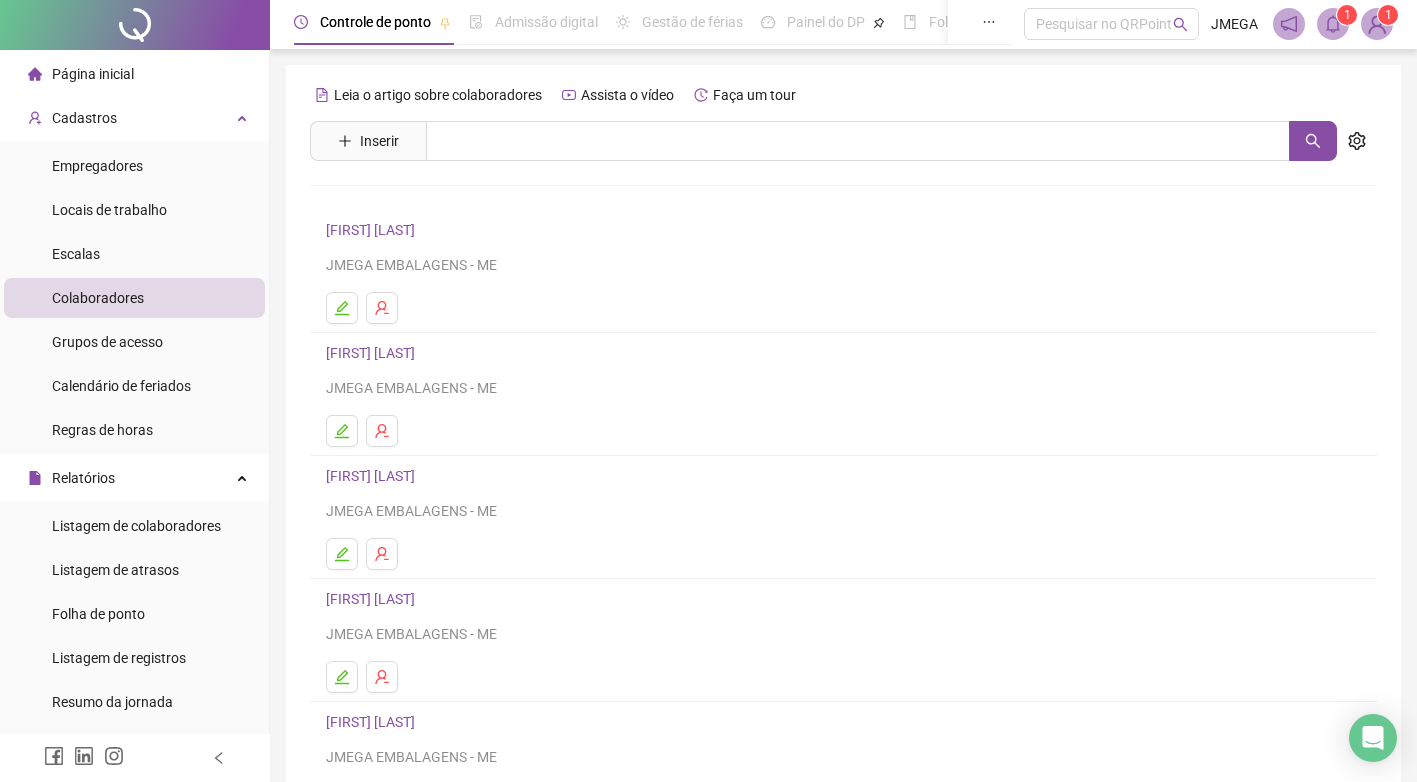 scroll, scrollTop: 185, scrollLeft: 0, axis: vertical 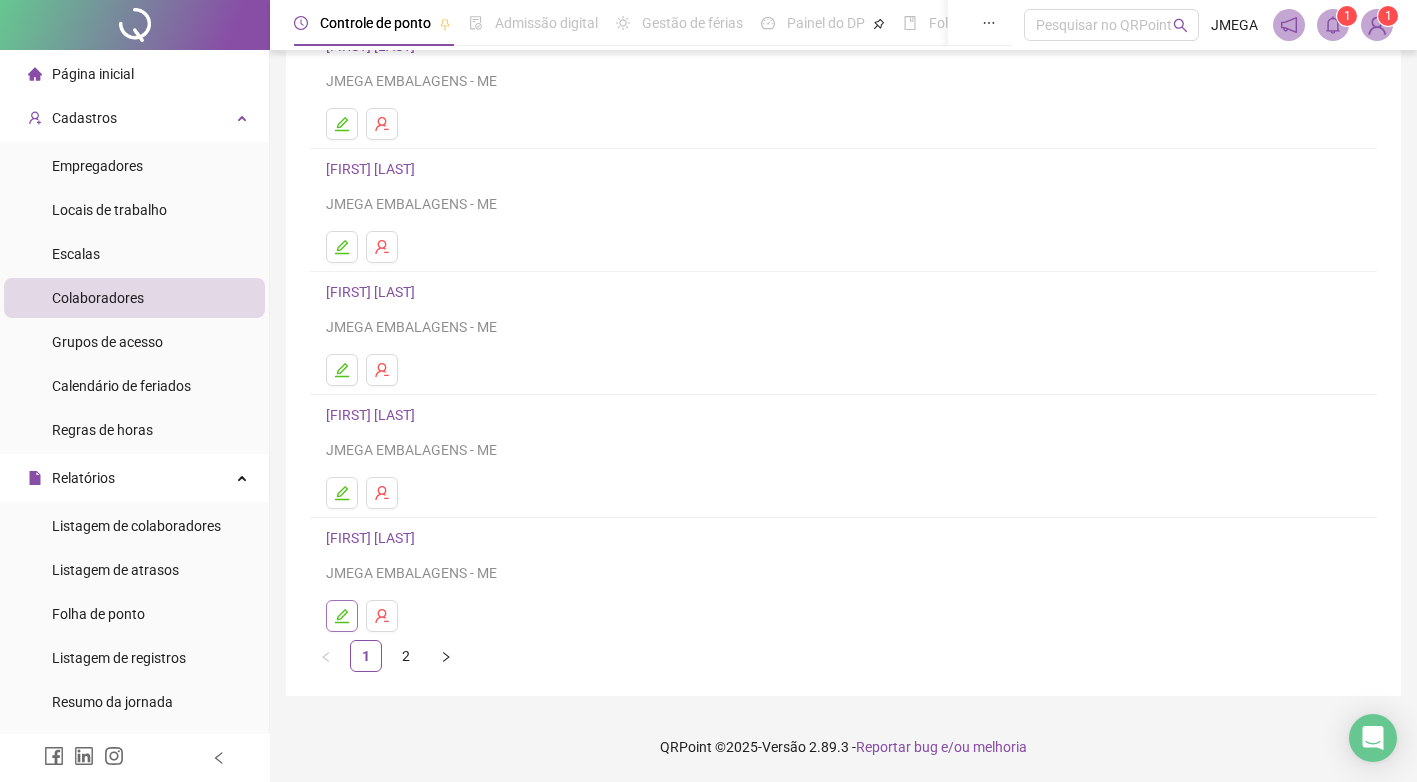 click 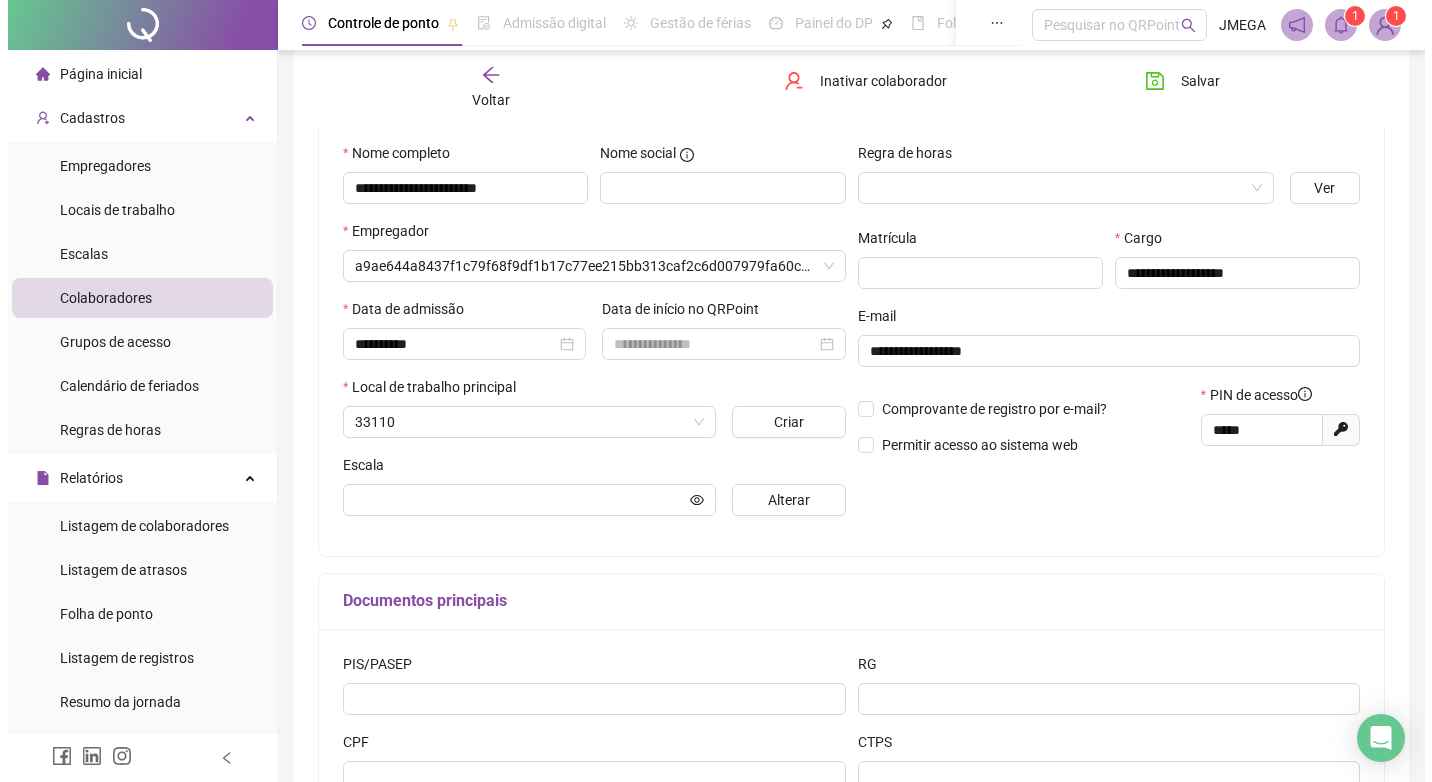 scroll, scrollTop: 195, scrollLeft: 0, axis: vertical 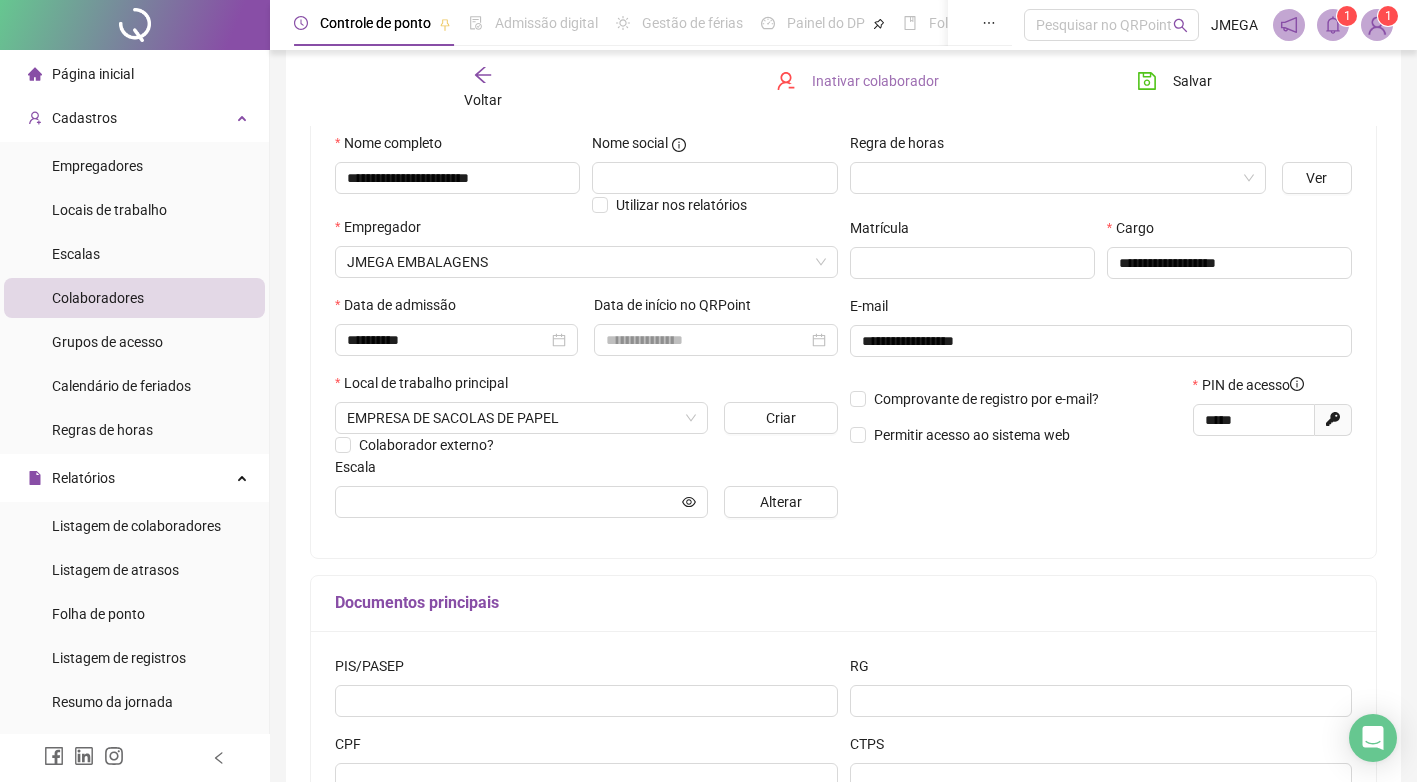 click on "Inativar colaborador" at bounding box center (875, 81) 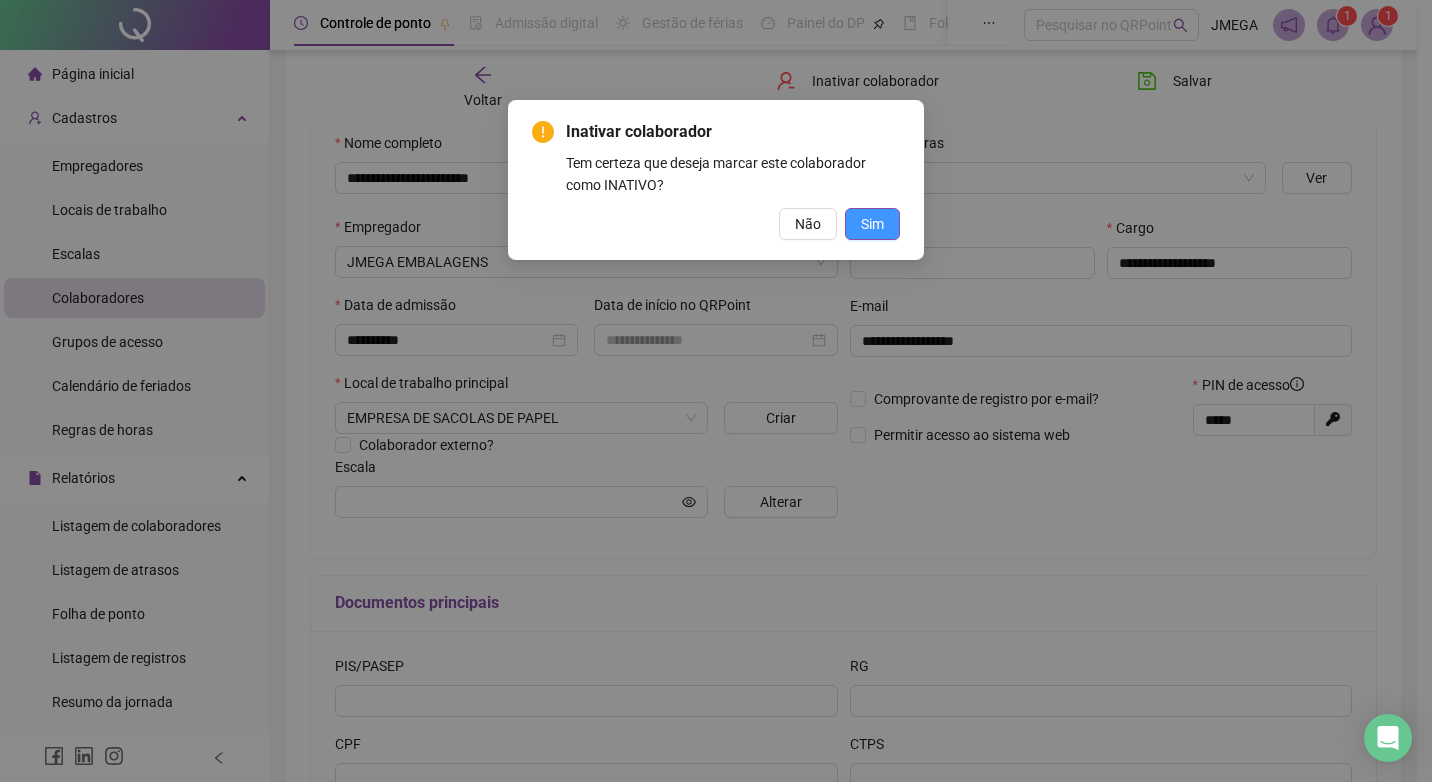 click on "Sim" at bounding box center (872, 224) 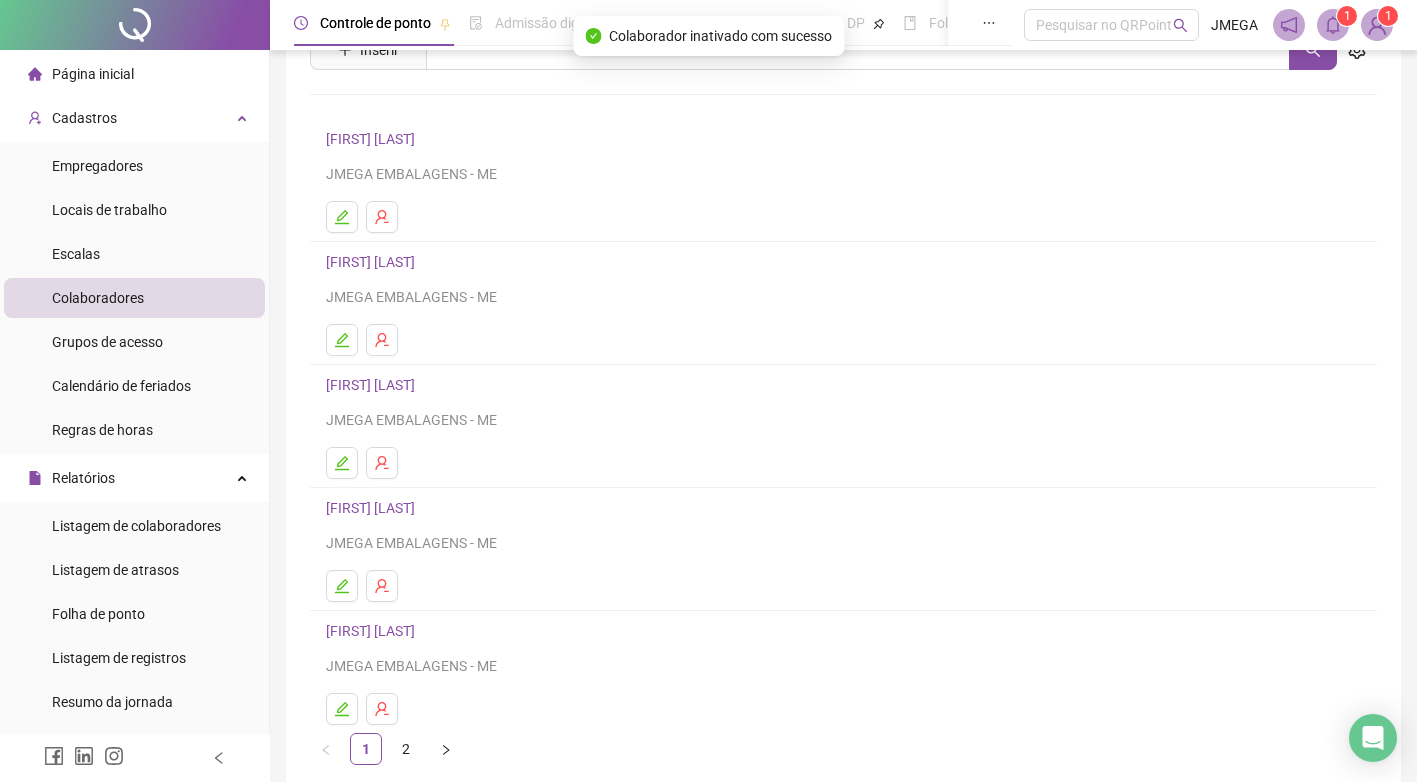 scroll, scrollTop: 185, scrollLeft: 0, axis: vertical 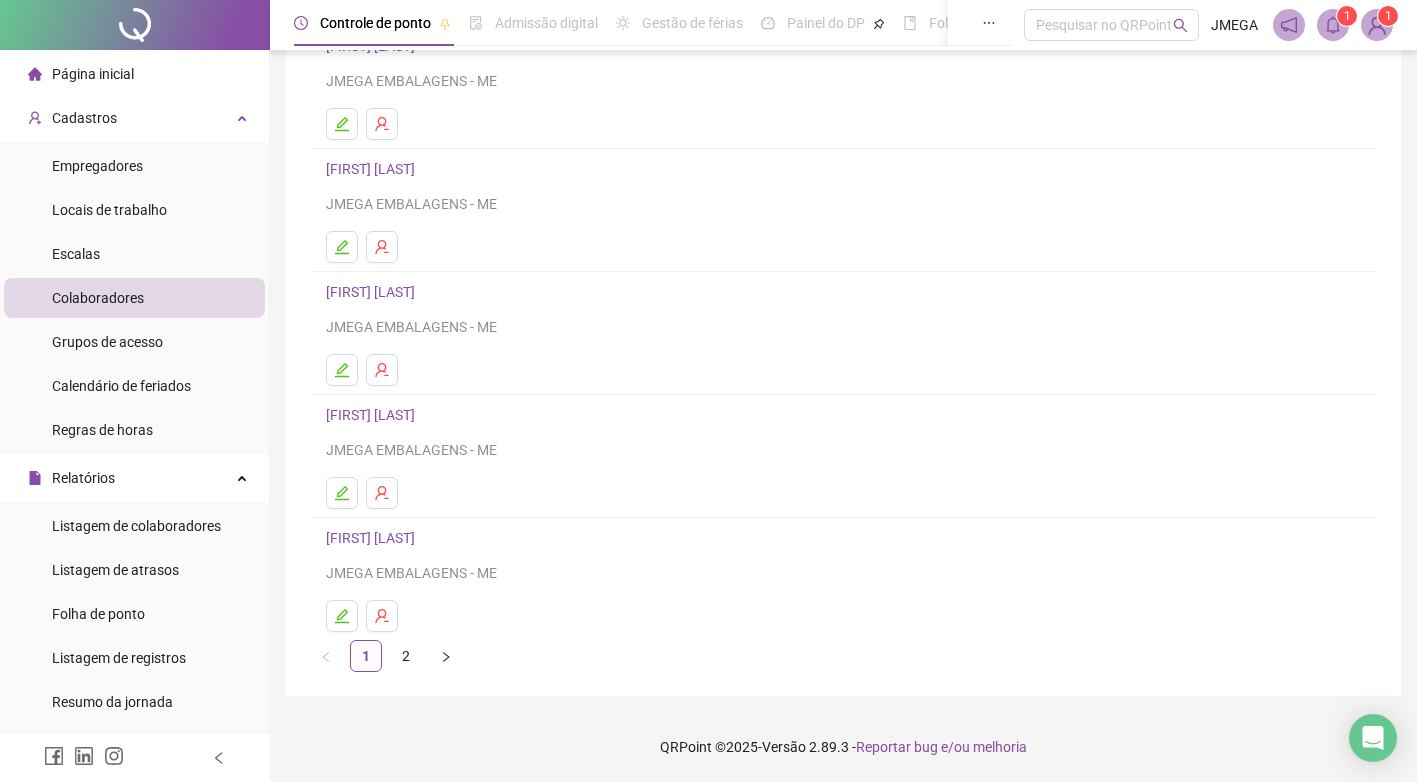 drag, startPoint x: 338, startPoint y: 537, endPoint x: 781, endPoint y: 658, distance: 459.2276 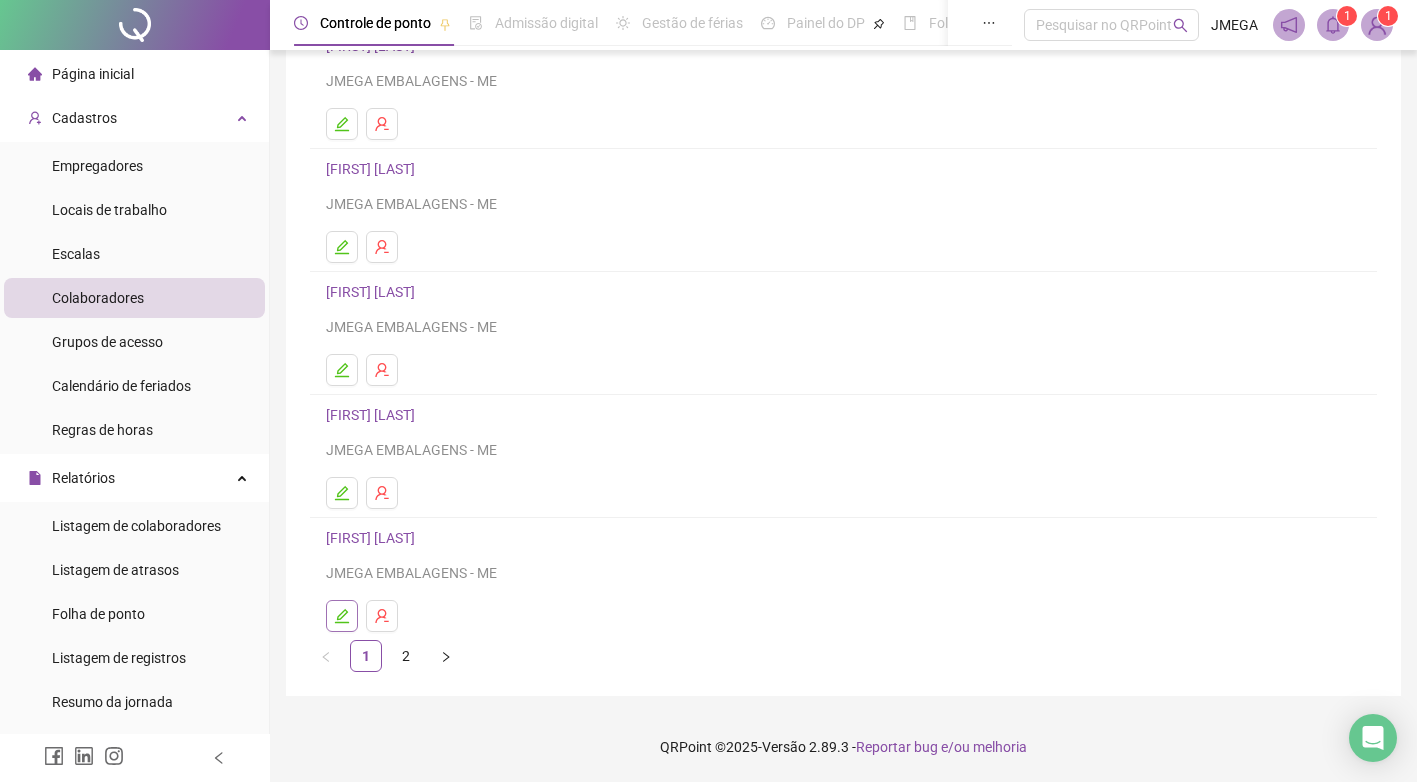 click 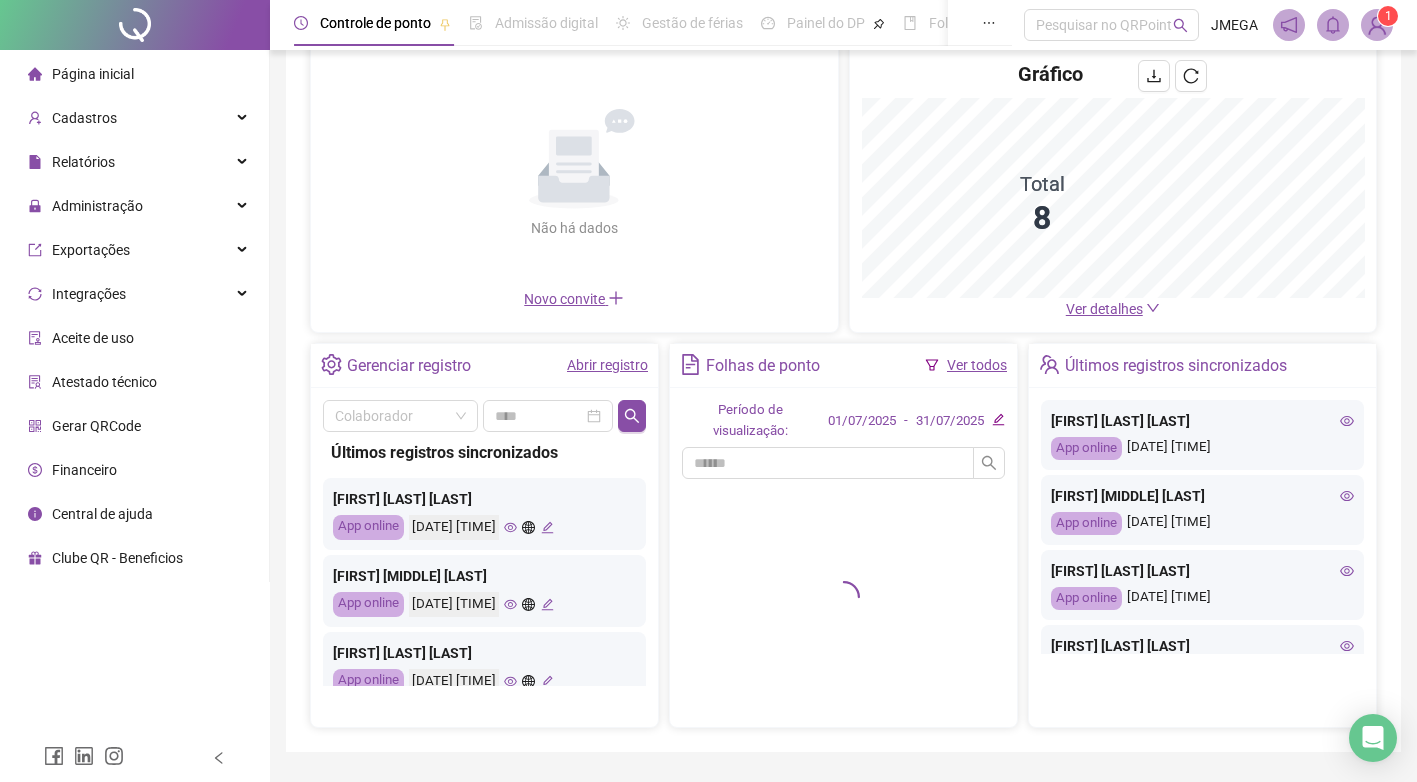 scroll, scrollTop: 200, scrollLeft: 0, axis: vertical 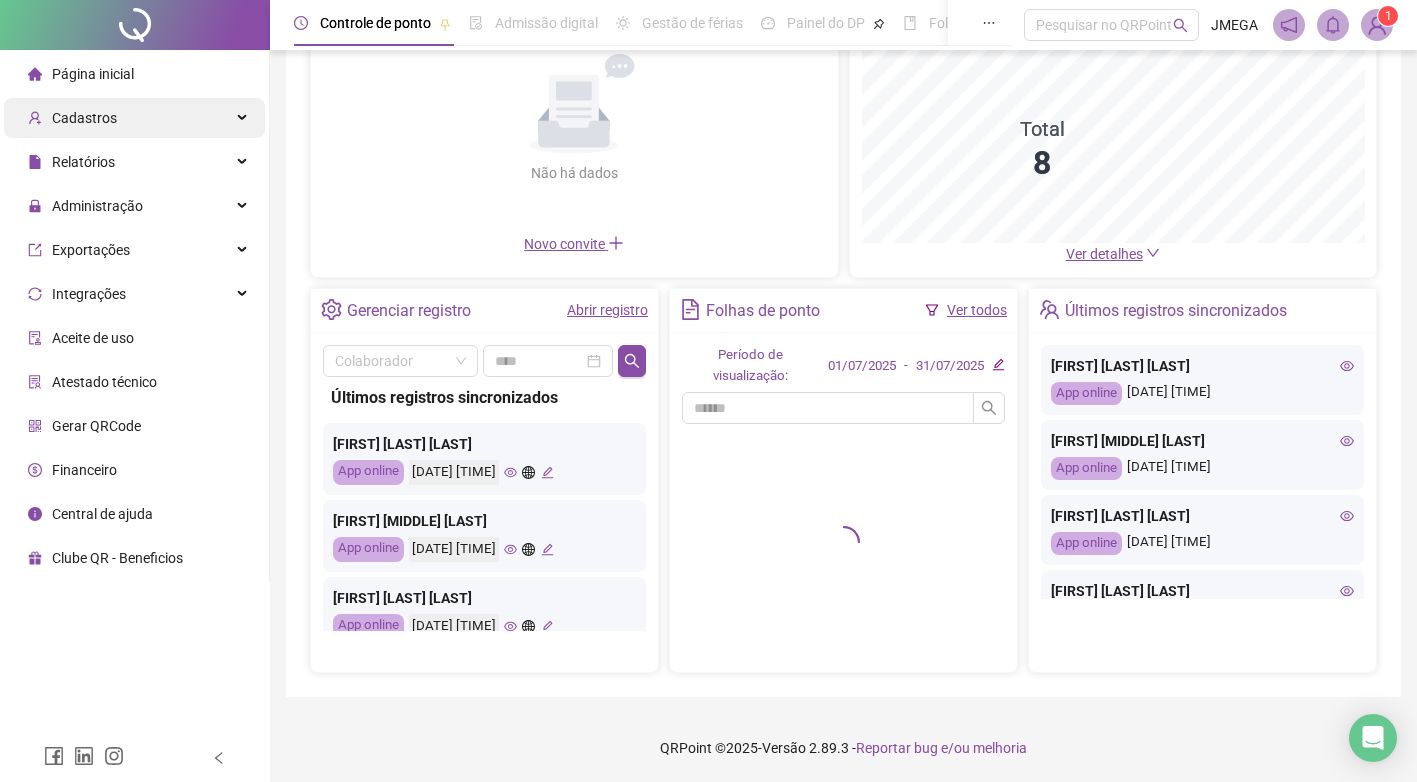 drag, startPoint x: 237, startPoint y: 115, endPoint x: 72, endPoint y: 118, distance: 165.02727 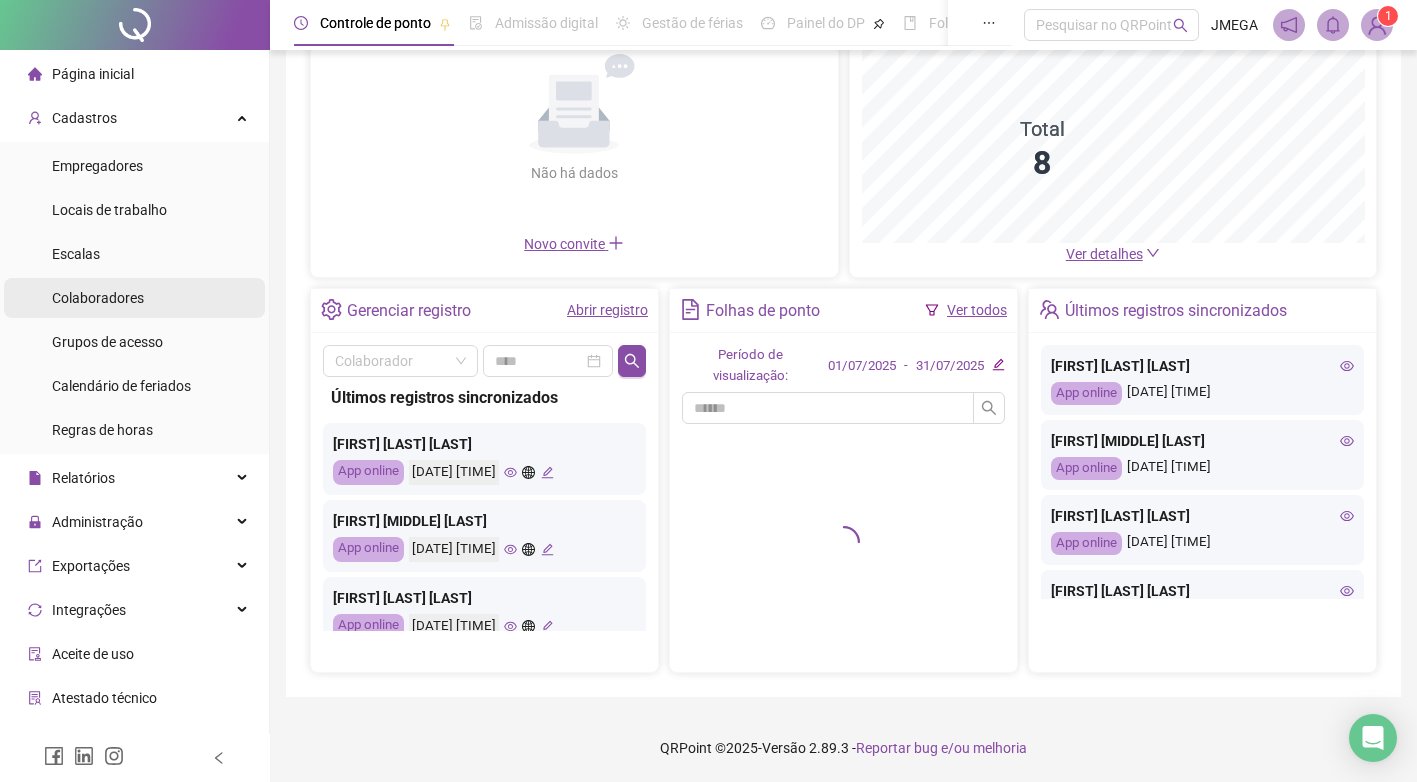 click on "Colaboradores" at bounding box center (98, 298) 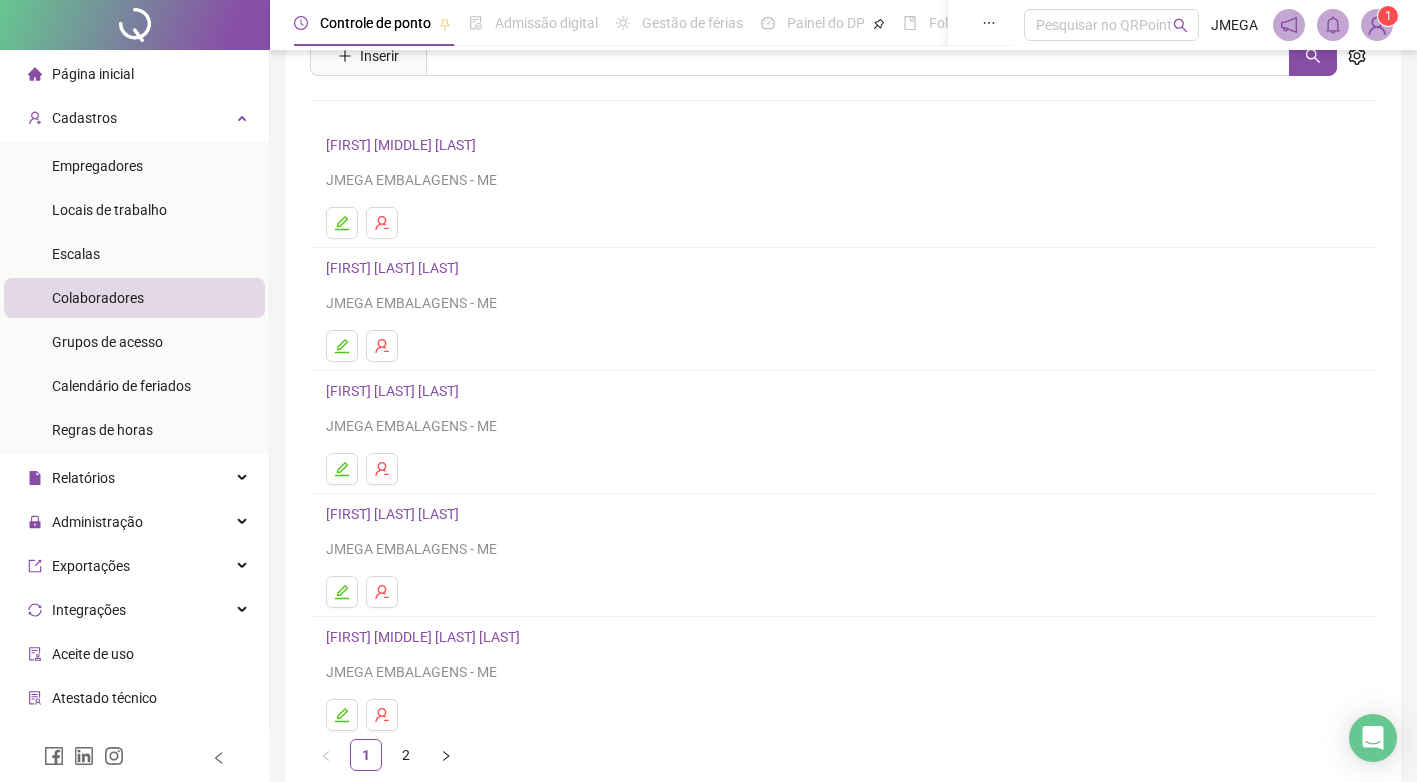 scroll, scrollTop: 185, scrollLeft: 0, axis: vertical 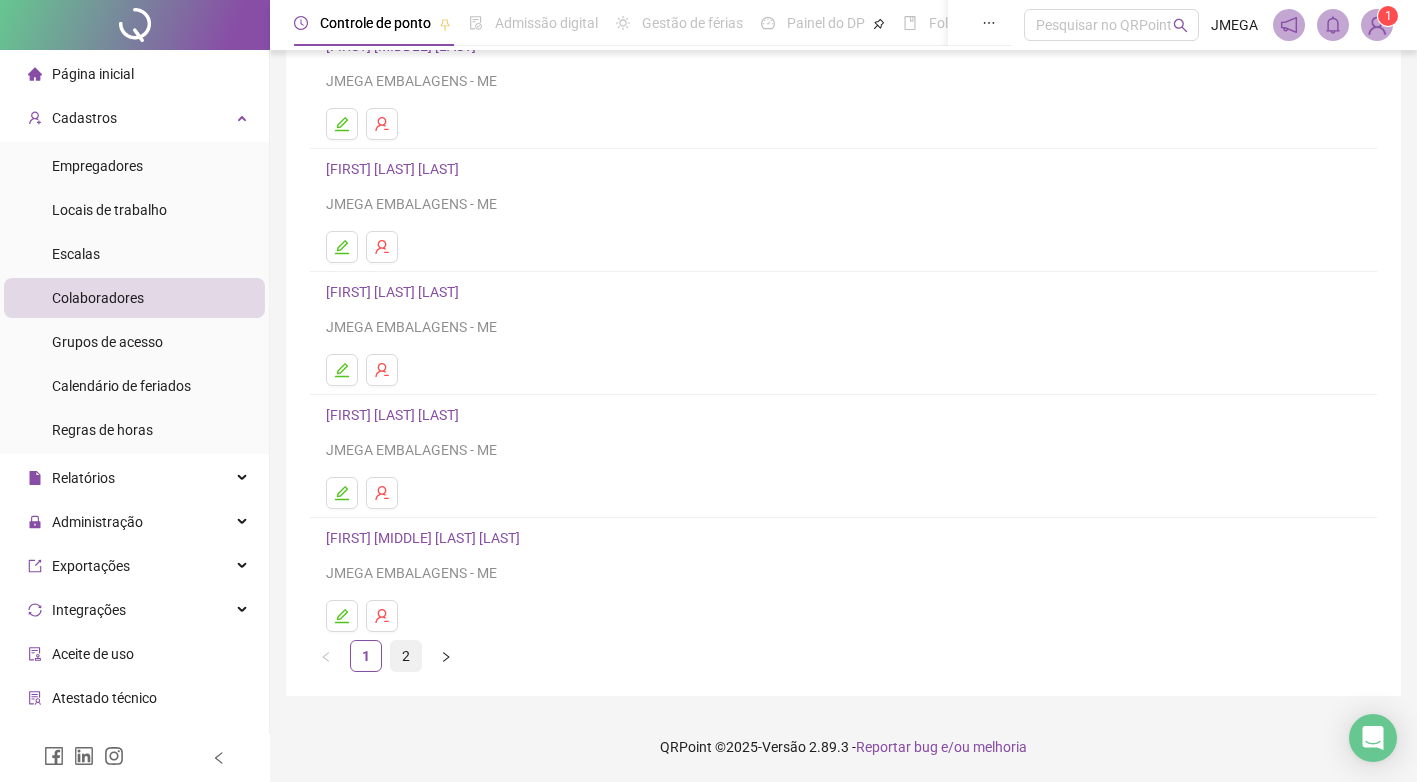 click on "2" at bounding box center (406, 656) 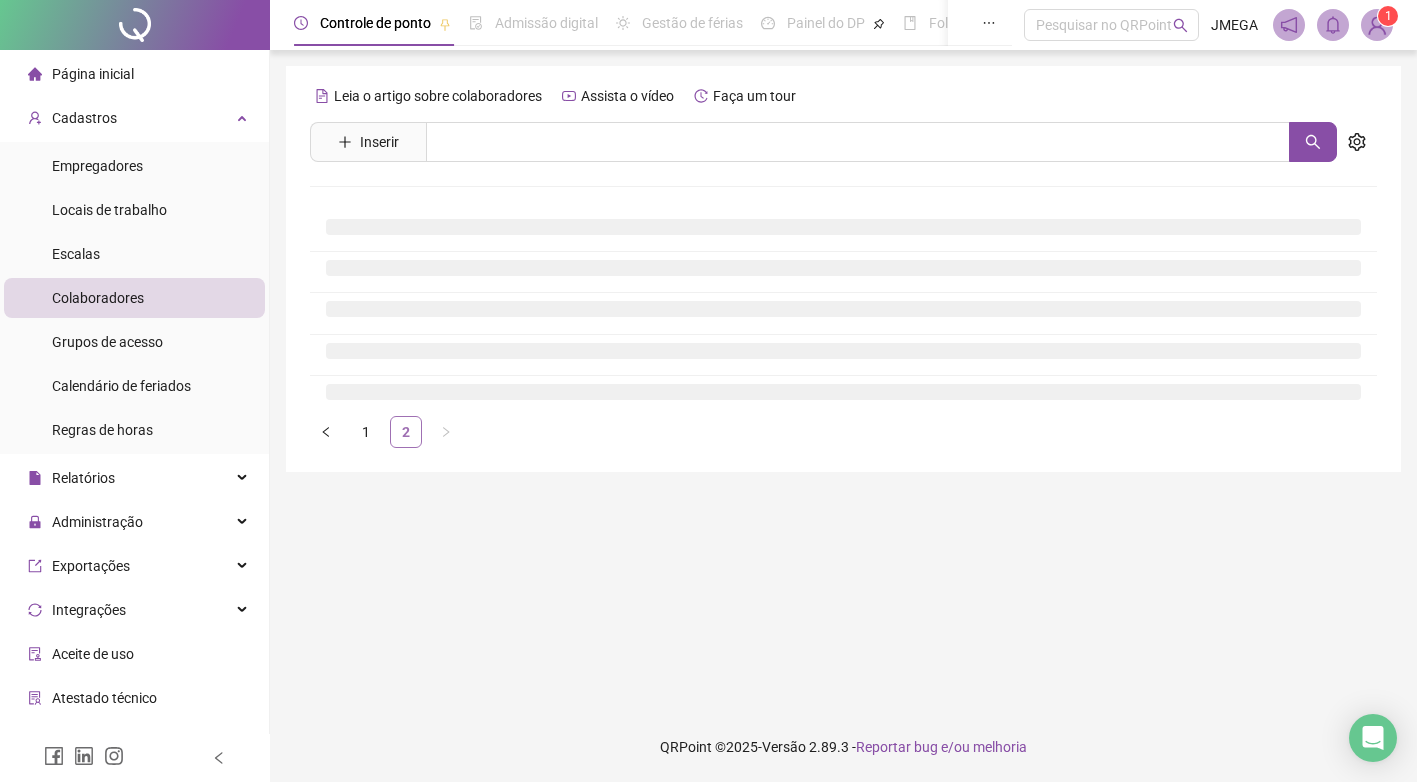 scroll, scrollTop: 0, scrollLeft: 0, axis: both 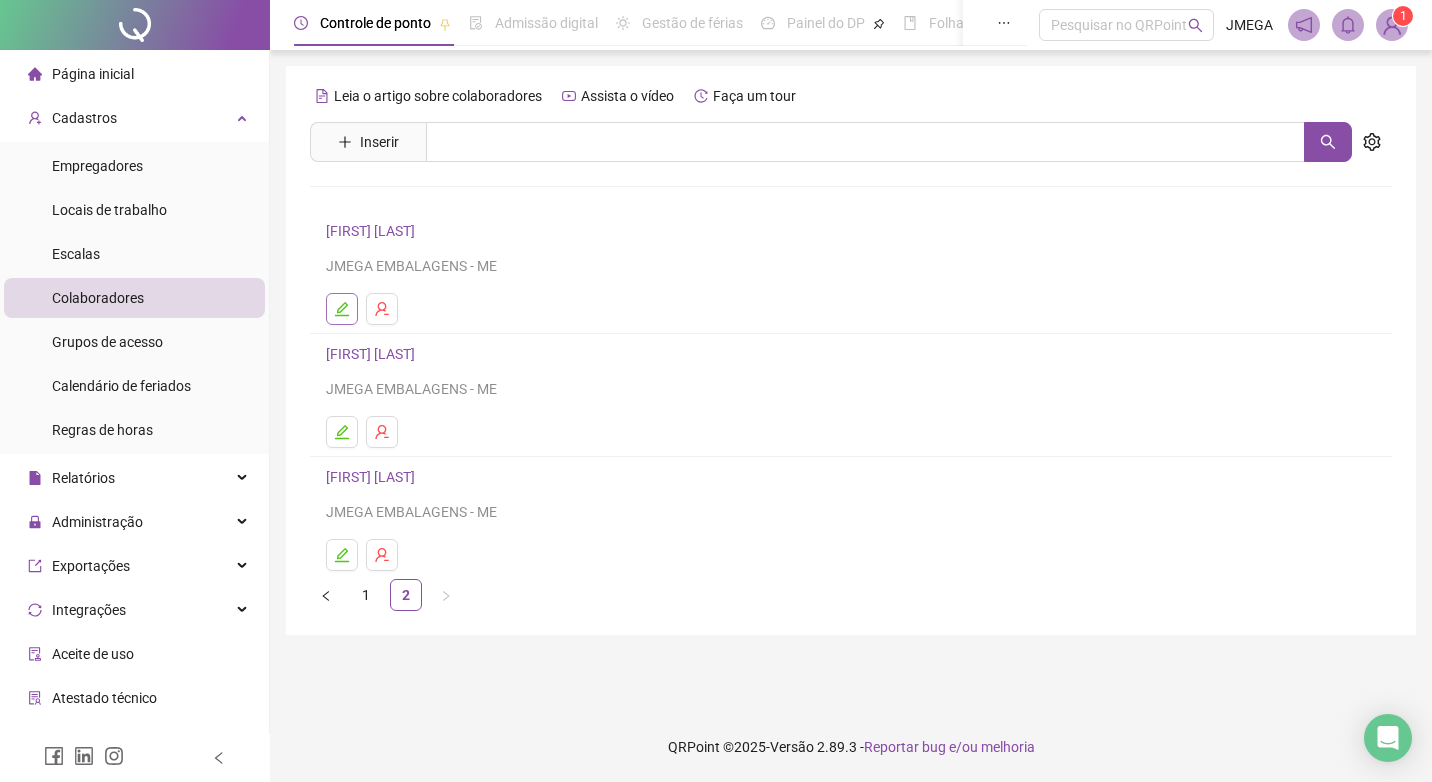 click 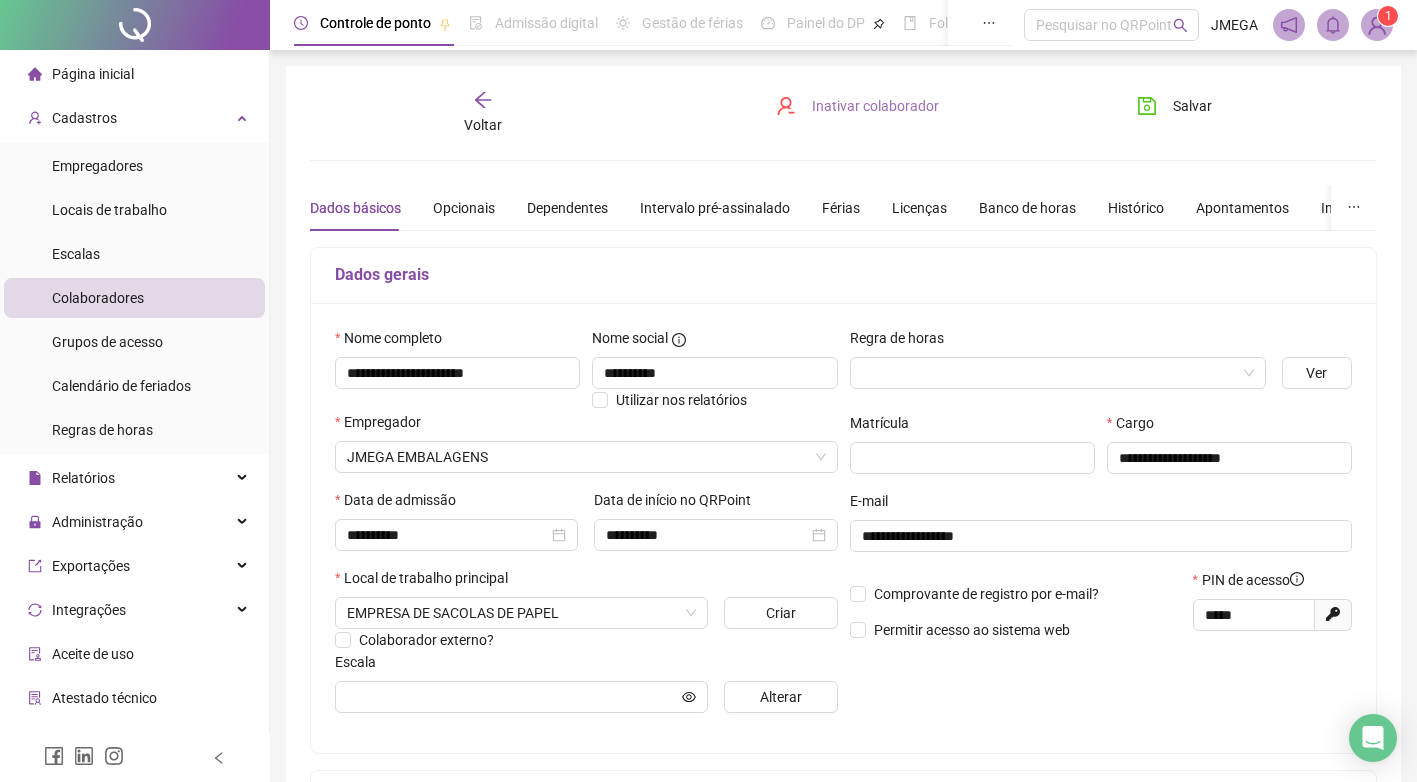 click on "Inativar colaborador" at bounding box center [875, 106] 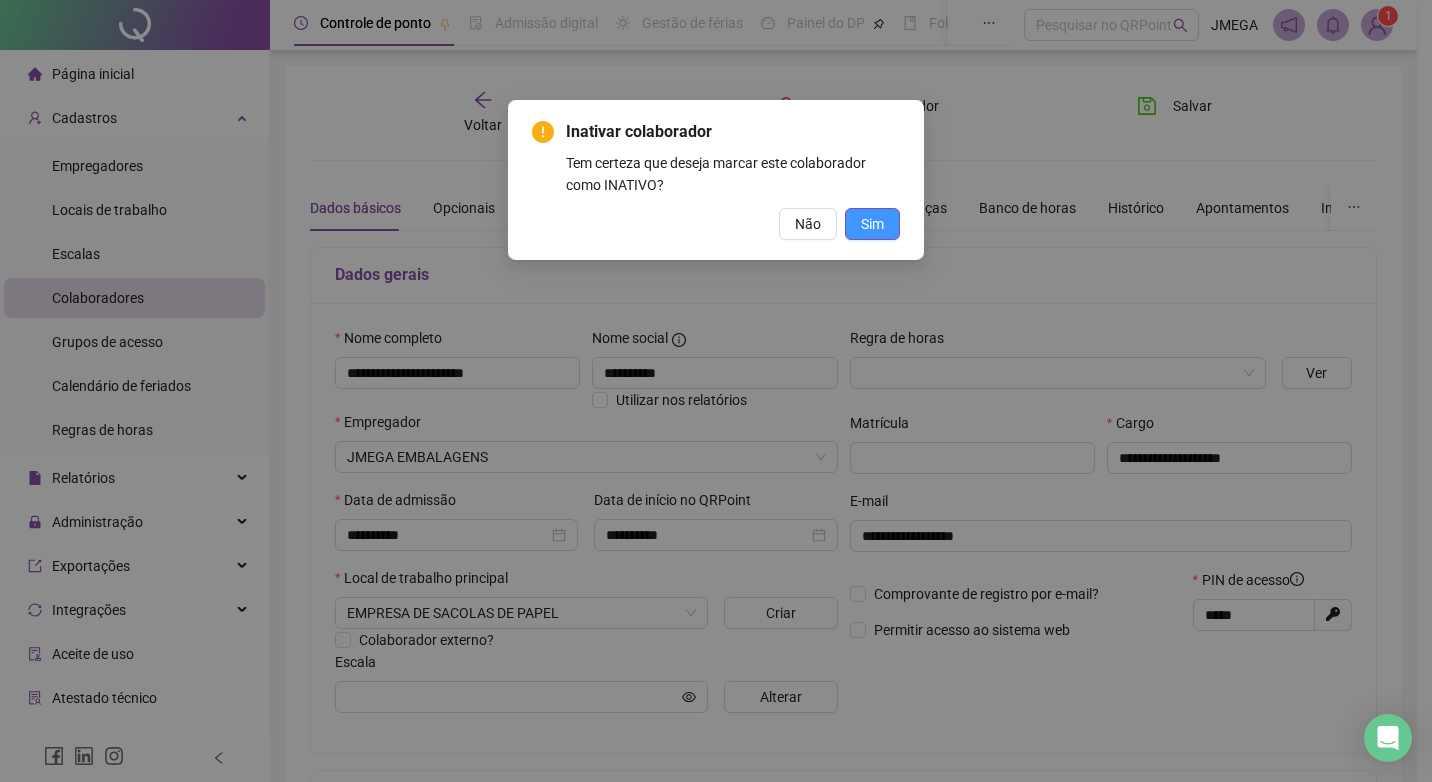click on "Sim" at bounding box center [872, 224] 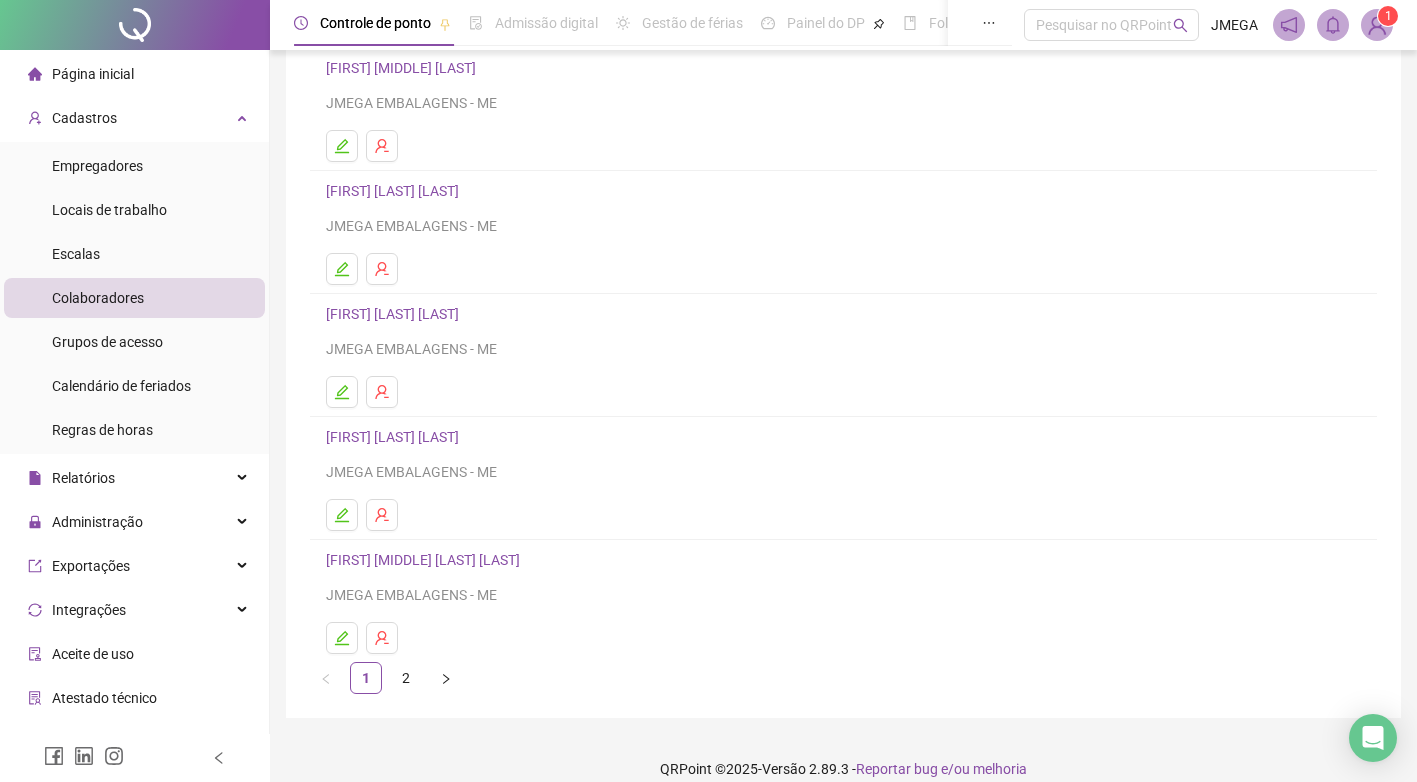 scroll, scrollTop: 185, scrollLeft: 0, axis: vertical 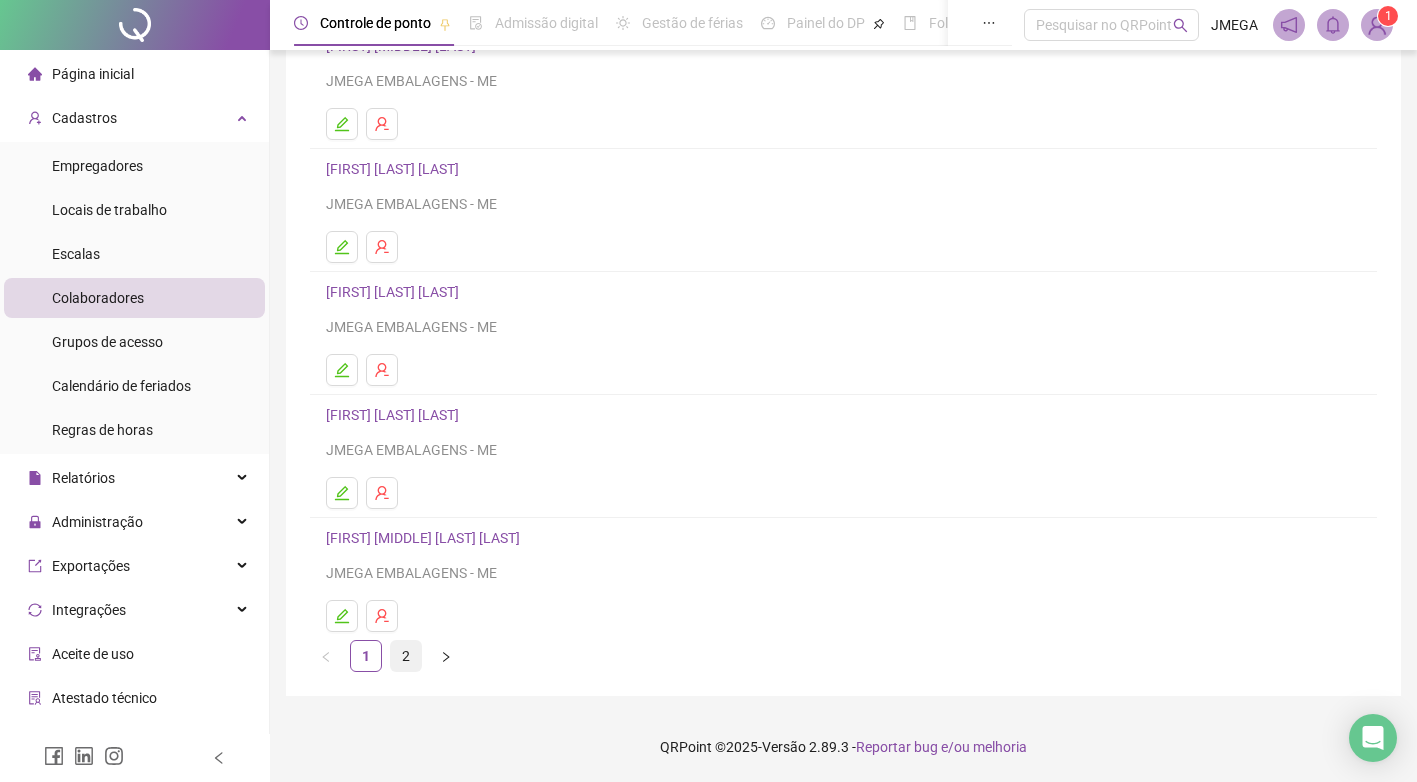 click on "2" at bounding box center [406, 656] 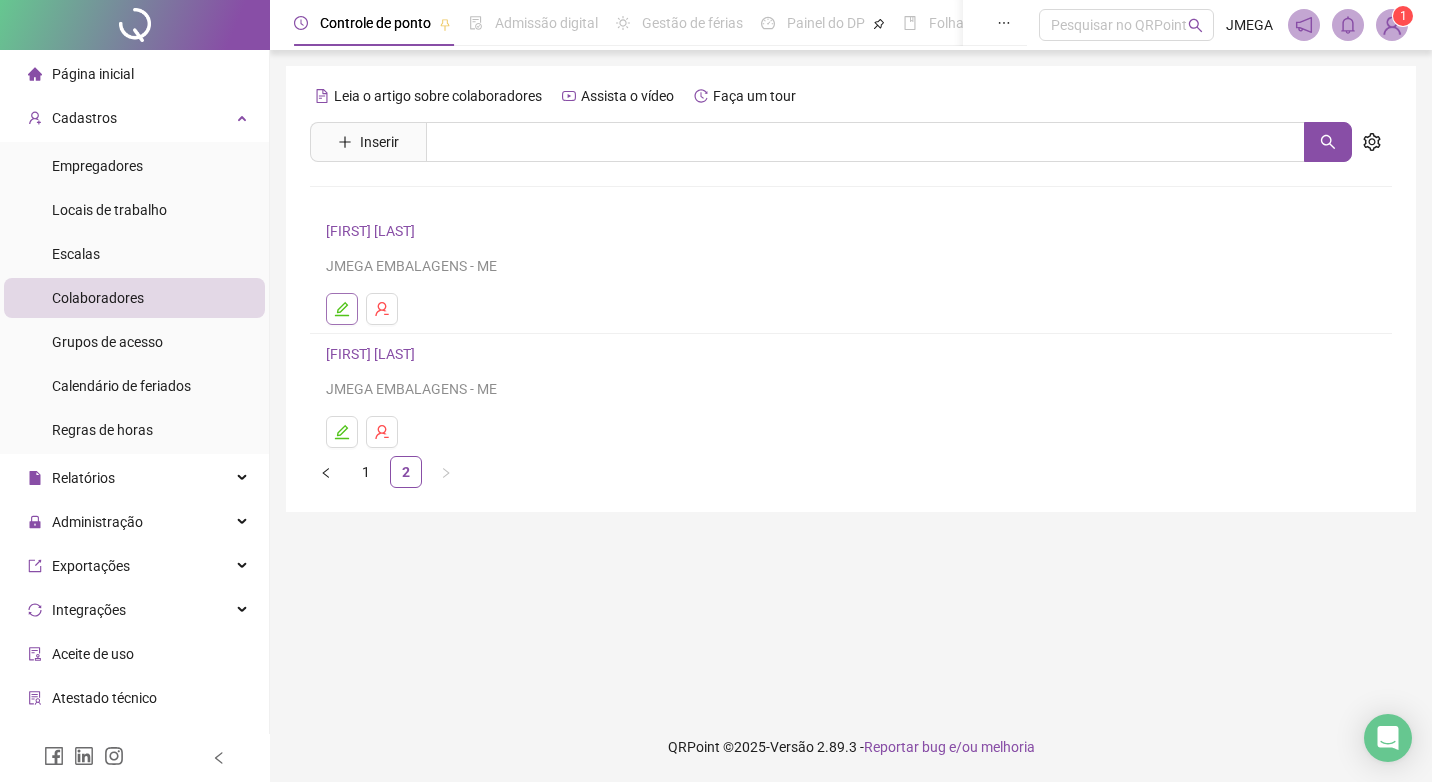 click 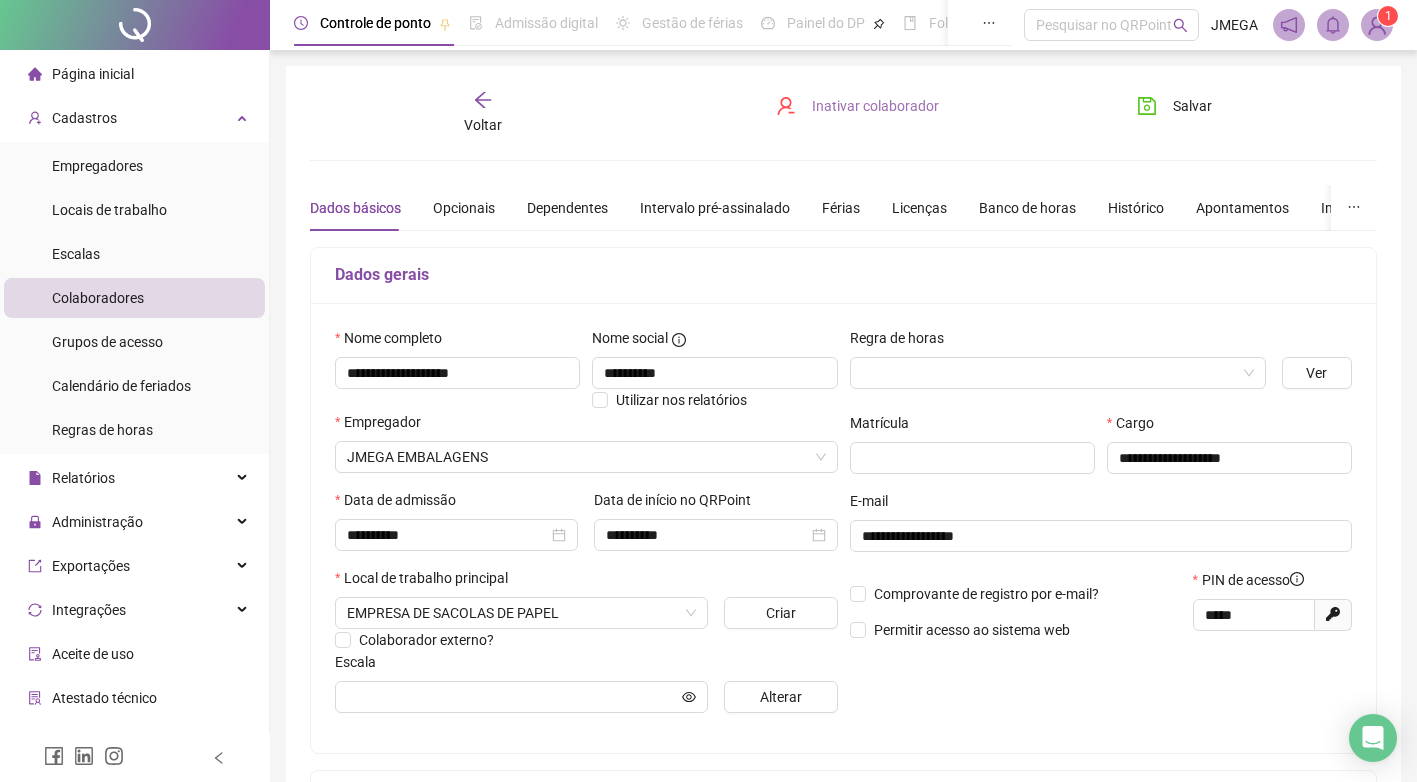 click on "Inativar colaborador" at bounding box center (875, 106) 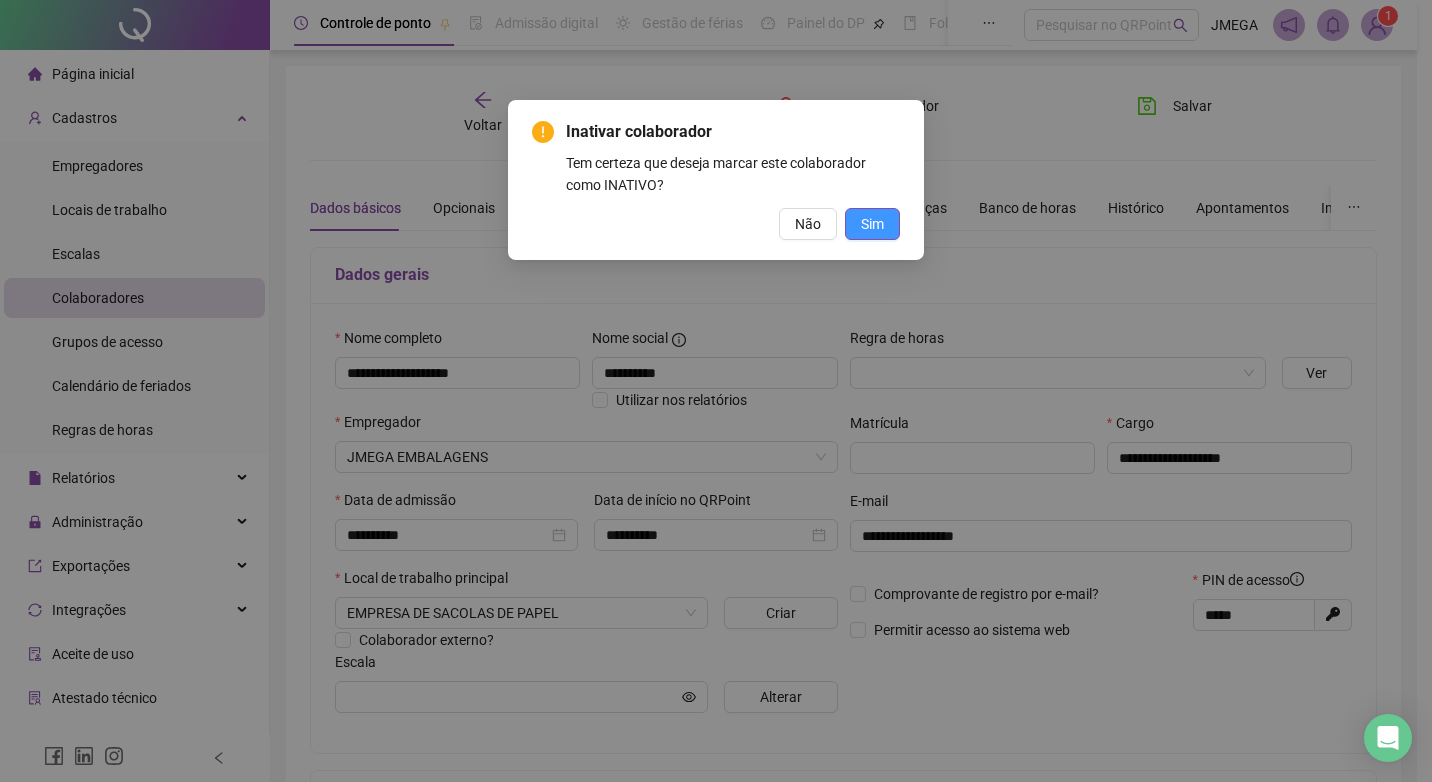 click on "Sim" at bounding box center (872, 224) 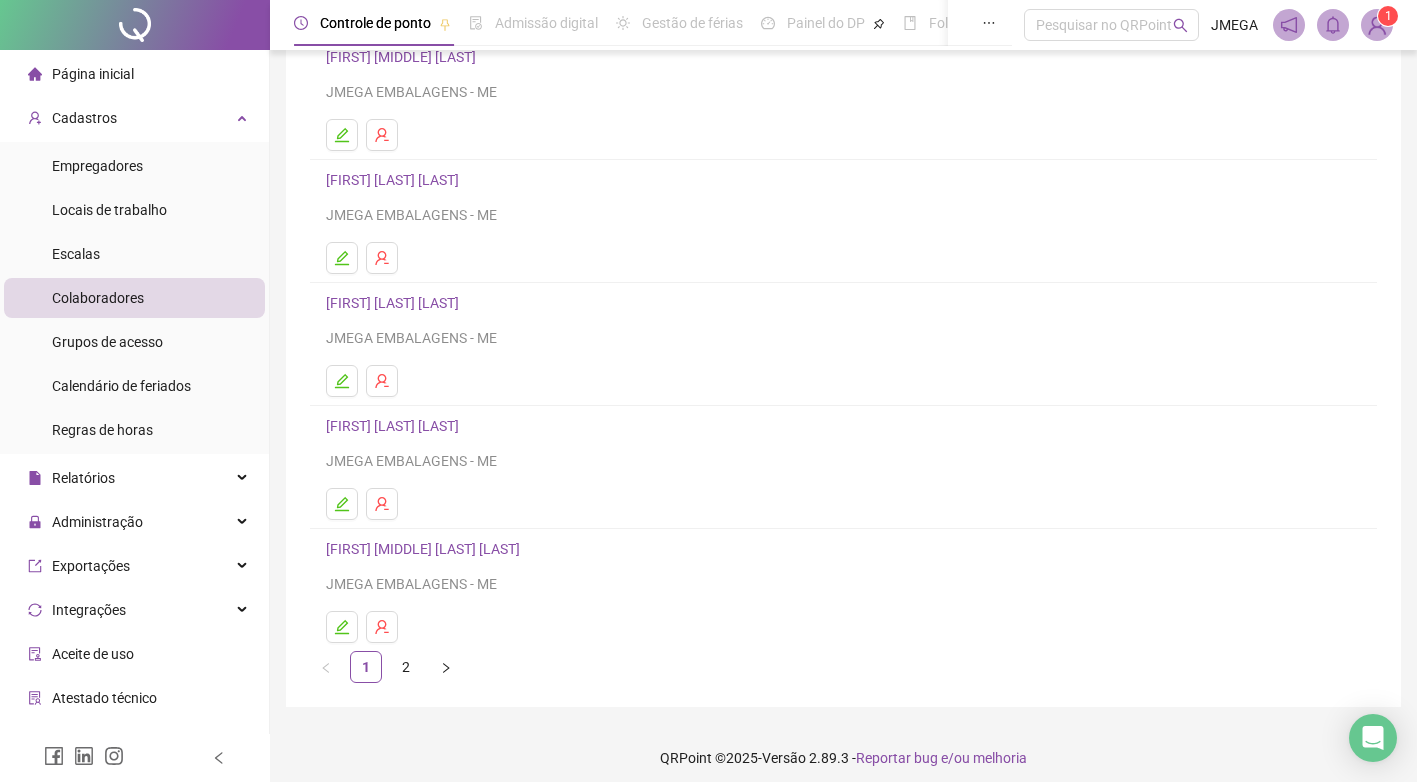 scroll, scrollTop: 185, scrollLeft: 0, axis: vertical 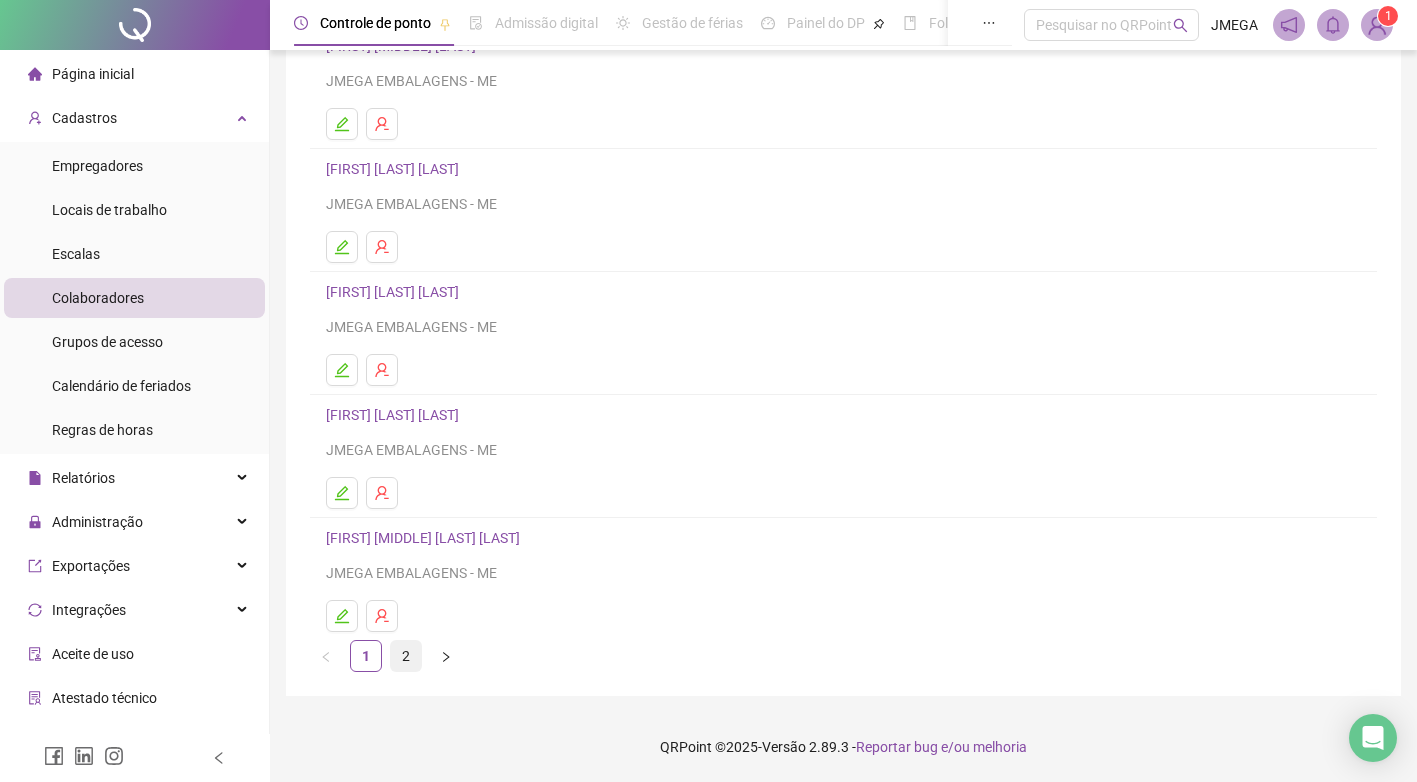 click on "2" at bounding box center [406, 656] 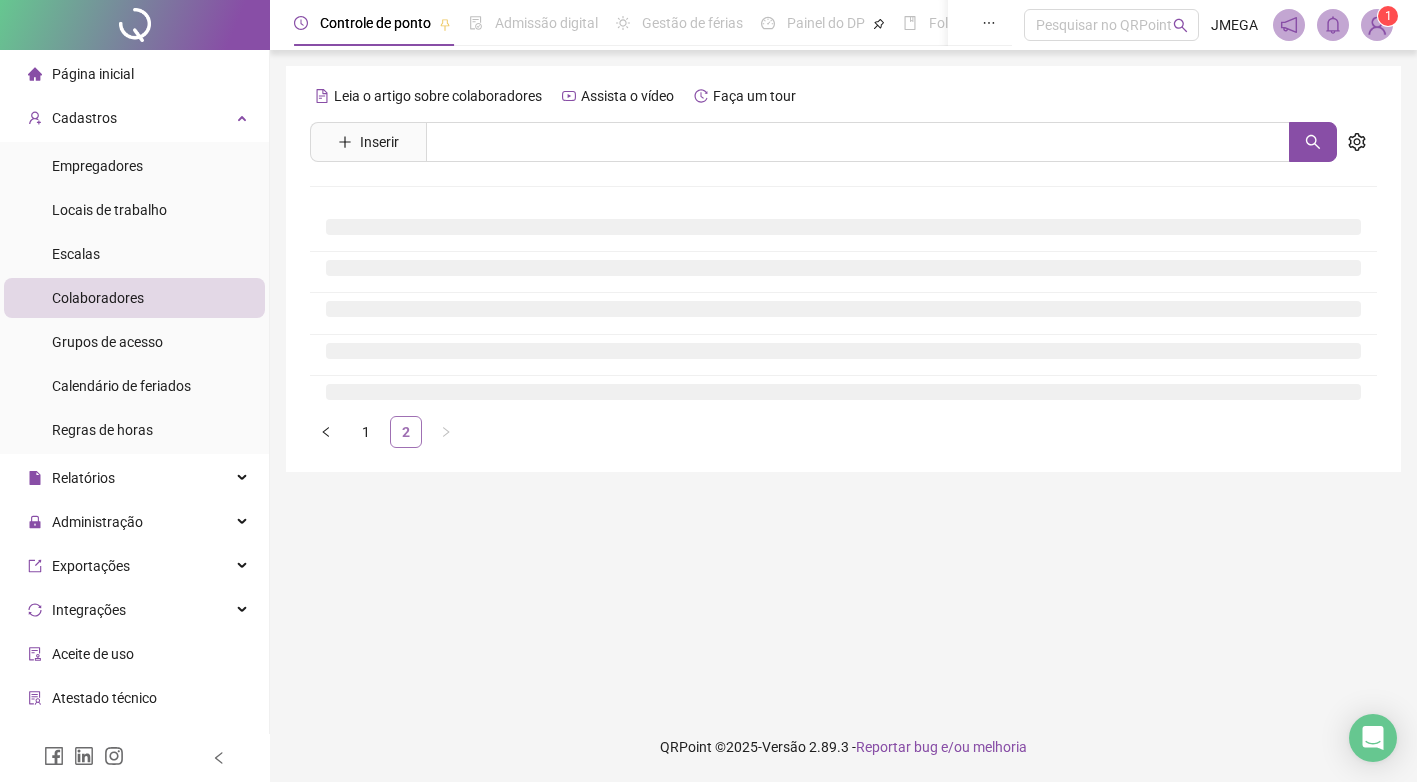 scroll, scrollTop: 0, scrollLeft: 0, axis: both 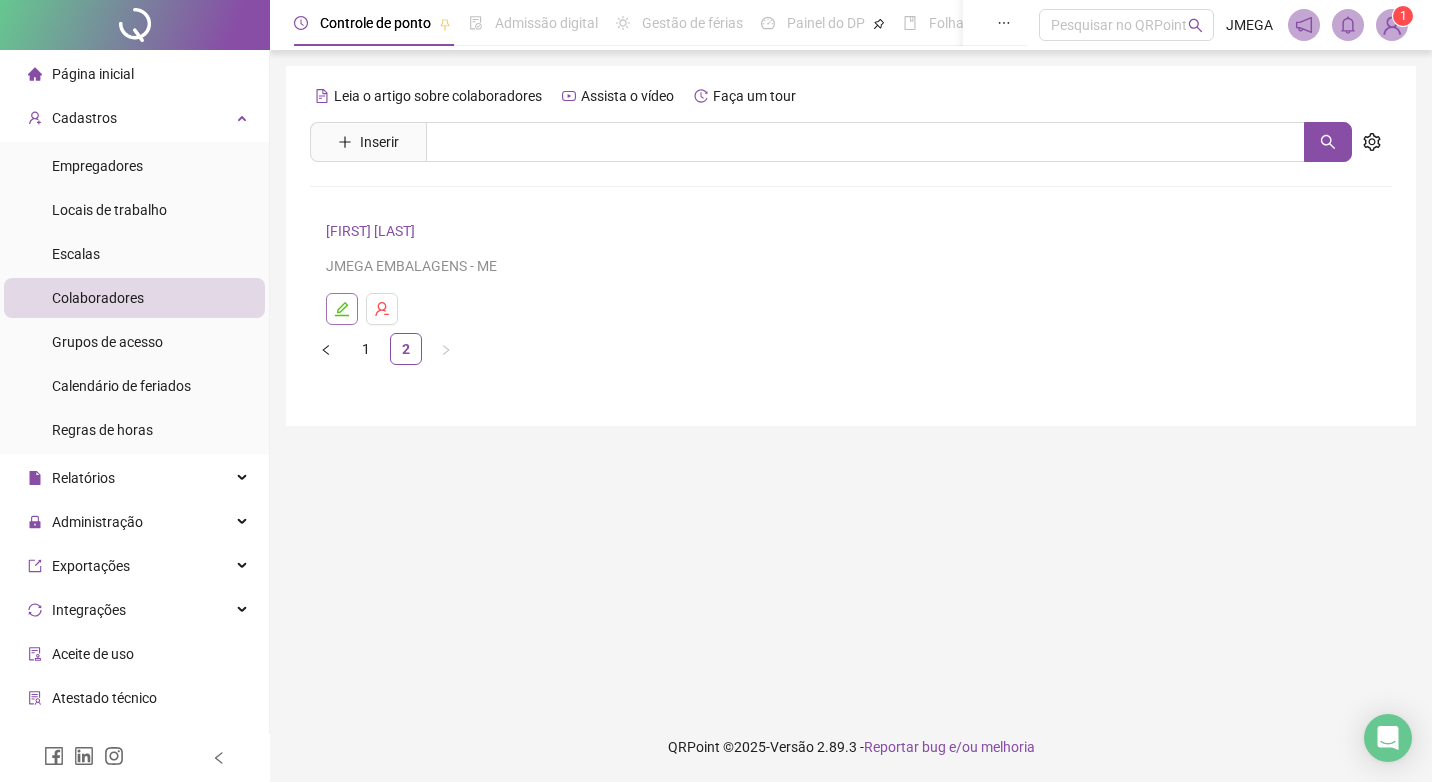 click 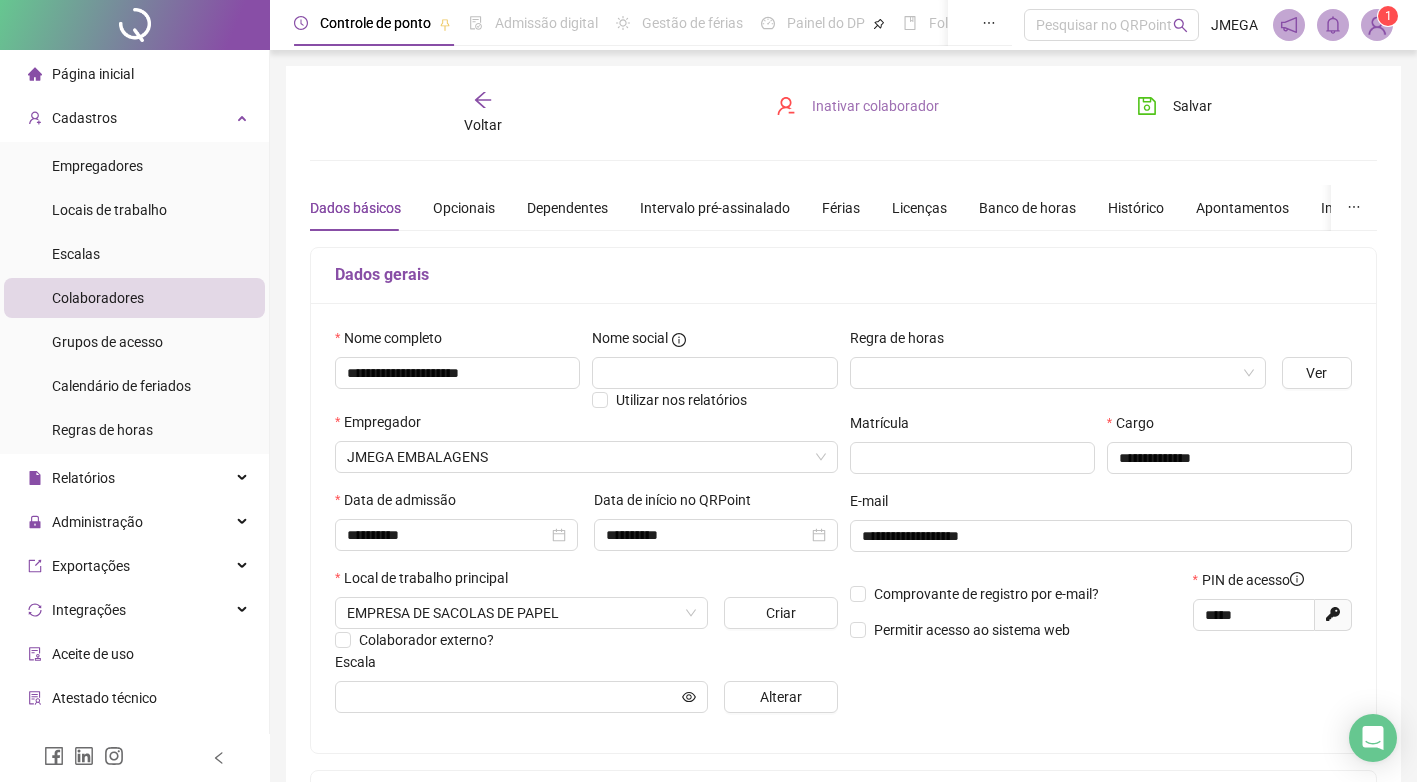 click on "Inativar colaborador" at bounding box center [875, 106] 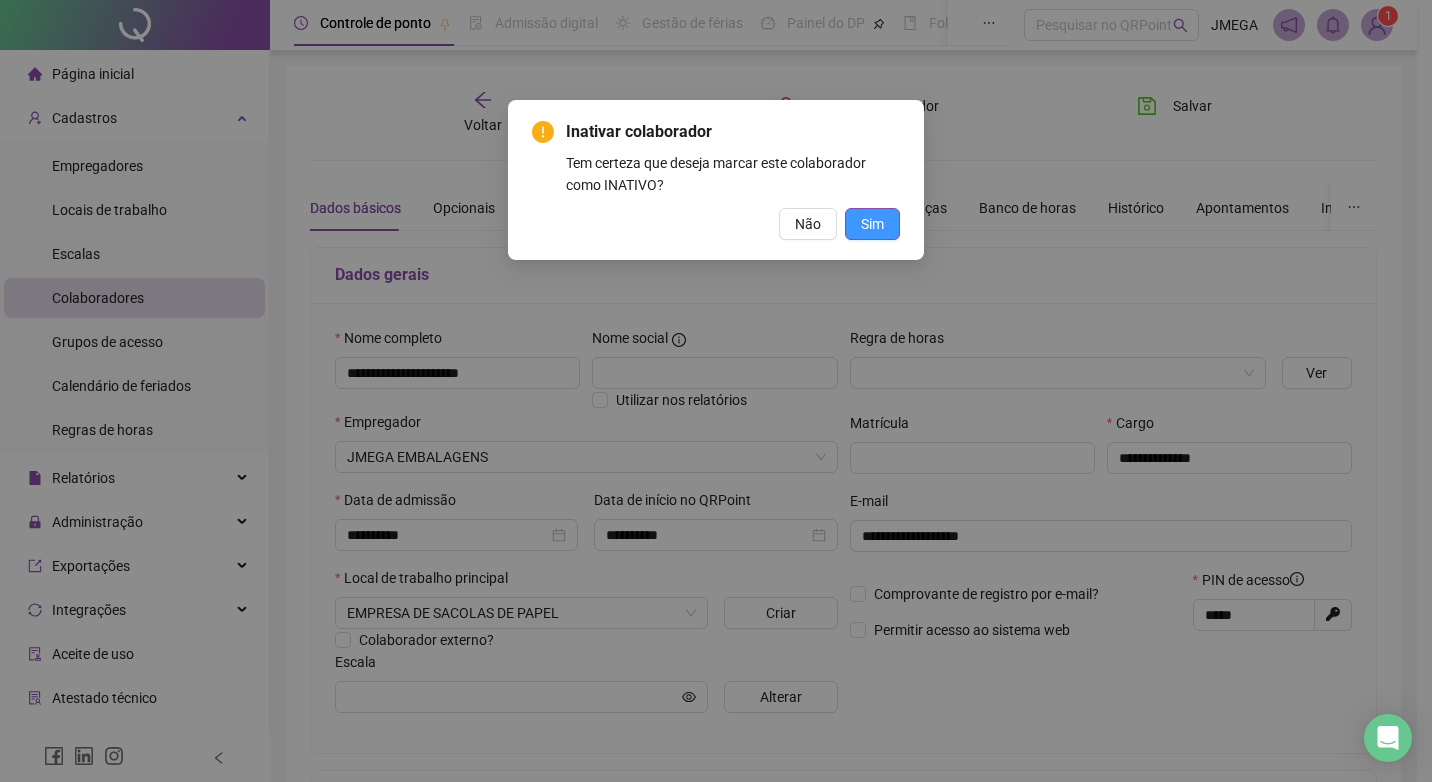 click on "Sim" at bounding box center [872, 224] 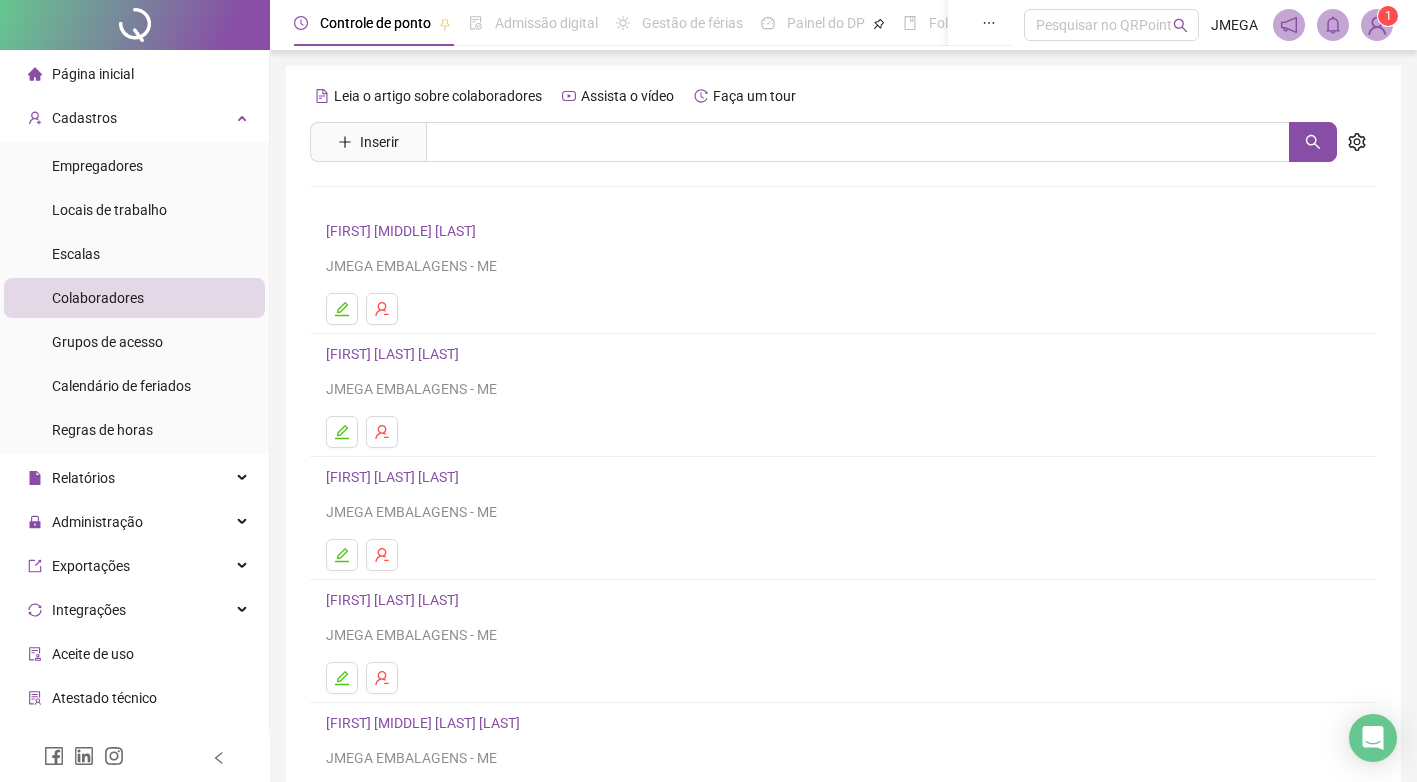 scroll, scrollTop: 100, scrollLeft: 0, axis: vertical 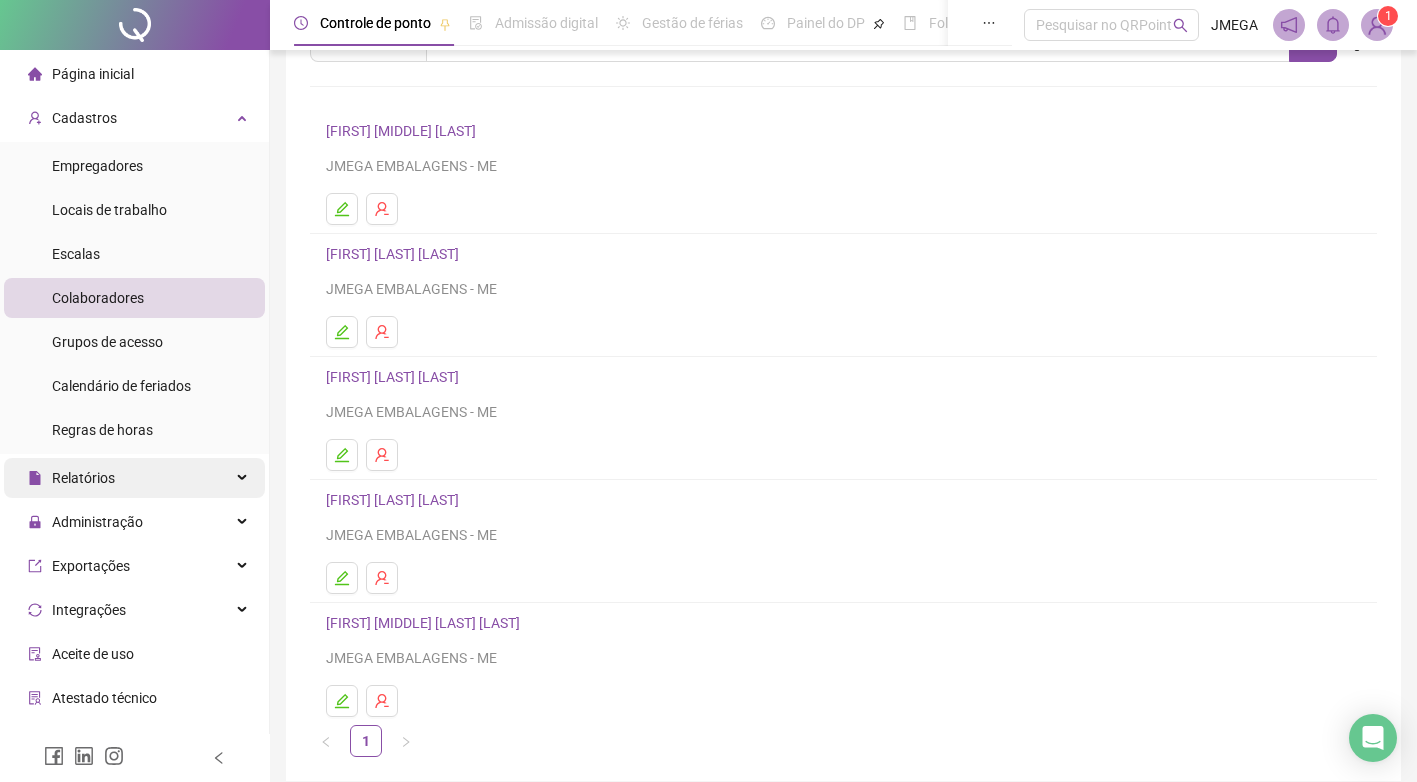 click on "Relatórios" at bounding box center (134, 478) 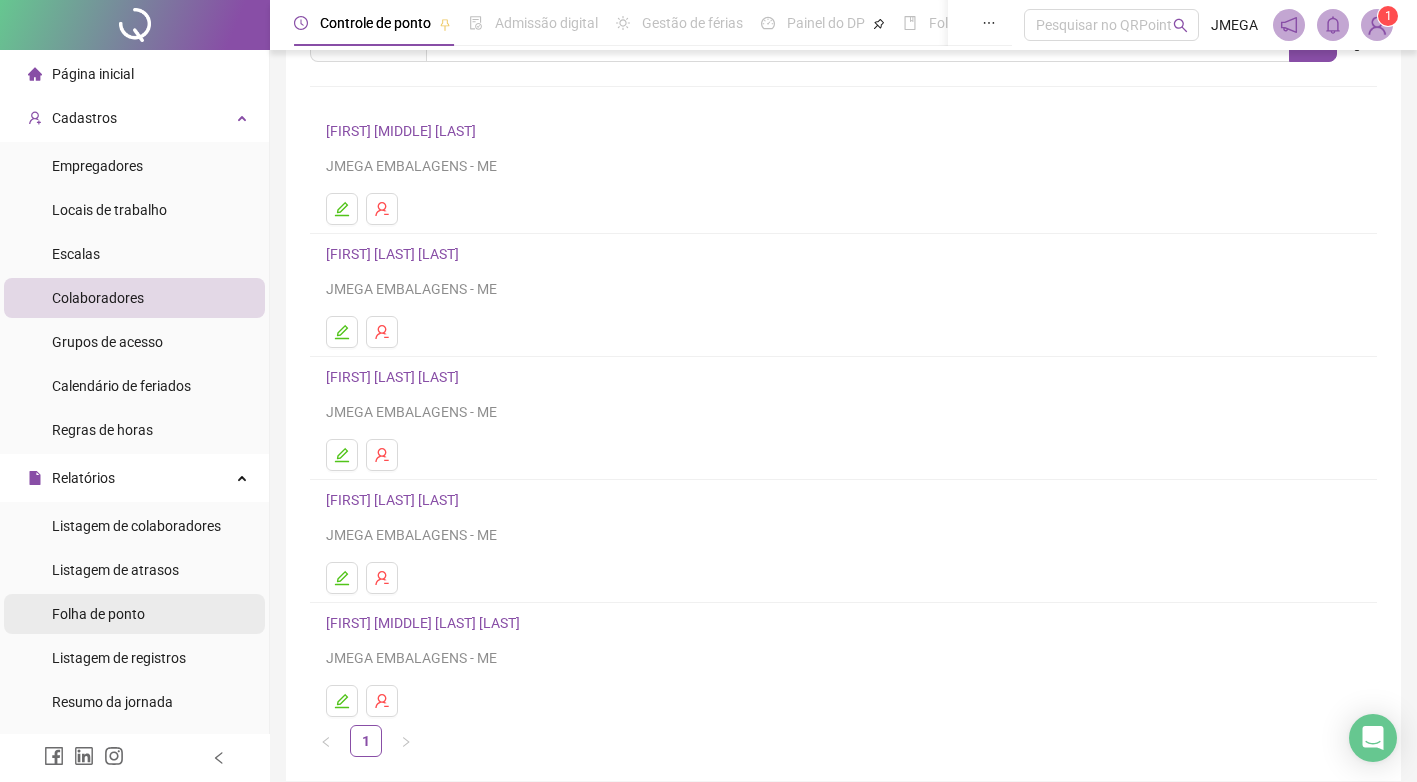click on "Folha de ponto" at bounding box center [98, 614] 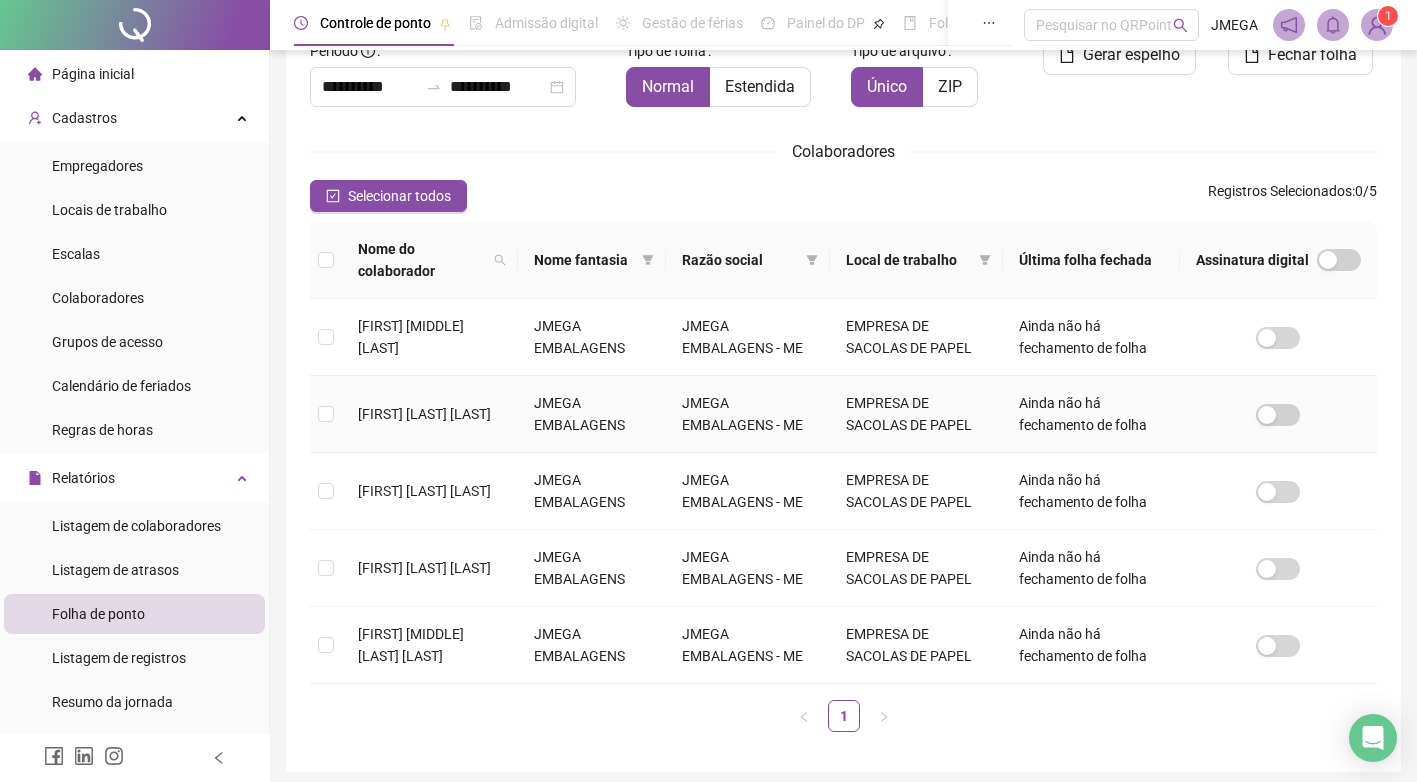 scroll, scrollTop: 203, scrollLeft: 0, axis: vertical 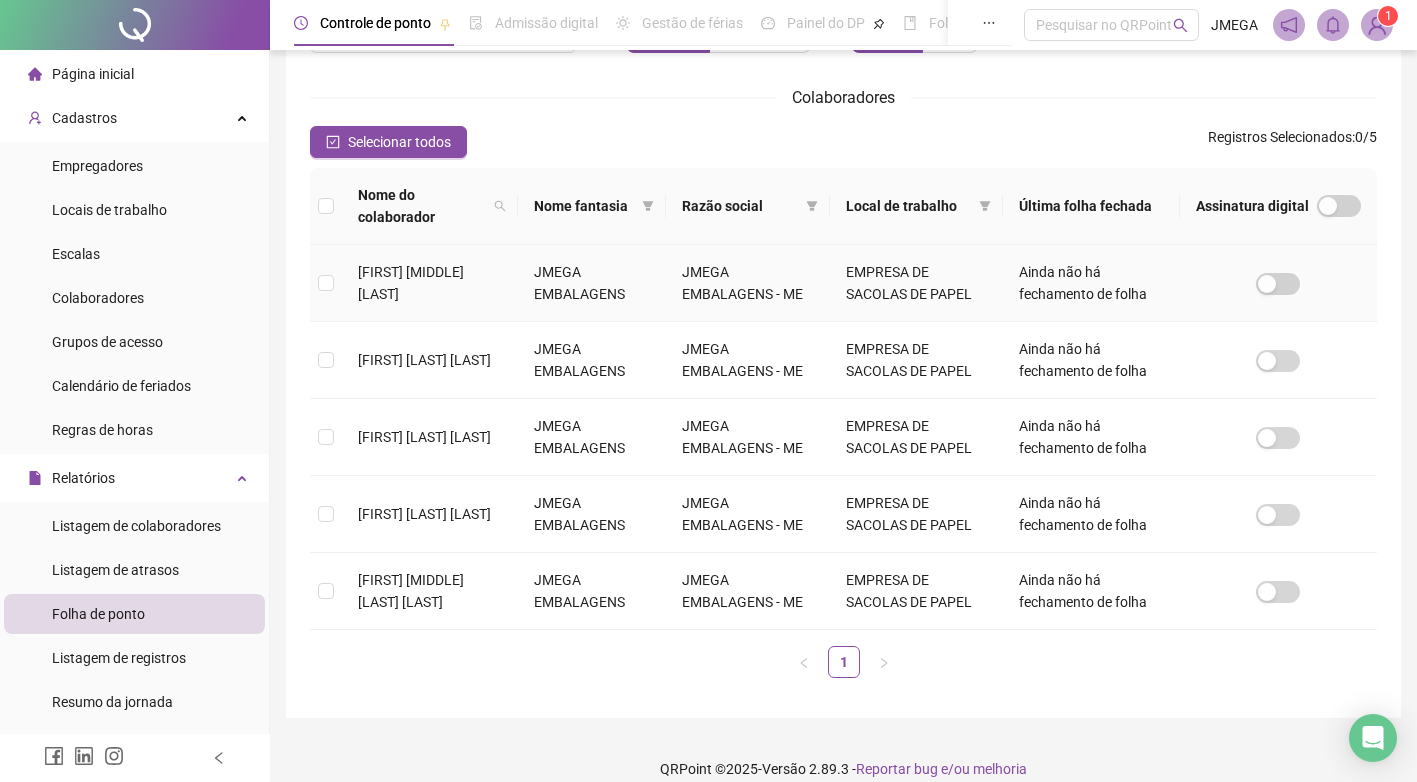 click at bounding box center (326, 283) 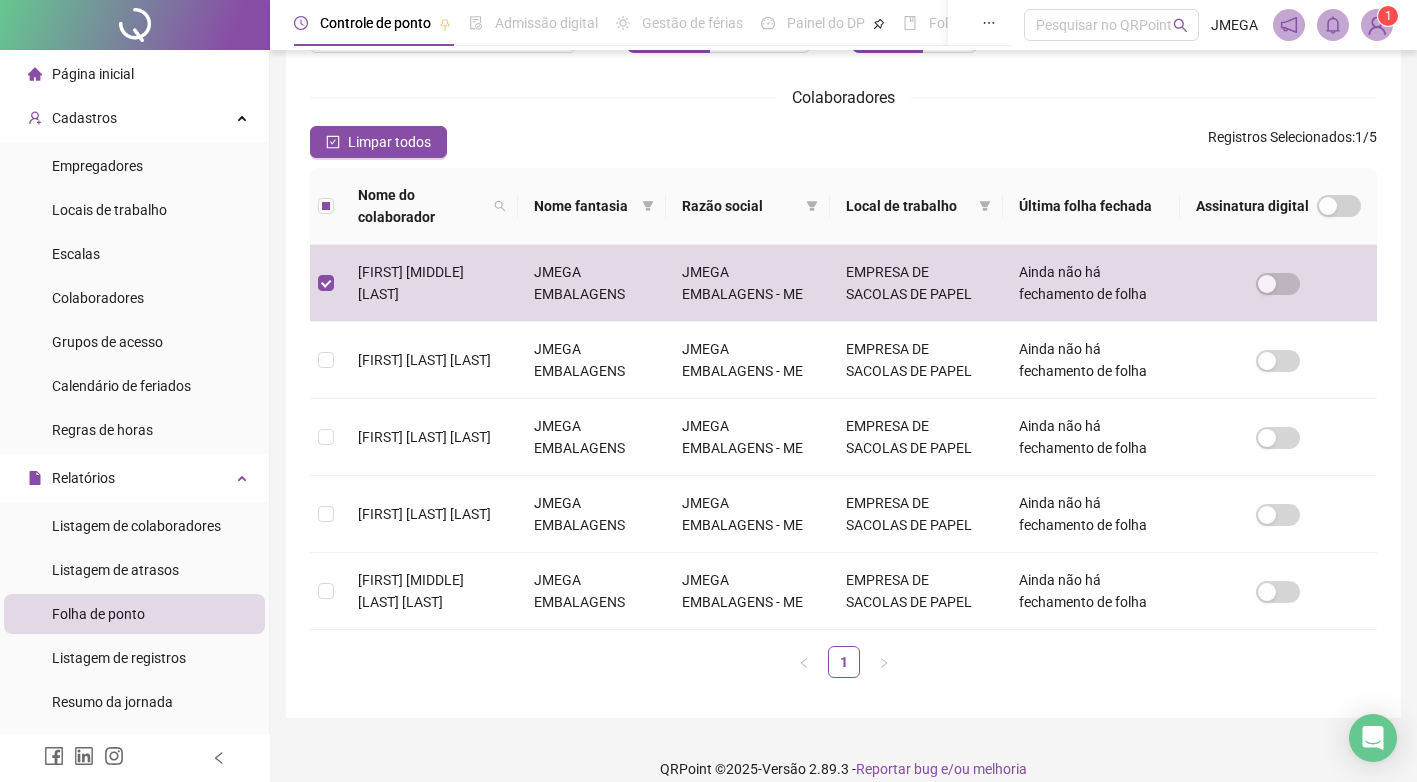 scroll, scrollTop: 8, scrollLeft: 0, axis: vertical 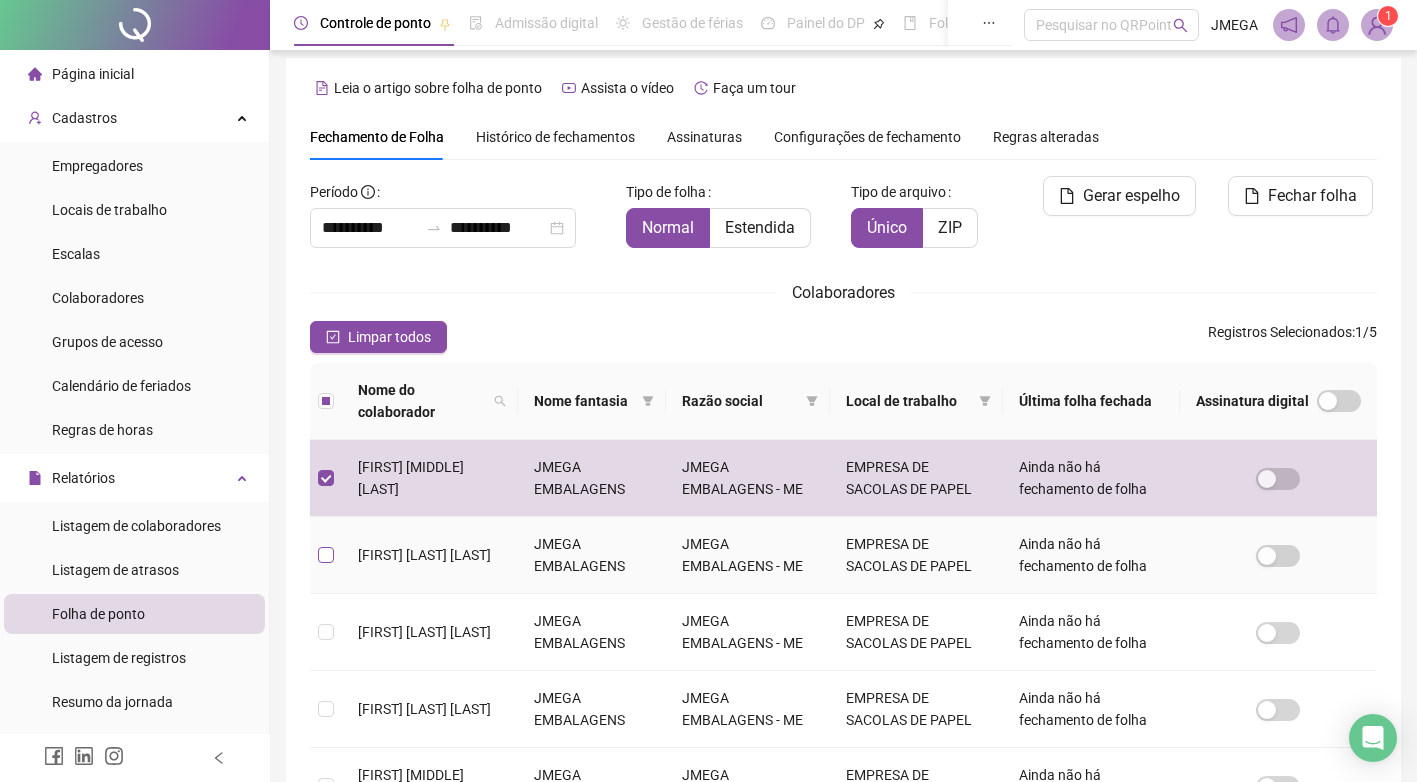 click at bounding box center (326, 555) 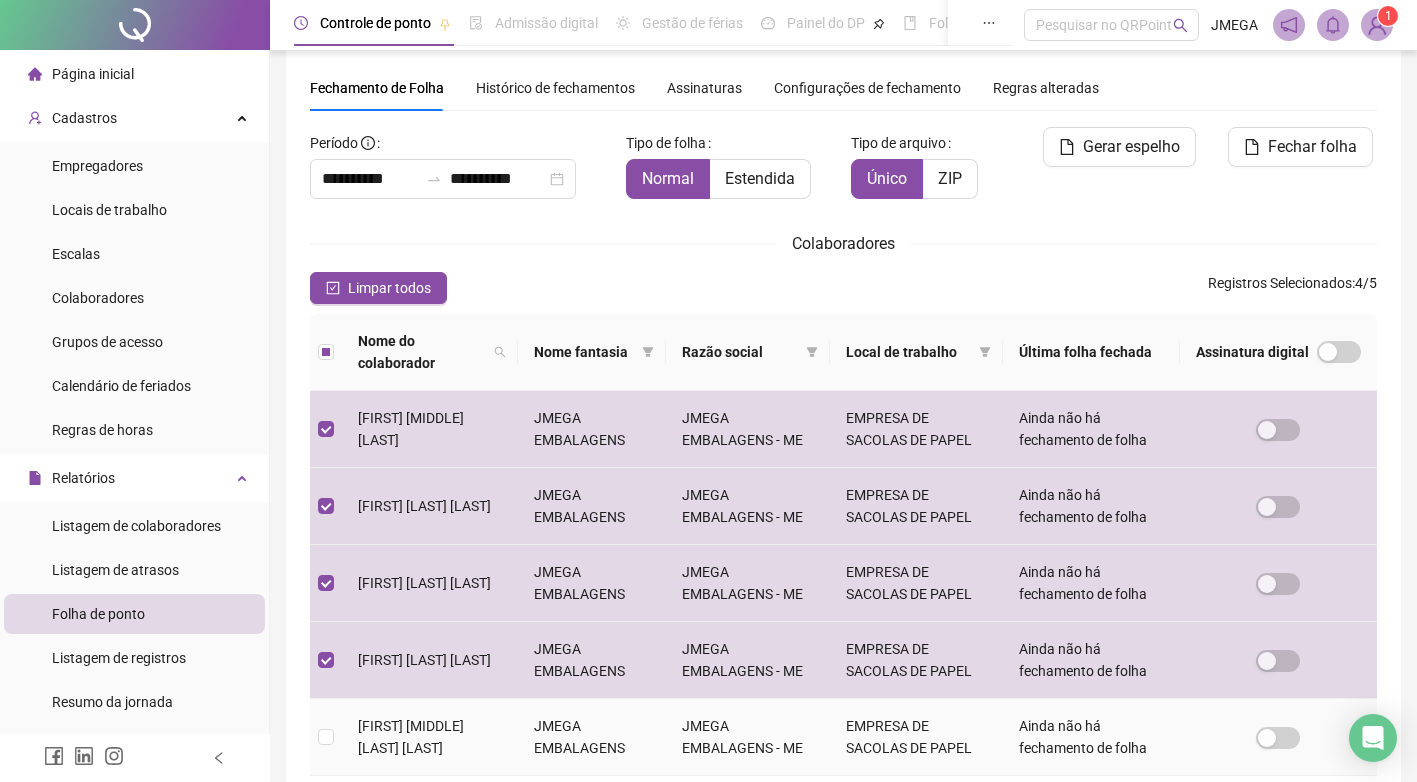 scroll, scrollTop: 203, scrollLeft: 0, axis: vertical 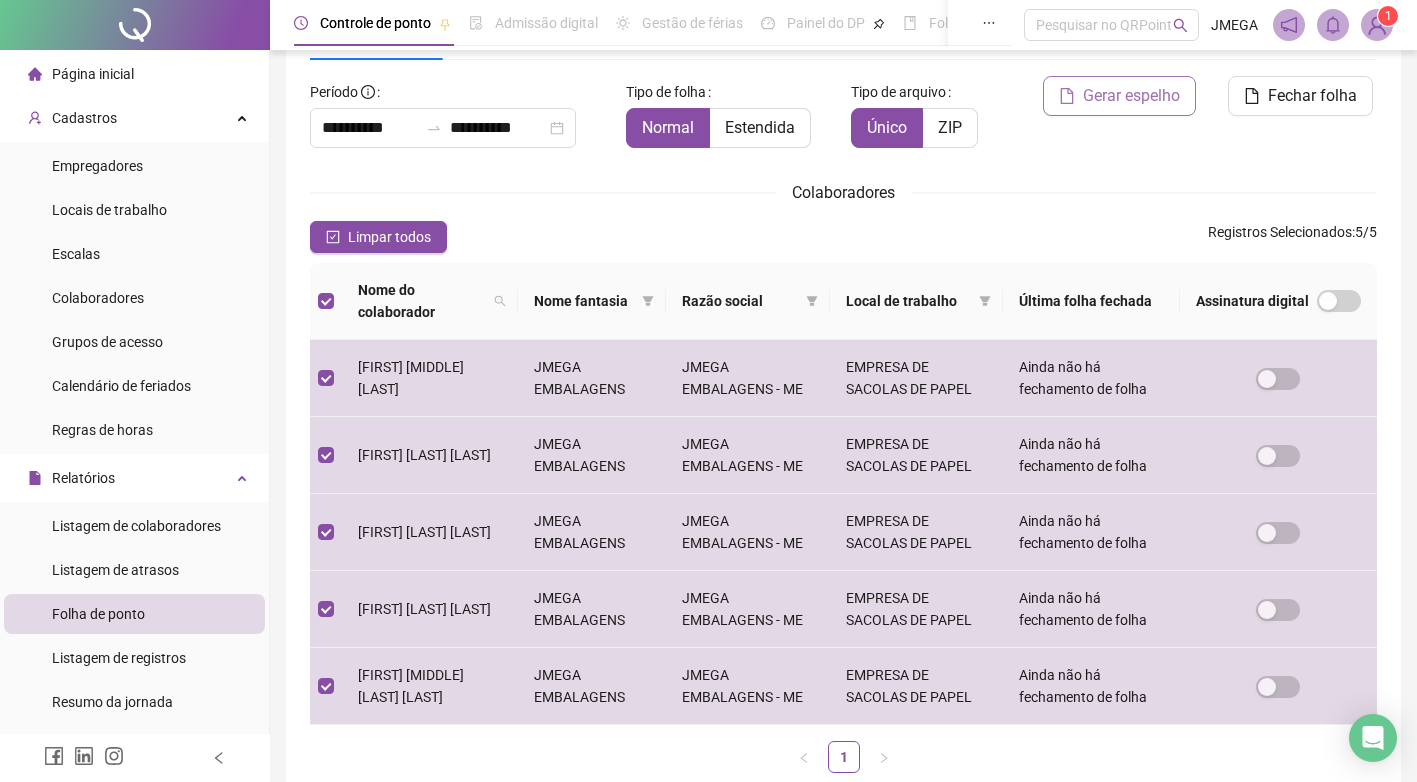 click on "Gerar espelho" at bounding box center (1131, 96) 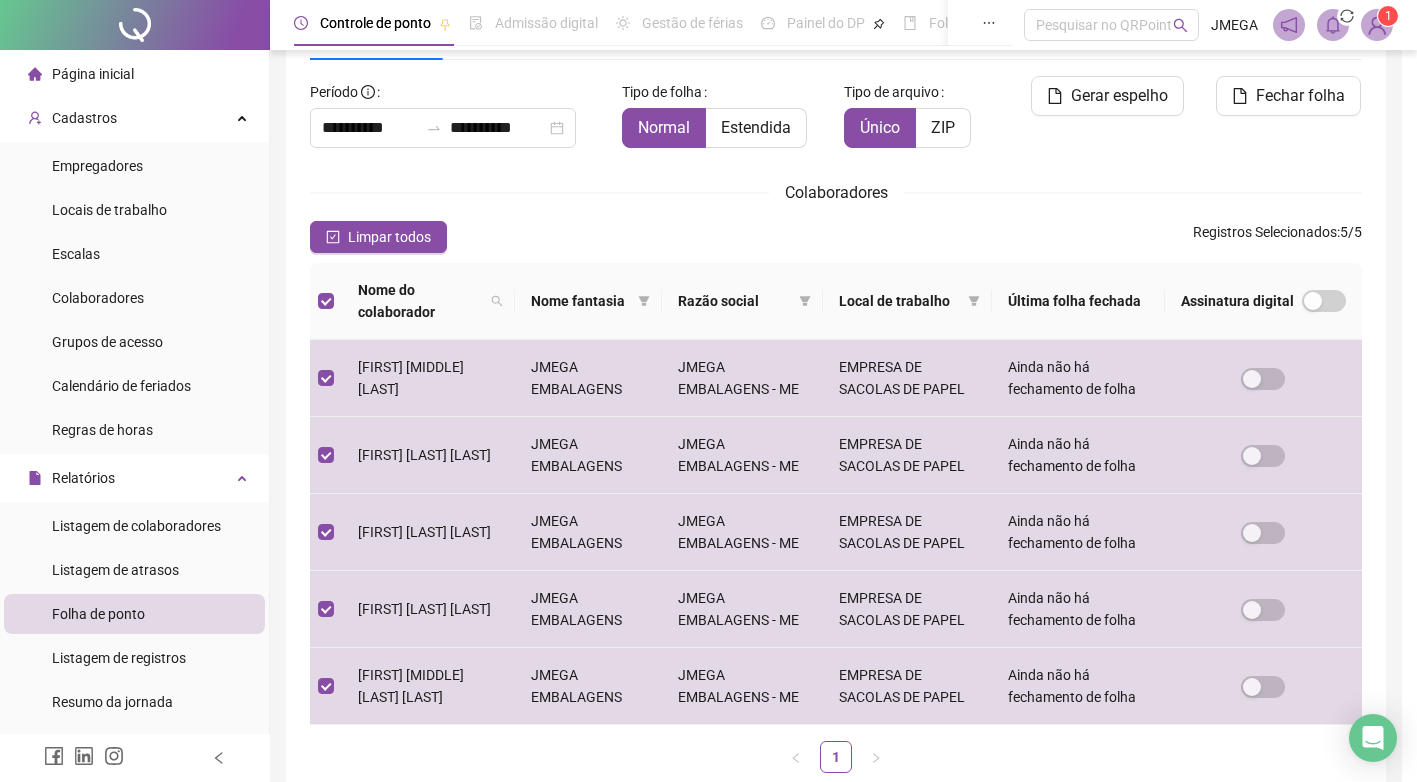 scroll, scrollTop: 8, scrollLeft: 0, axis: vertical 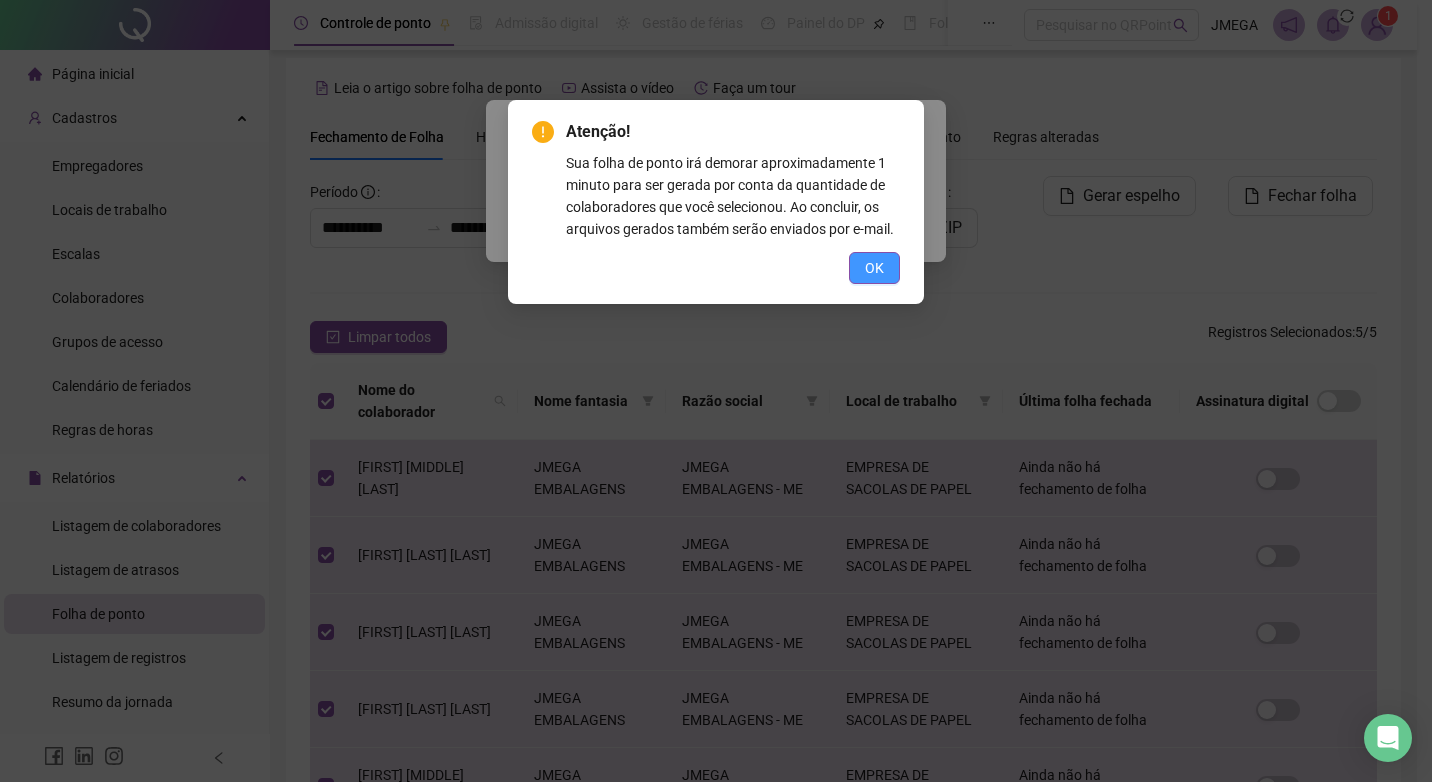 click on "OK" at bounding box center [874, 268] 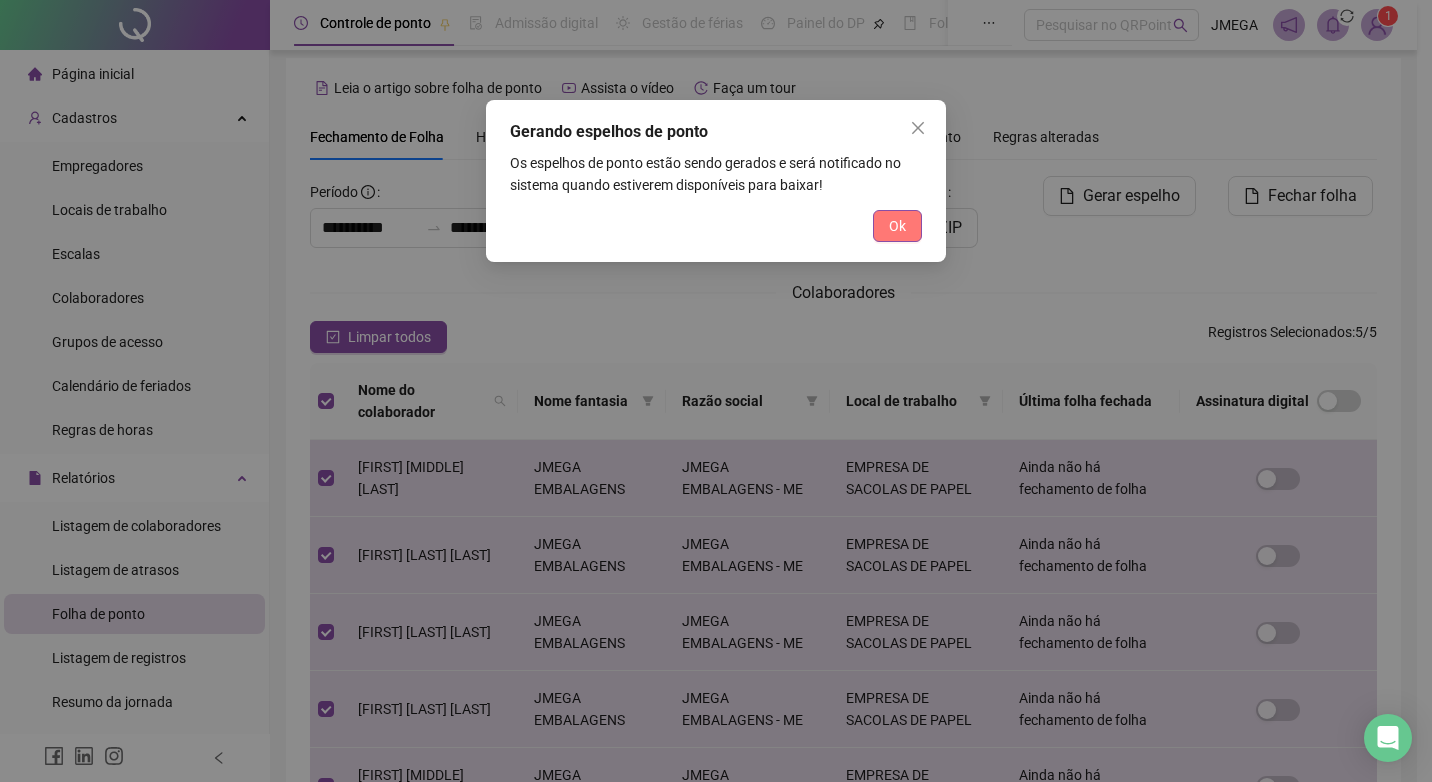 click on "Ok" at bounding box center [897, 226] 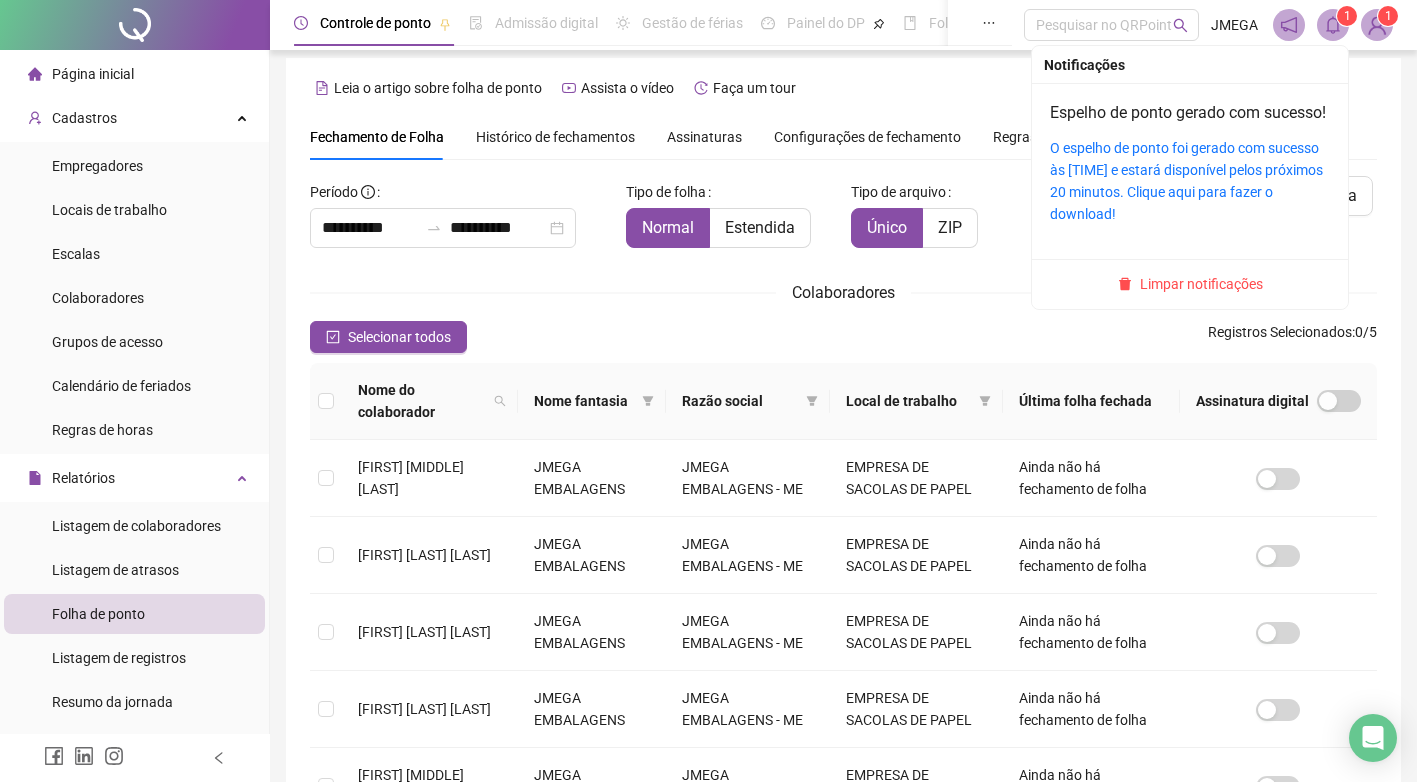 click at bounding box center (1333, 25) 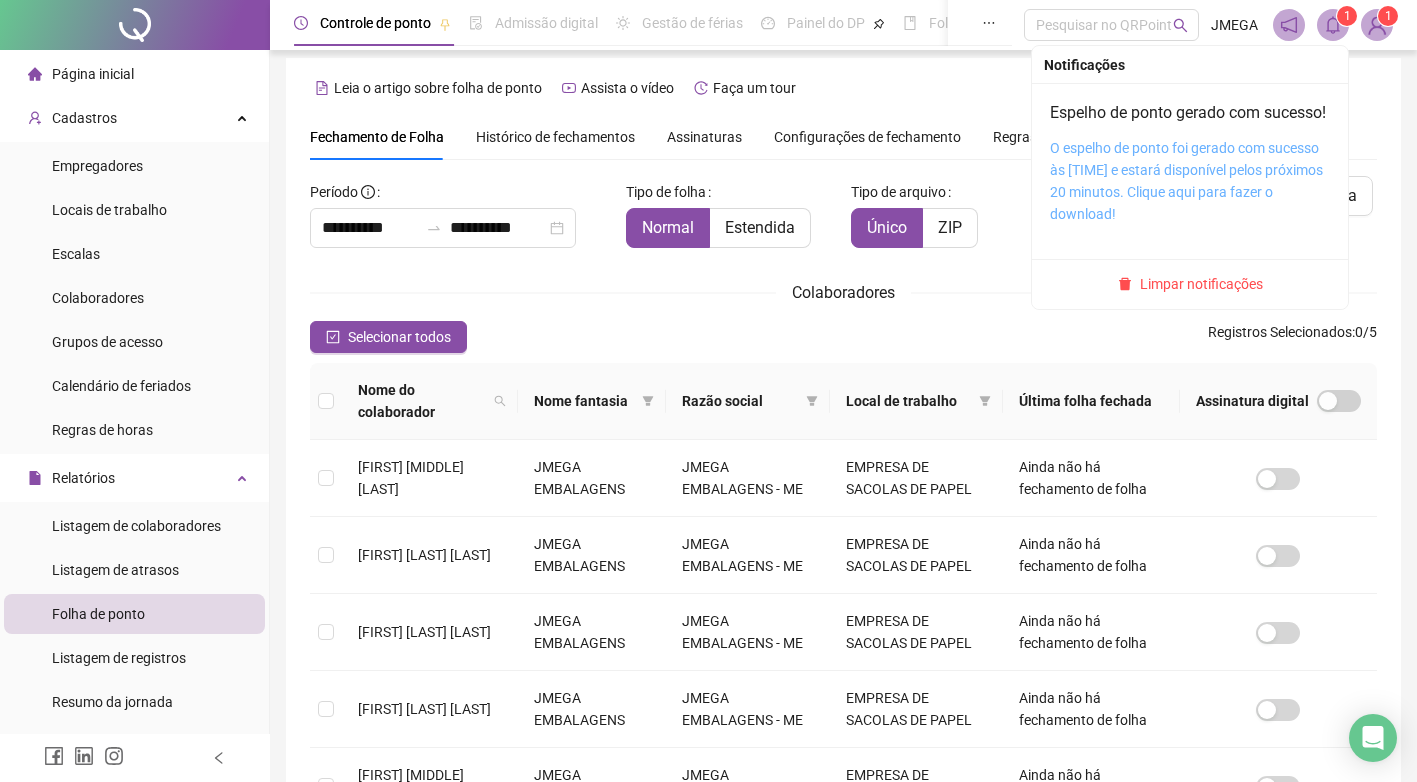 click on "O espelho de ponto foi gerado com sucesso às 10:50:28 e estará disponível pelos próximos 20 minutos.
Clique aqui para fazer o download!" at bounding box center (1186, 181) 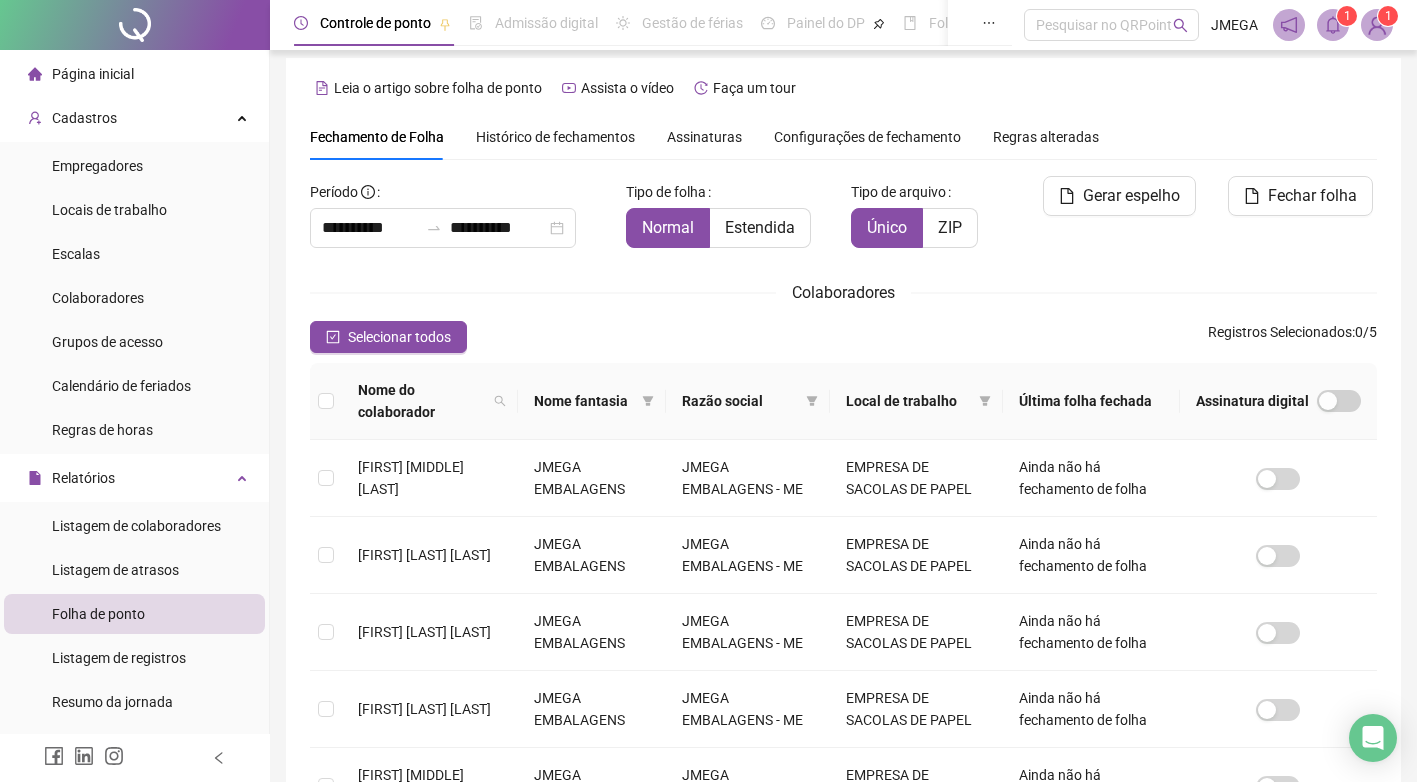 click on "**********" at bounding box center (843, 485) 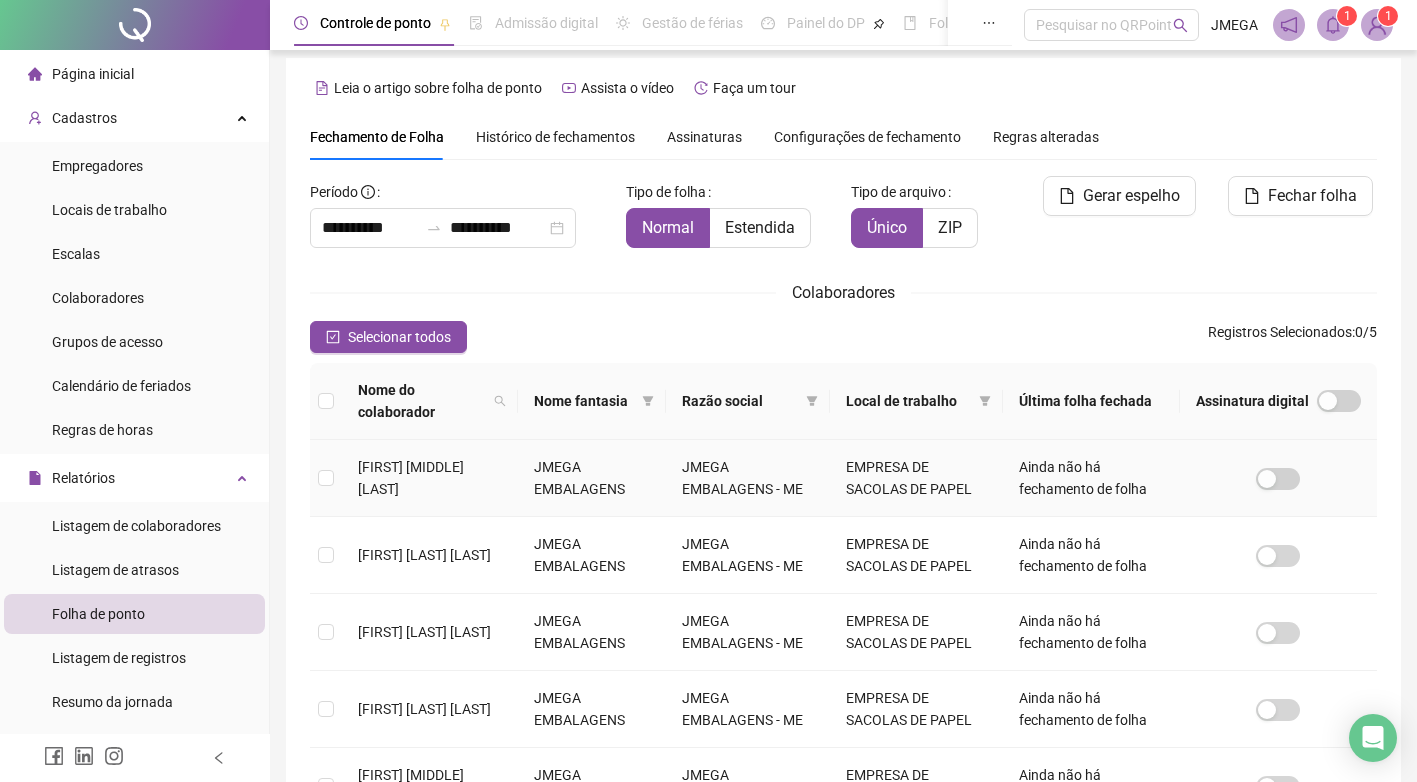 click at bounding box center [326, 478] 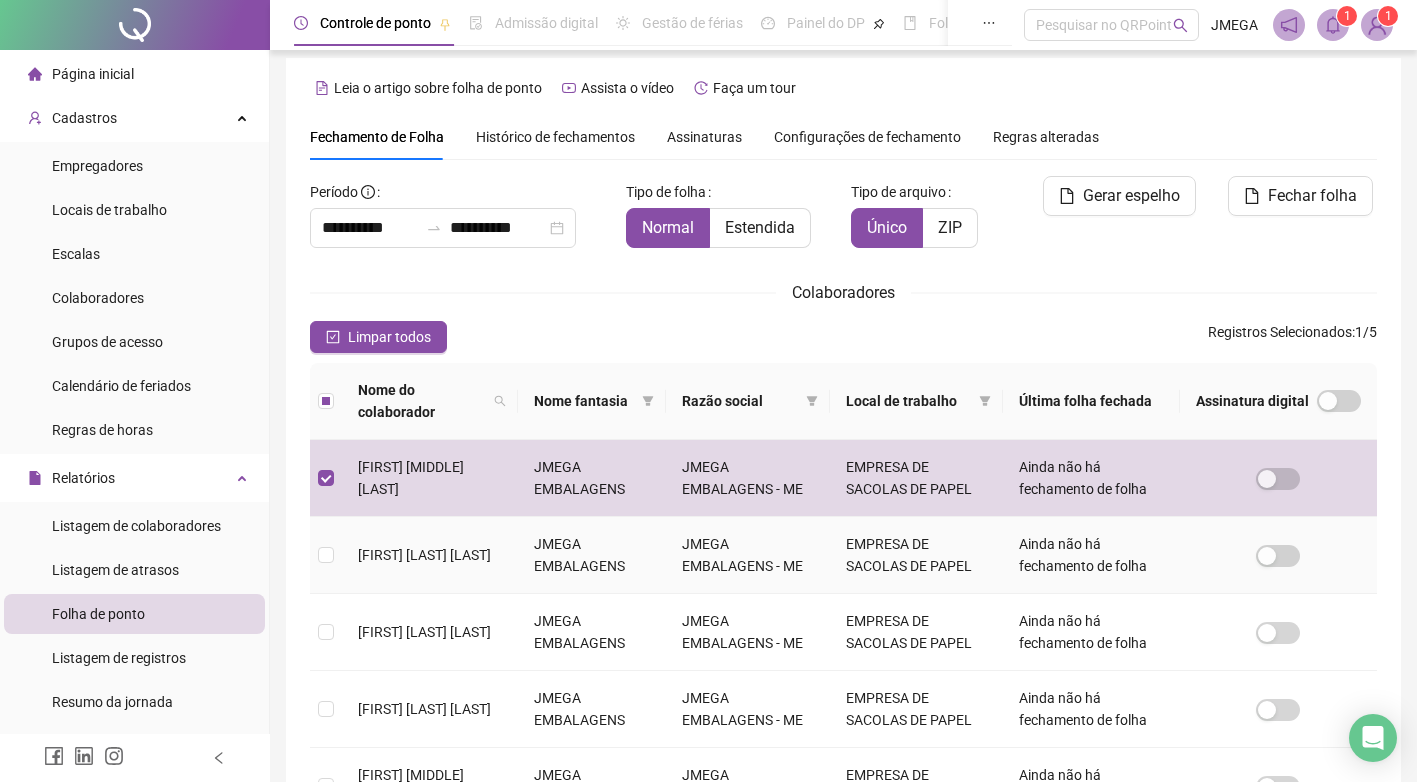 drag, startPoint x: 334, startPoint y: 535, endPoint x: 347, endPoint y: 607, distance: 73.1642 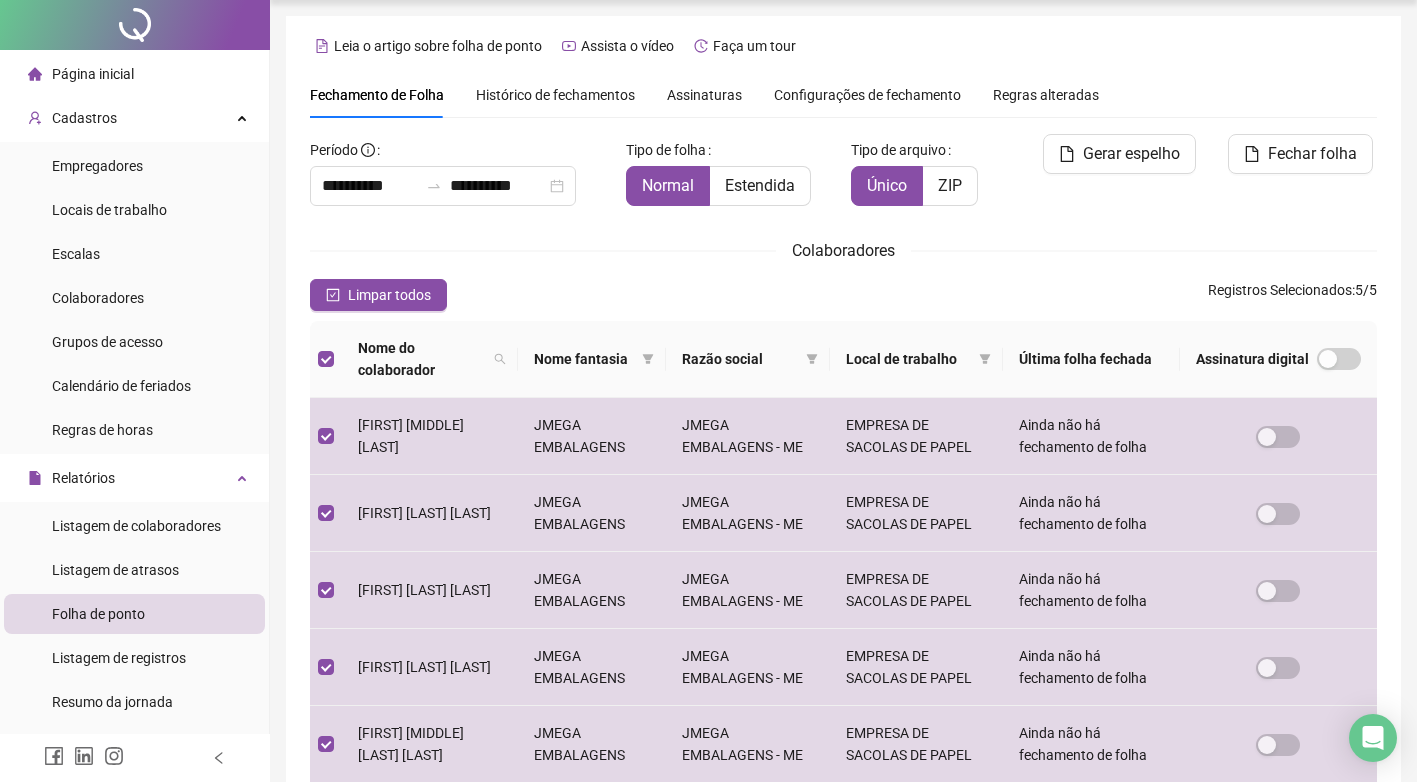scroll, scrollTop: 0, scrollLeft: 0, axis: both 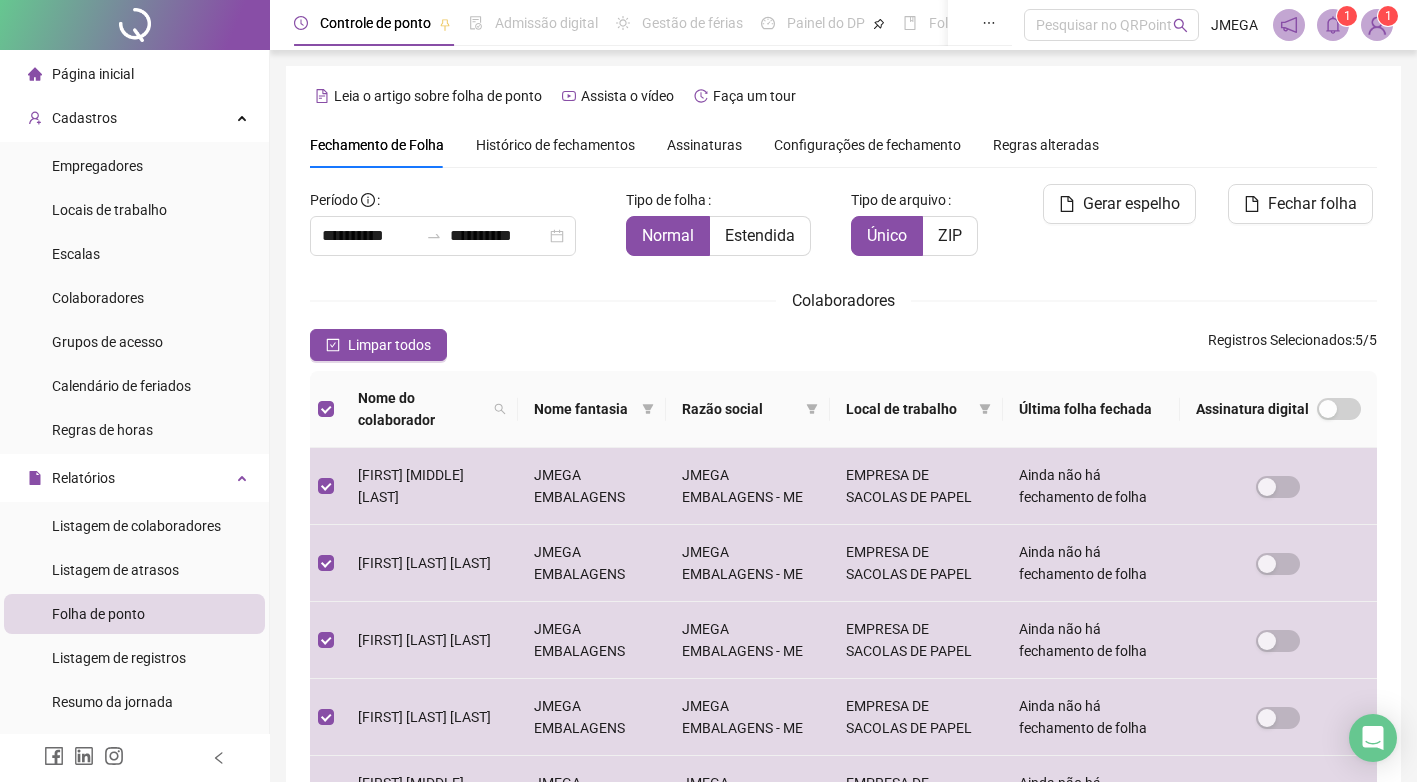 drag, startPoint x: 1117, startPoint y: 202, endPoint x: 1361, endPoint y: 129, distance: 254.68608 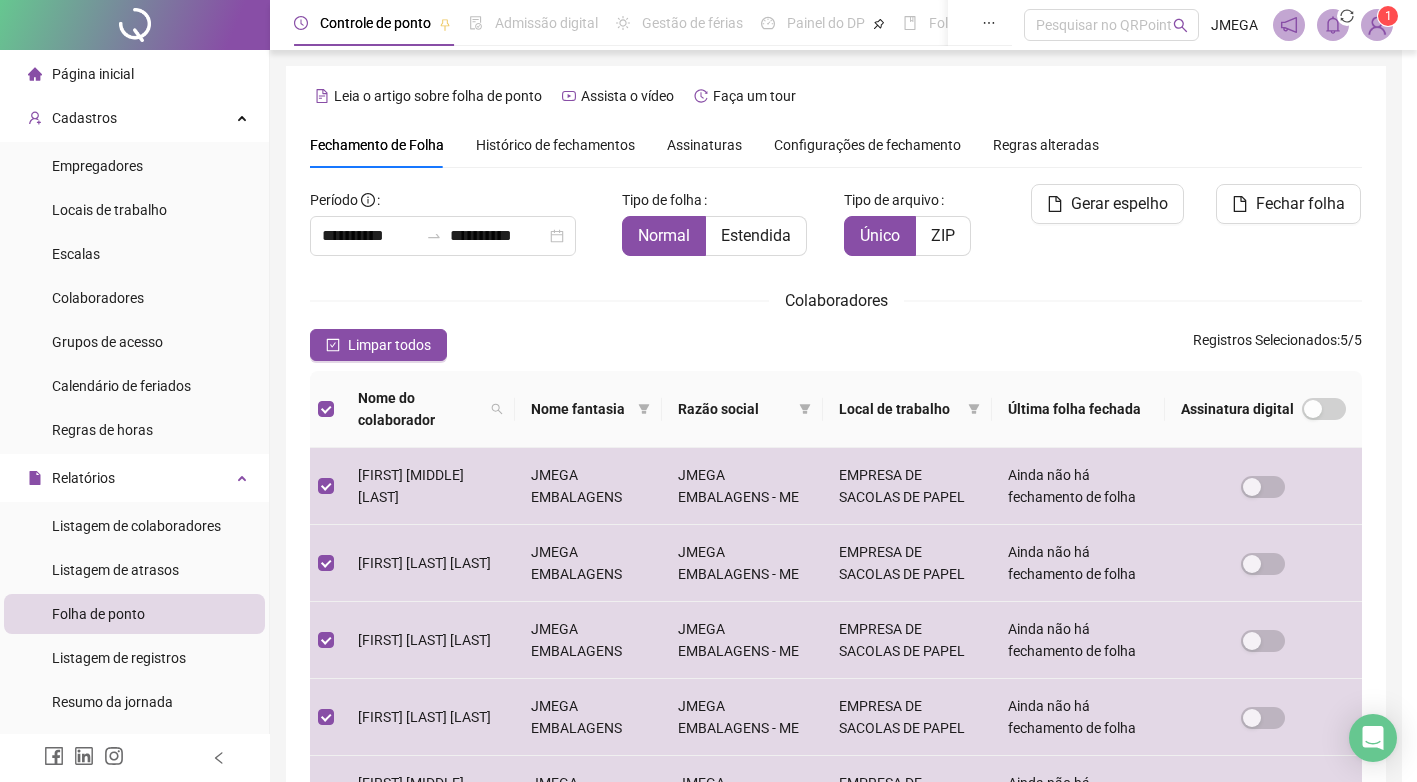 scroll, scrollTop: 8, scrollLeft: 0, axis: vertical 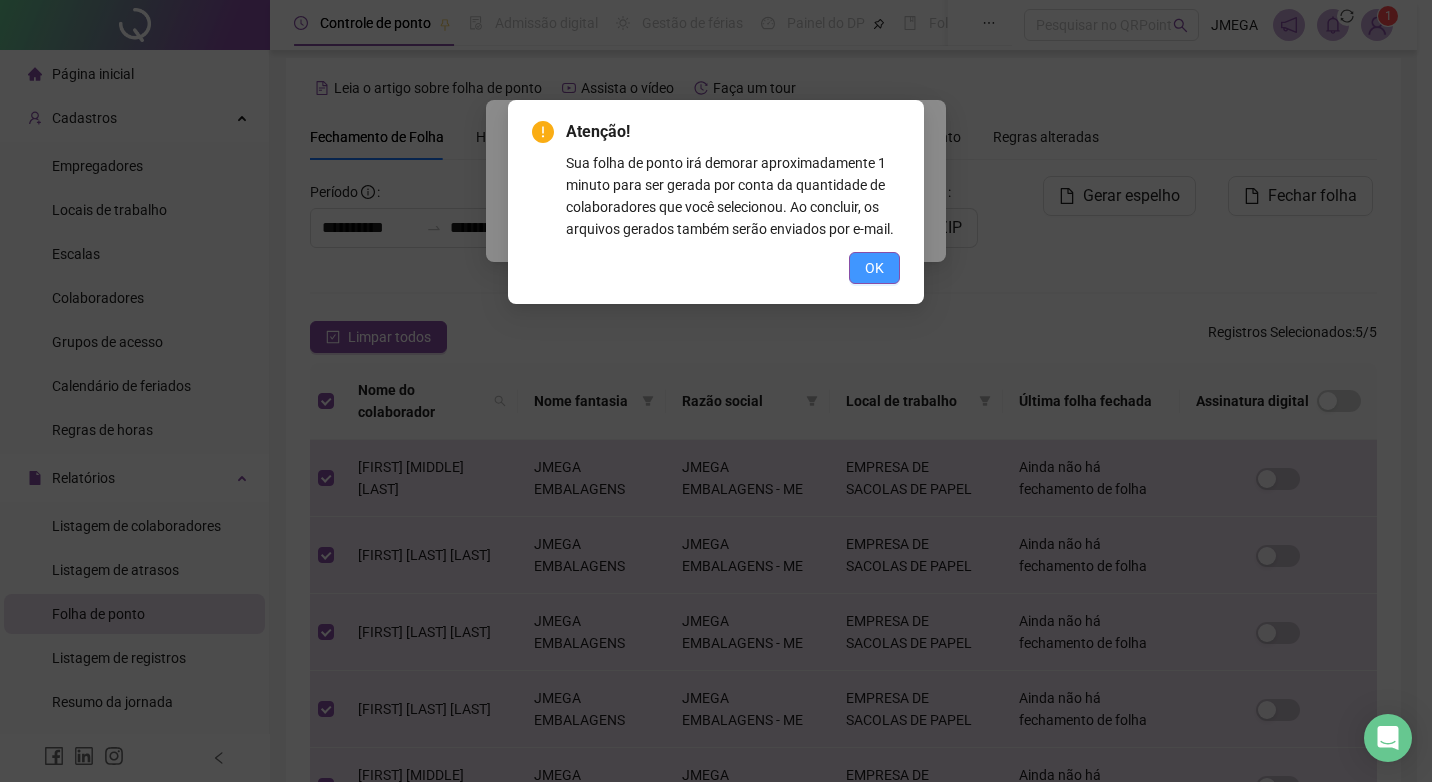 click on "OK" at bounding box center (874, 268) 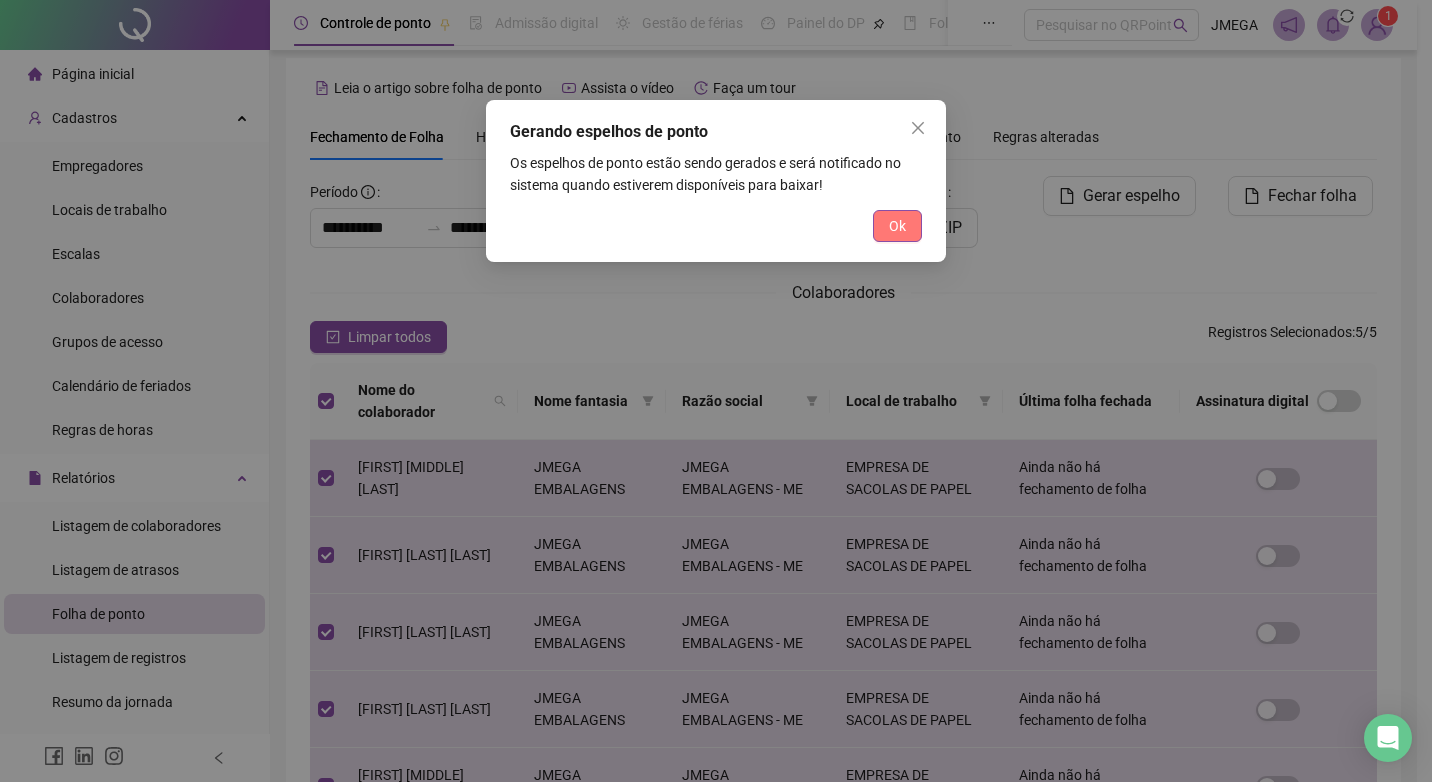 click on "Ok" at bounding box center (897, 226) 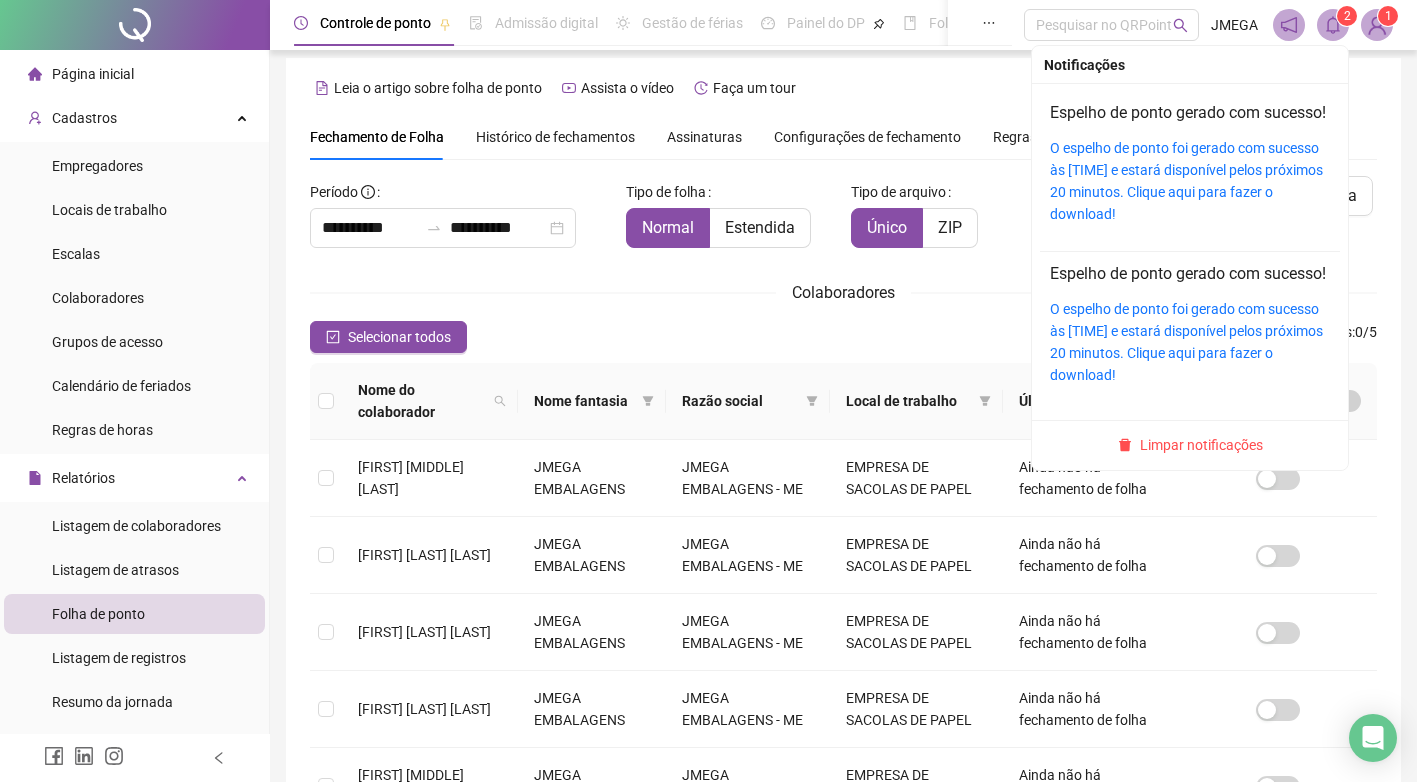 click 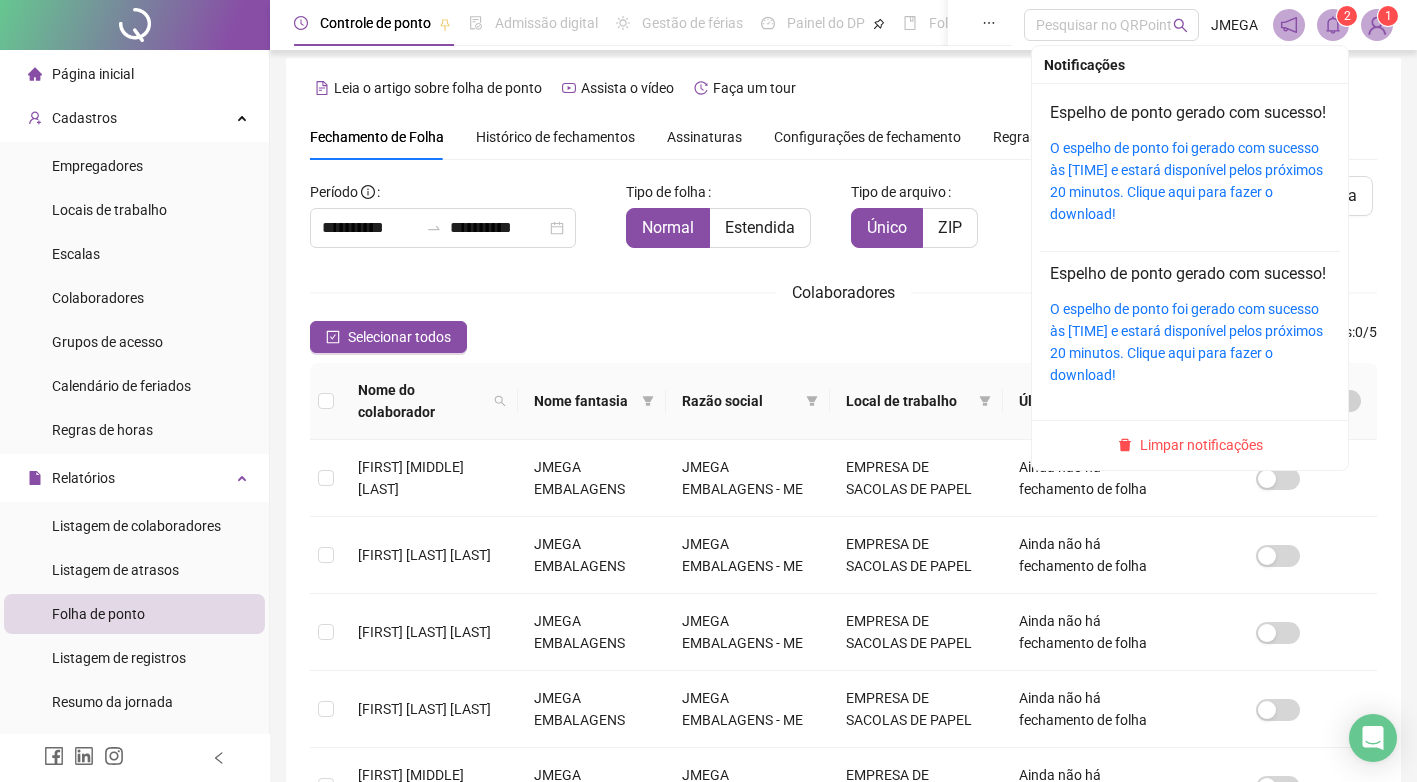 drag, startPoint x: 1342, startPoint y: 38, endPoint x: 1248, endPoint y: 7, distance: 98.9798 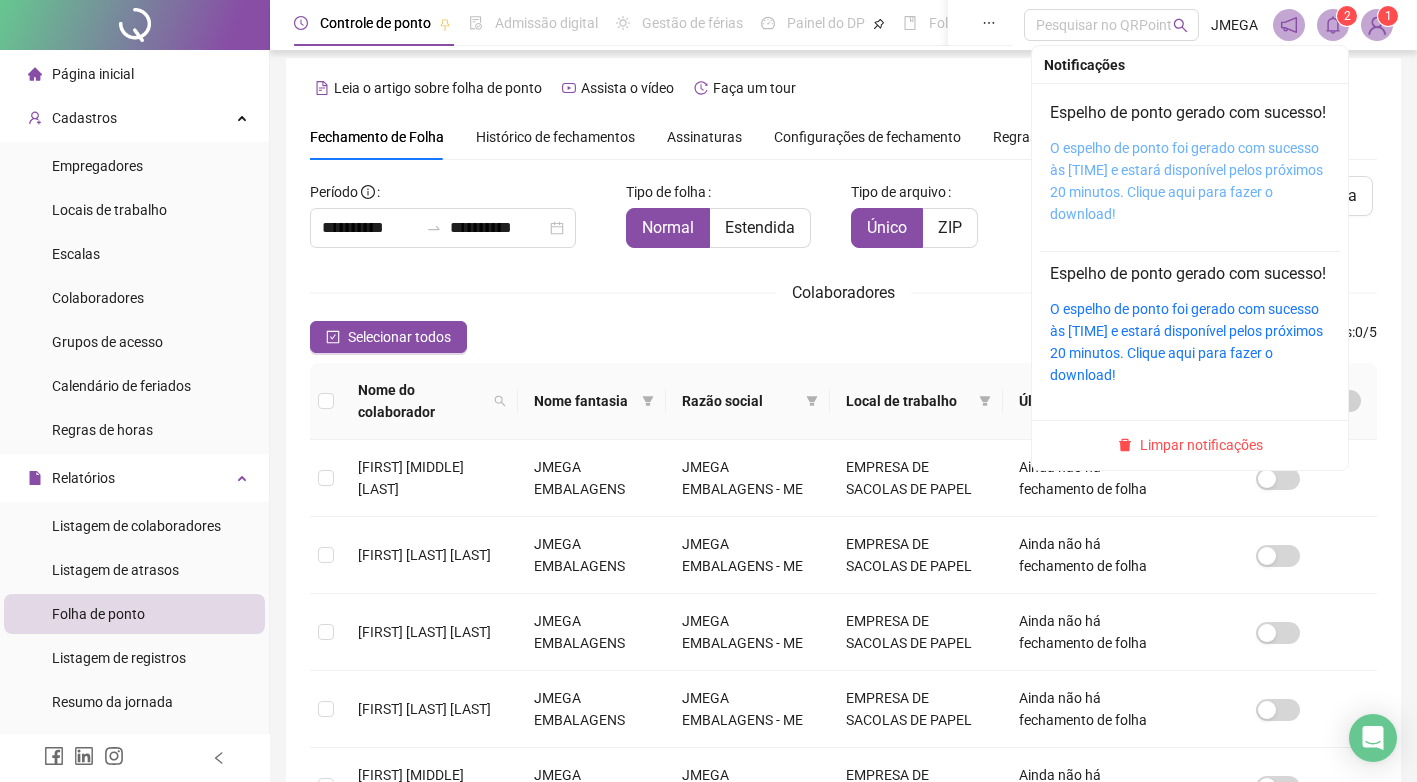 click on "O espelho de ponto foi gerado com sucesso às 11:01:55 e estará disponível pelos próximos 20 minutos.
Clique aqui para fazer o download!" at bounding box center [1186, 181] 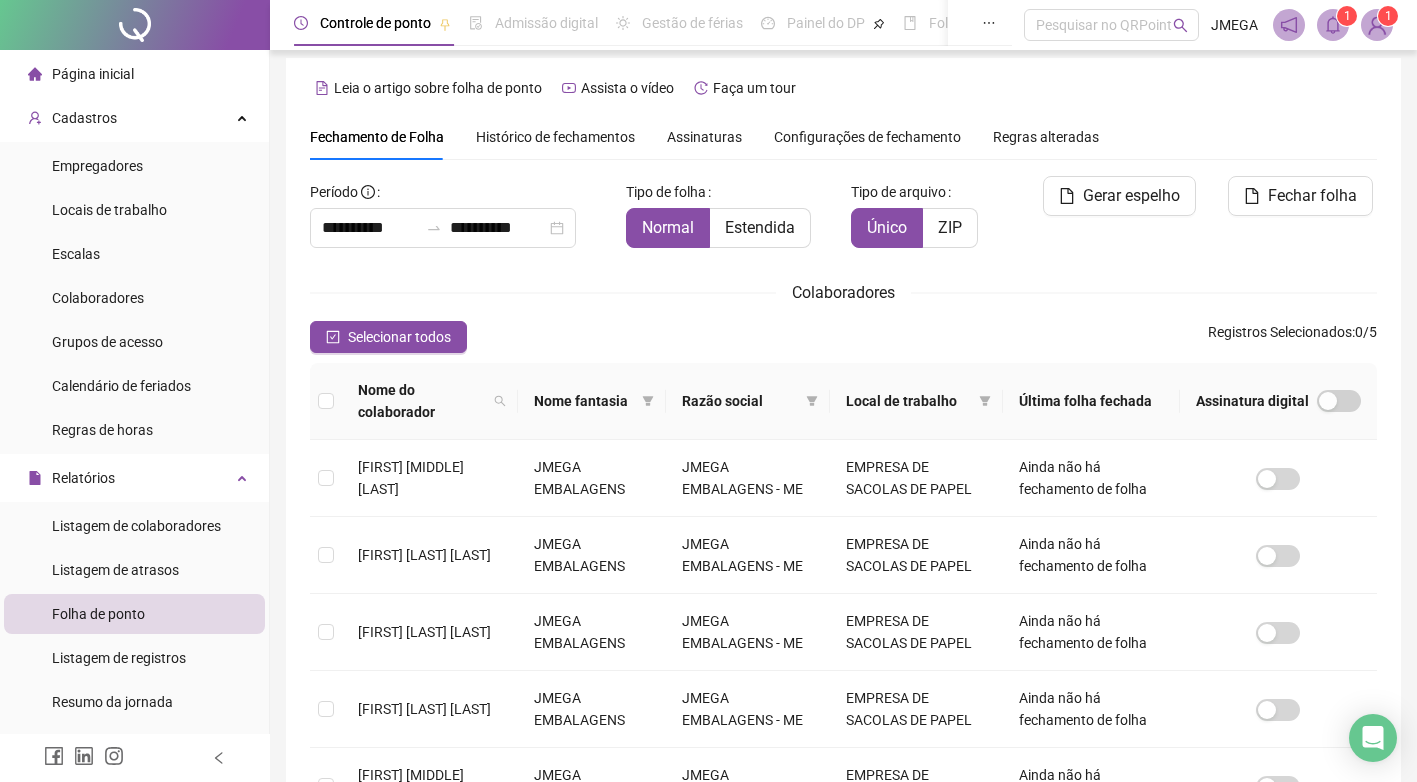 click on "**********" at bounding box center (843, 485) 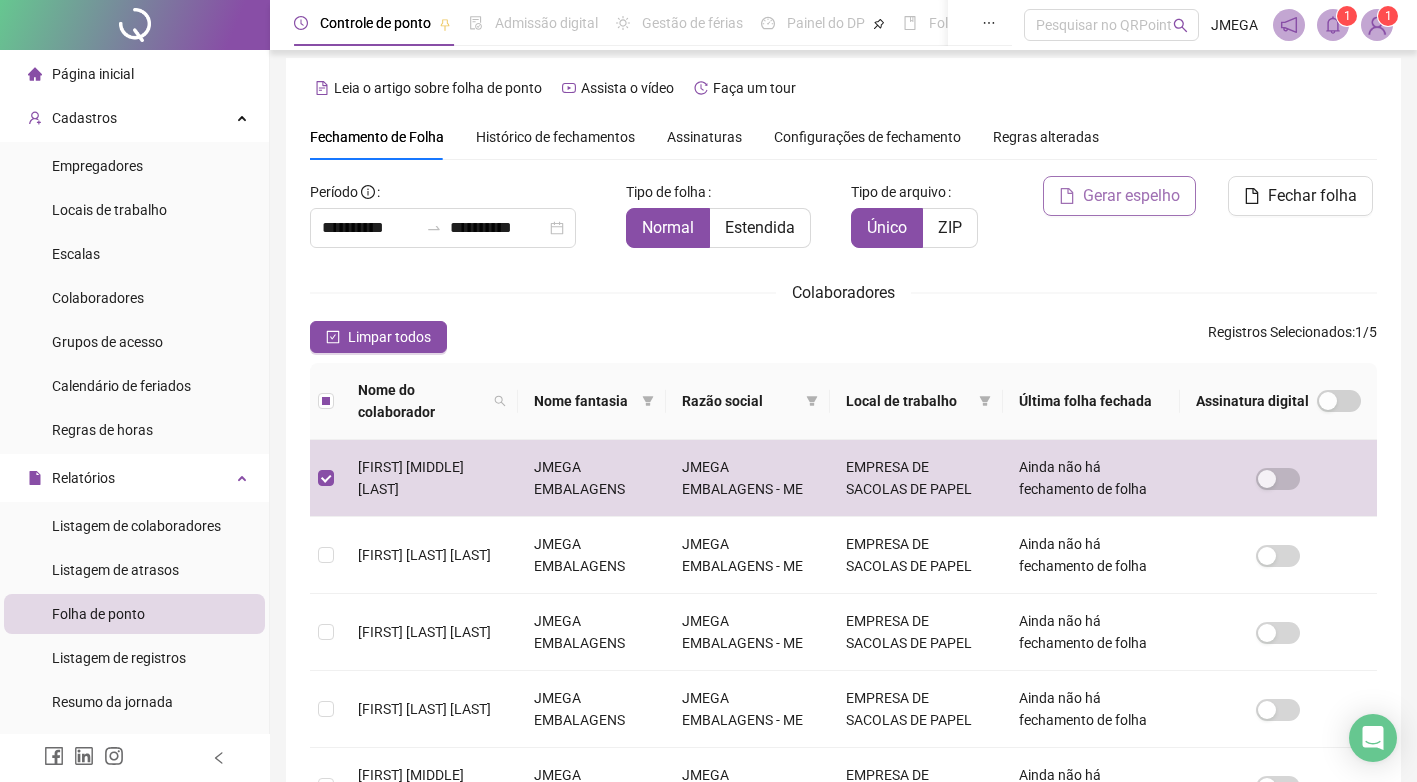 click on "Gerar espelho" at bounding box center [1119, 196] 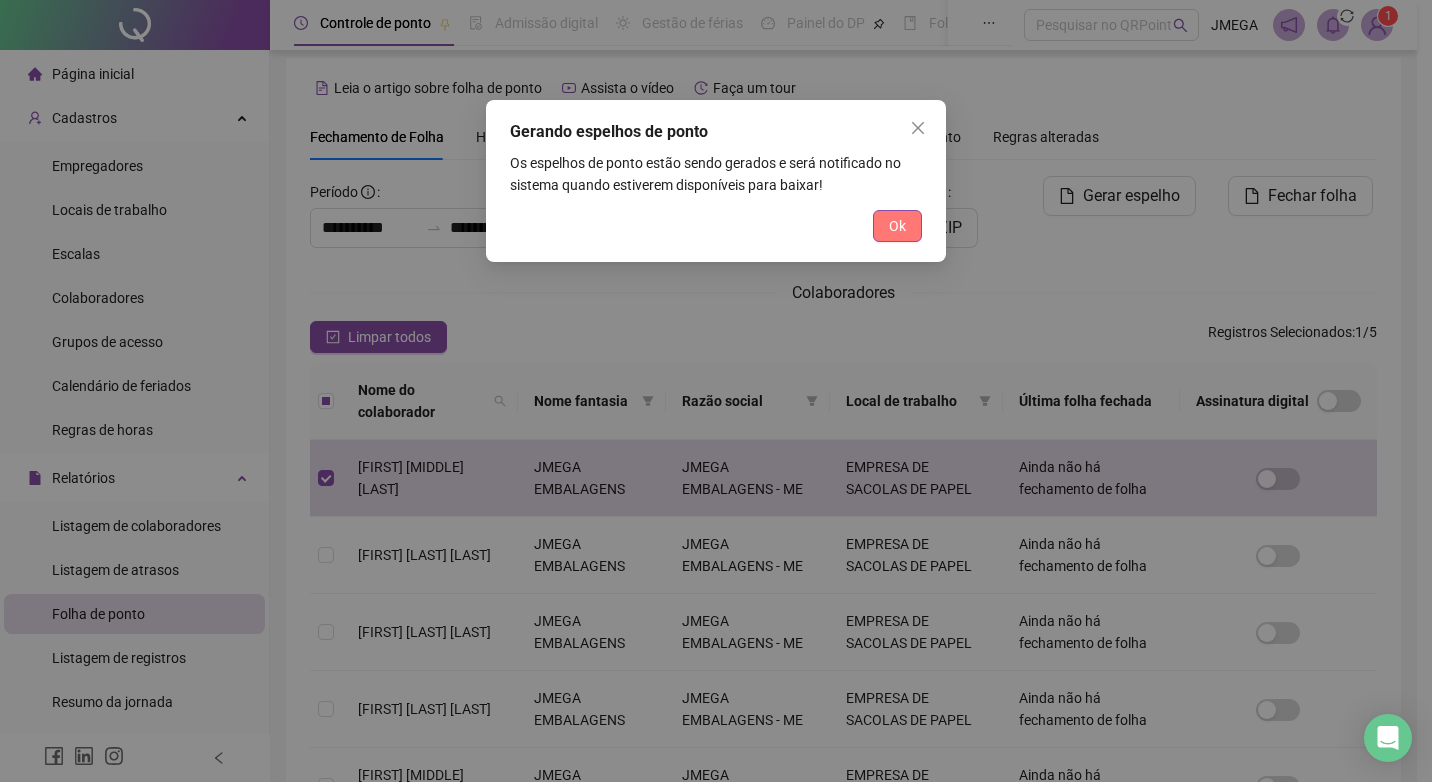click on "Ok" at bounding box center [897, 226] 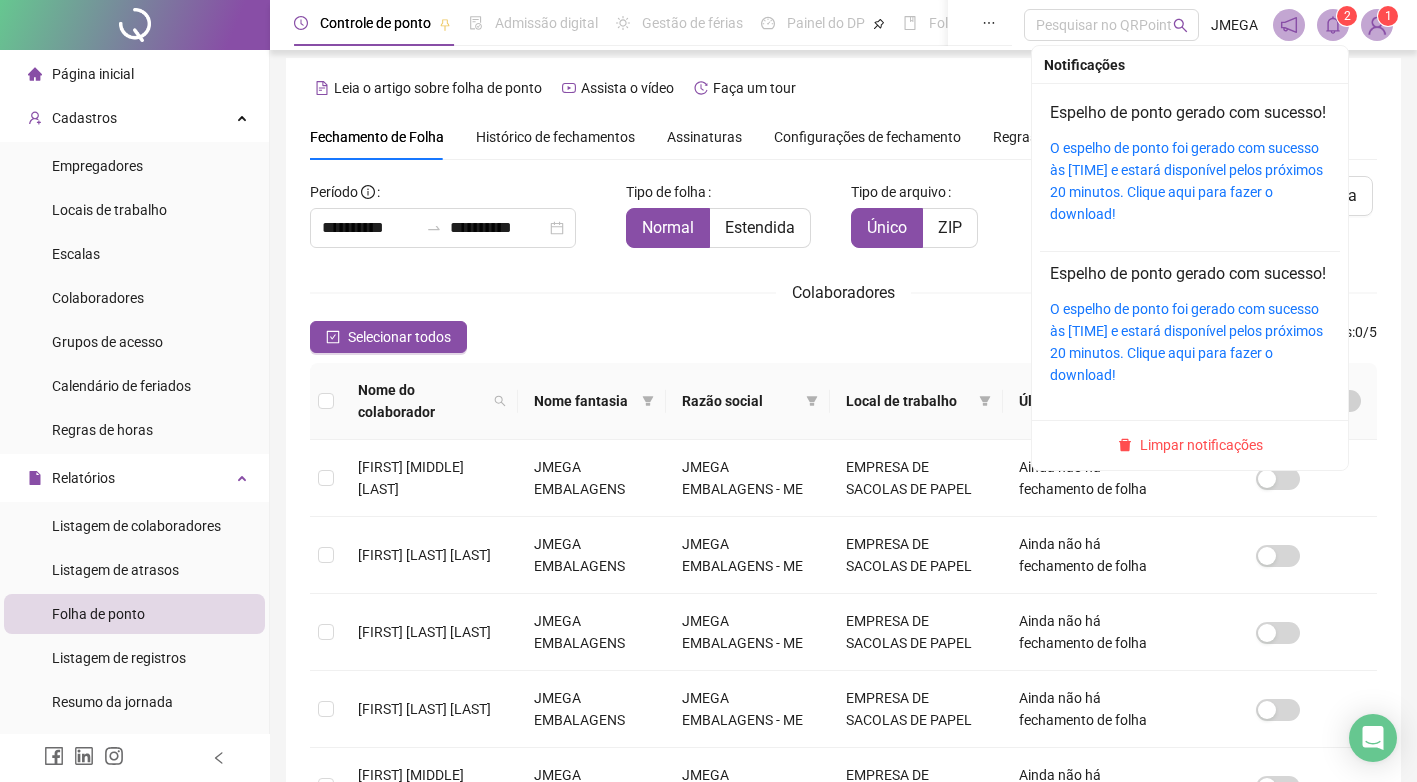 click 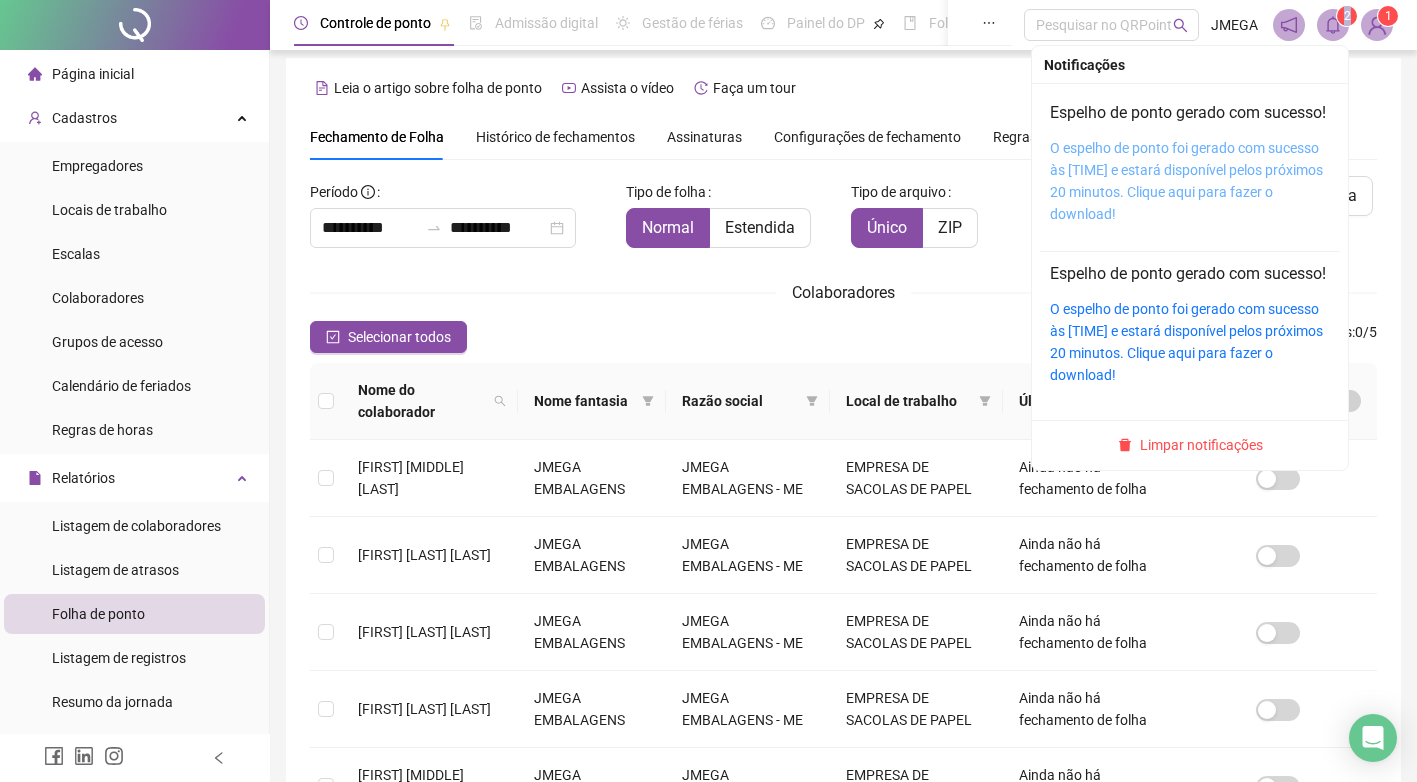 click on "O espelho de ponto foi gerado com sucesso às 11:09:36 e estará disponível pelos próximos 20 minutos.
Clique aqui para fazer o download!" at bounding box center (1186, 181) 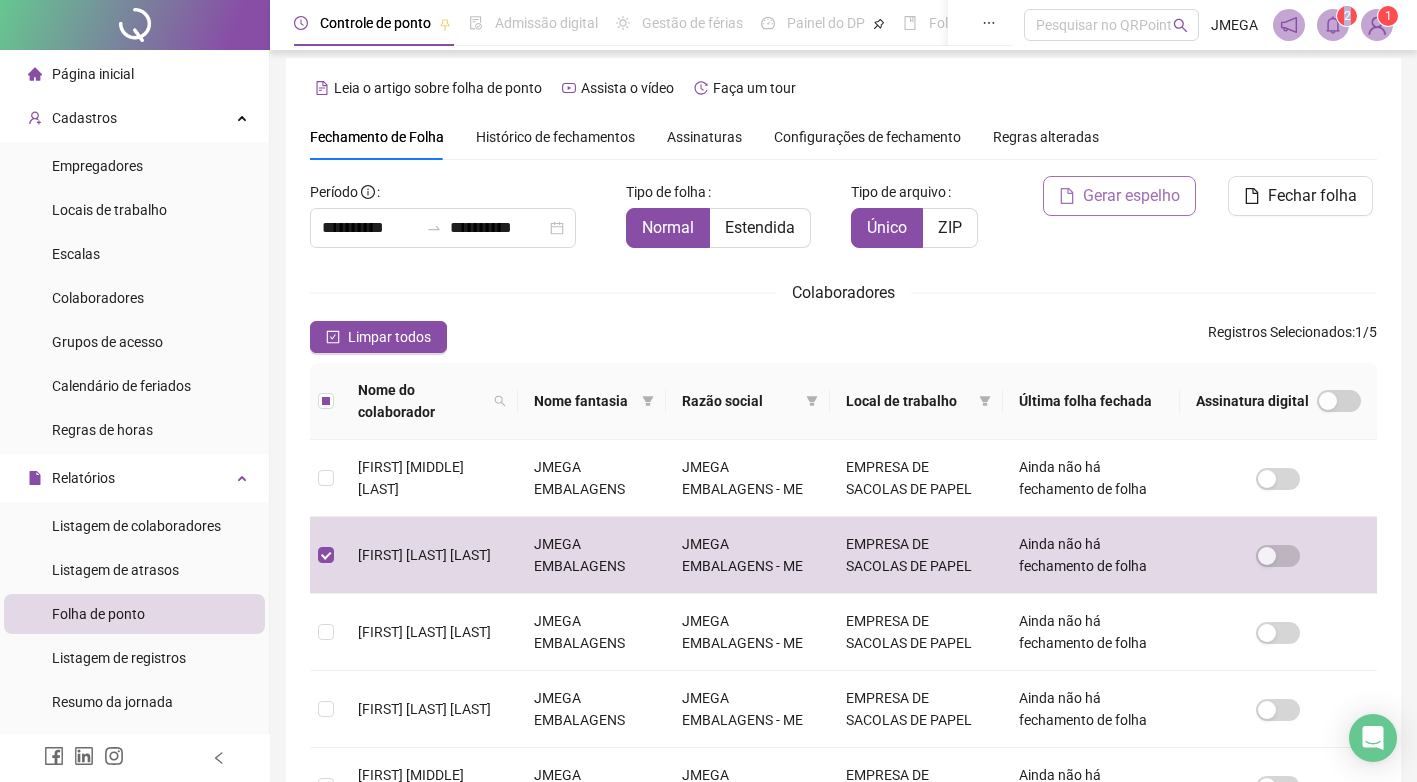 click on "Gerar espelho" at bounding box center [1131, 196] 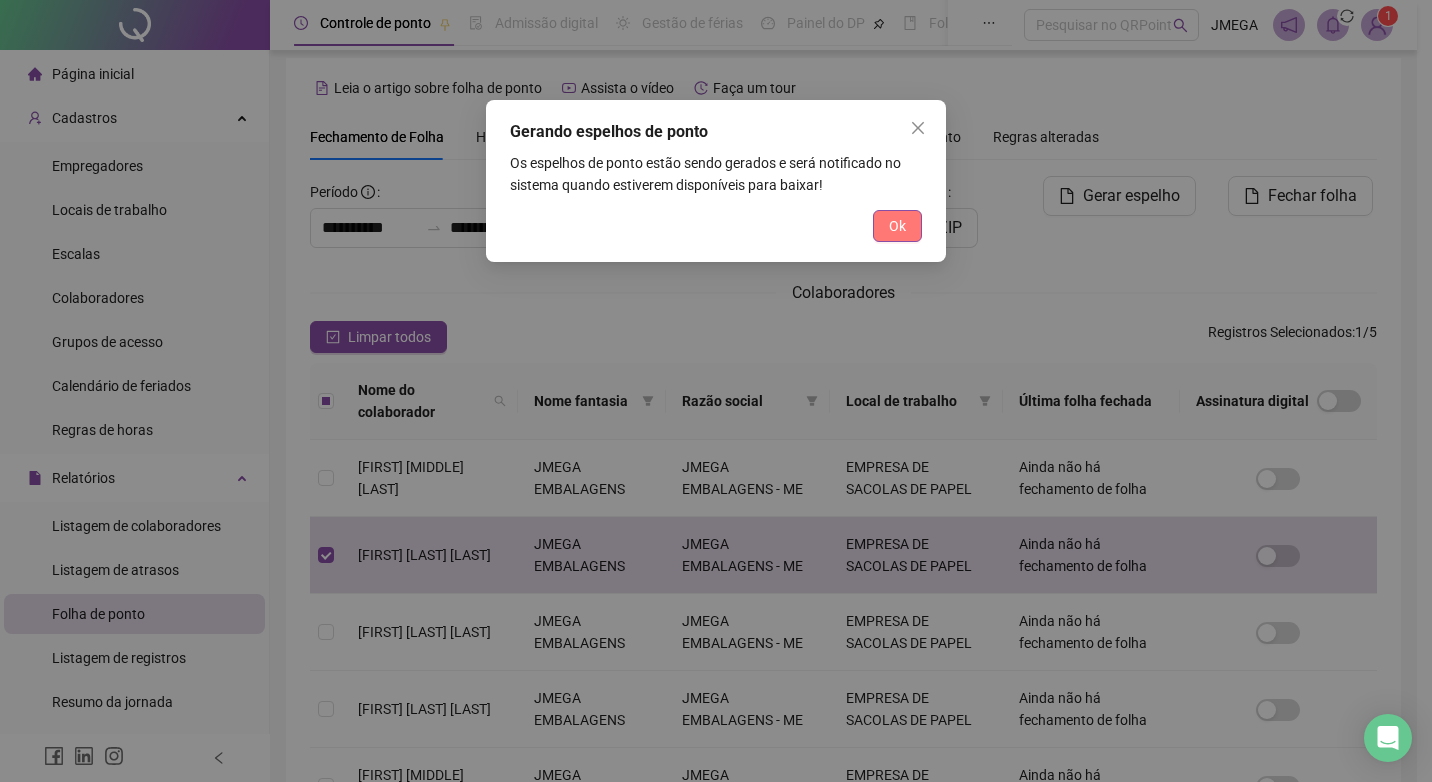click on "Ok" at bounding box center (897, 226) 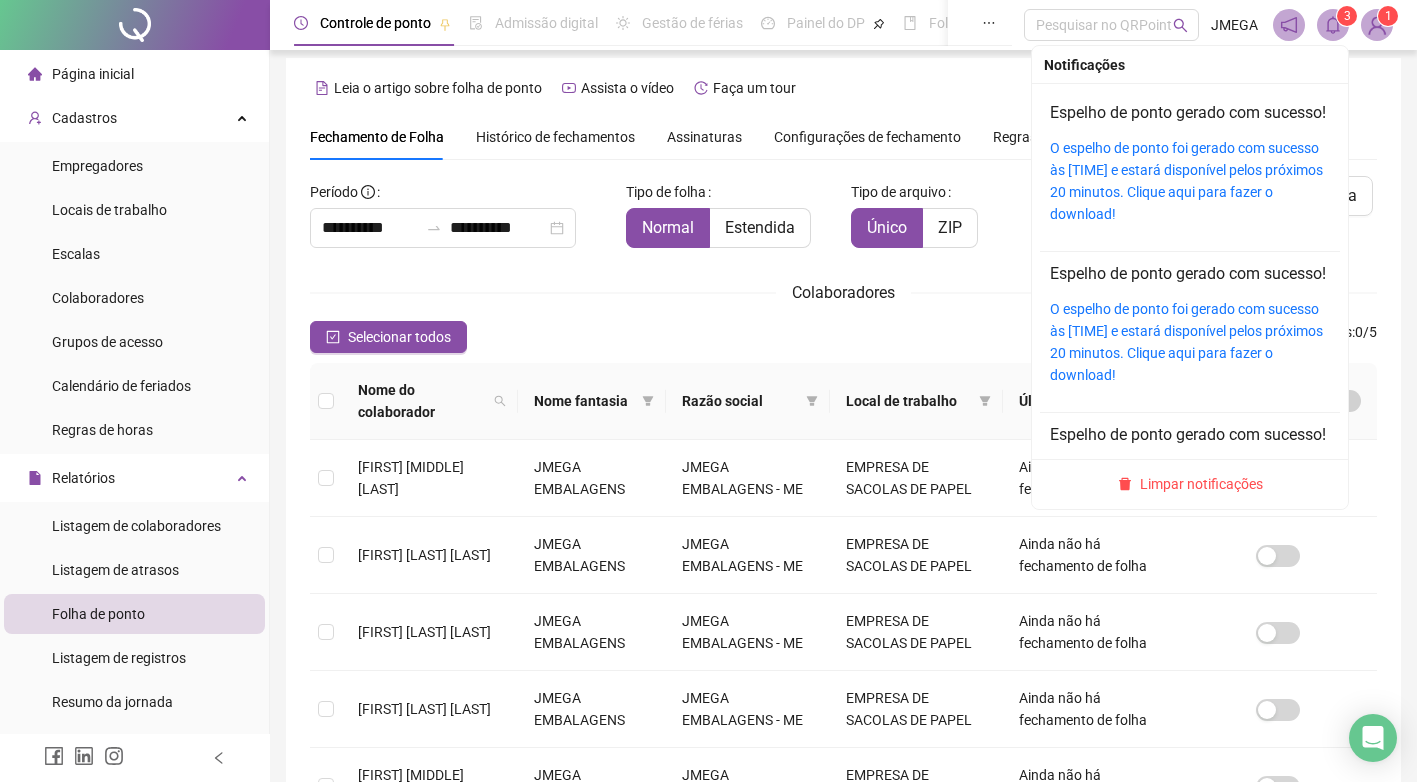 click on "O espelho de ponto foi gerado com sucesso às 11:13:25 e estará disponível pelos próximos 20 minutos.
Clique aqui para fazer o download!" at bounding box center [1190, 181] 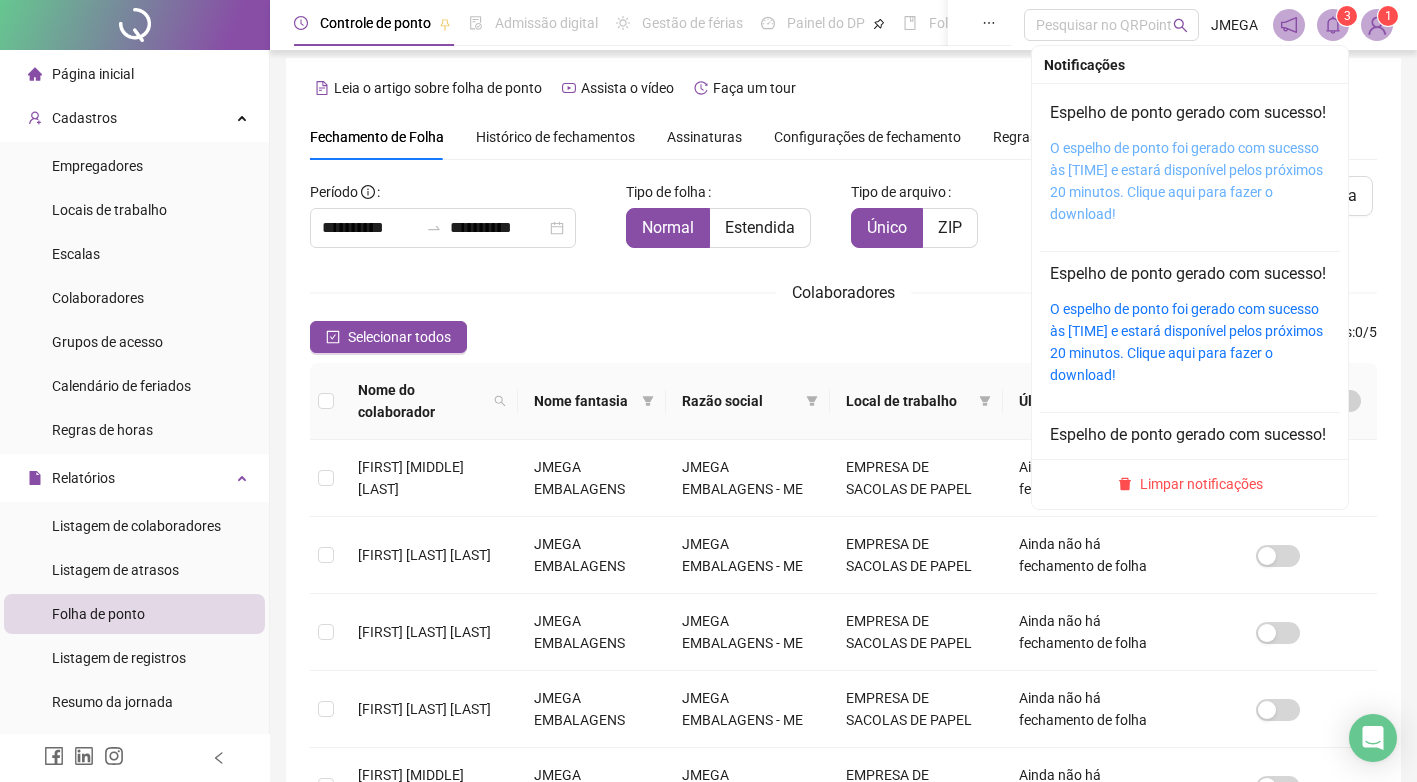 click on "O espelho de ponto foi gerado com sucesso às 11:13:25 e estará disponível pelos próximos 20 minutos.
Clique aqui para fazer o download!" at bounding box center (1186, 181) 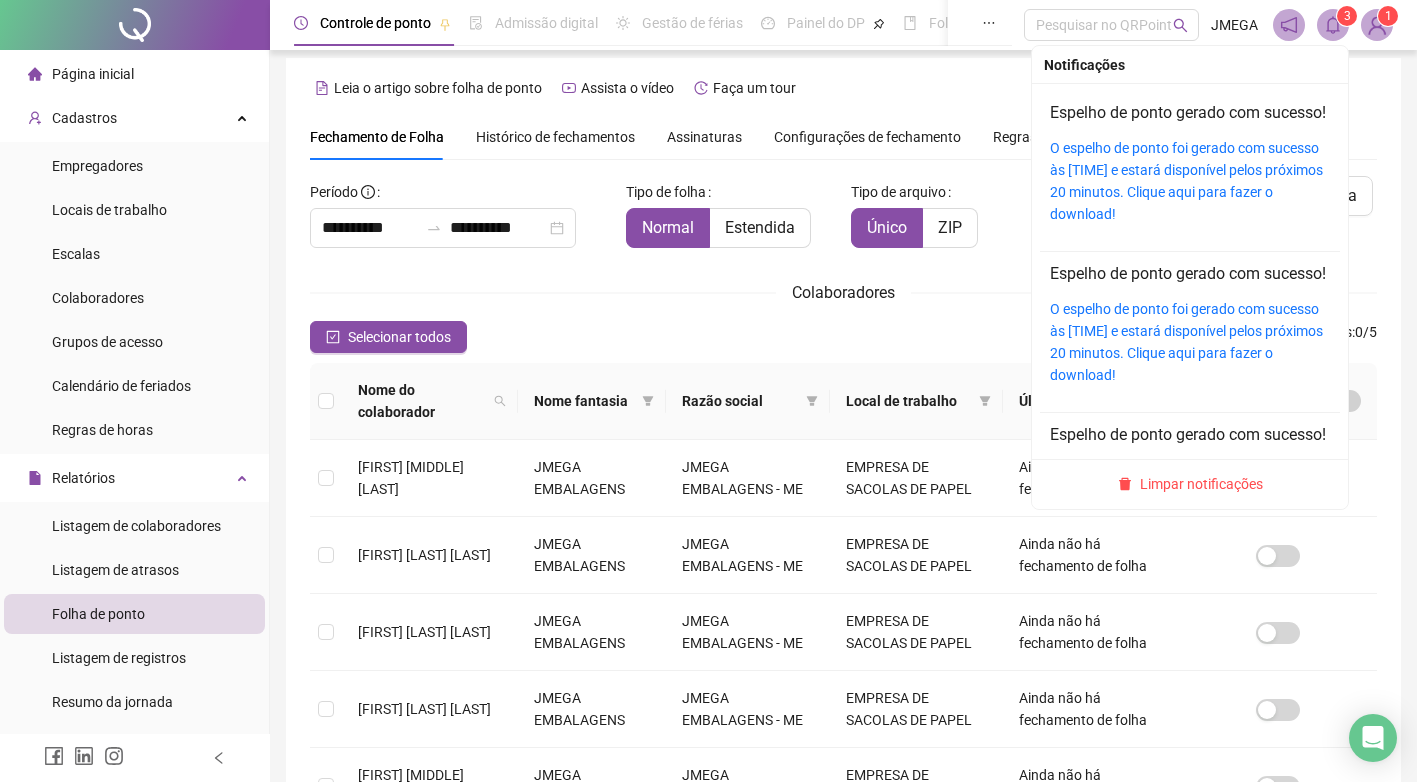 click 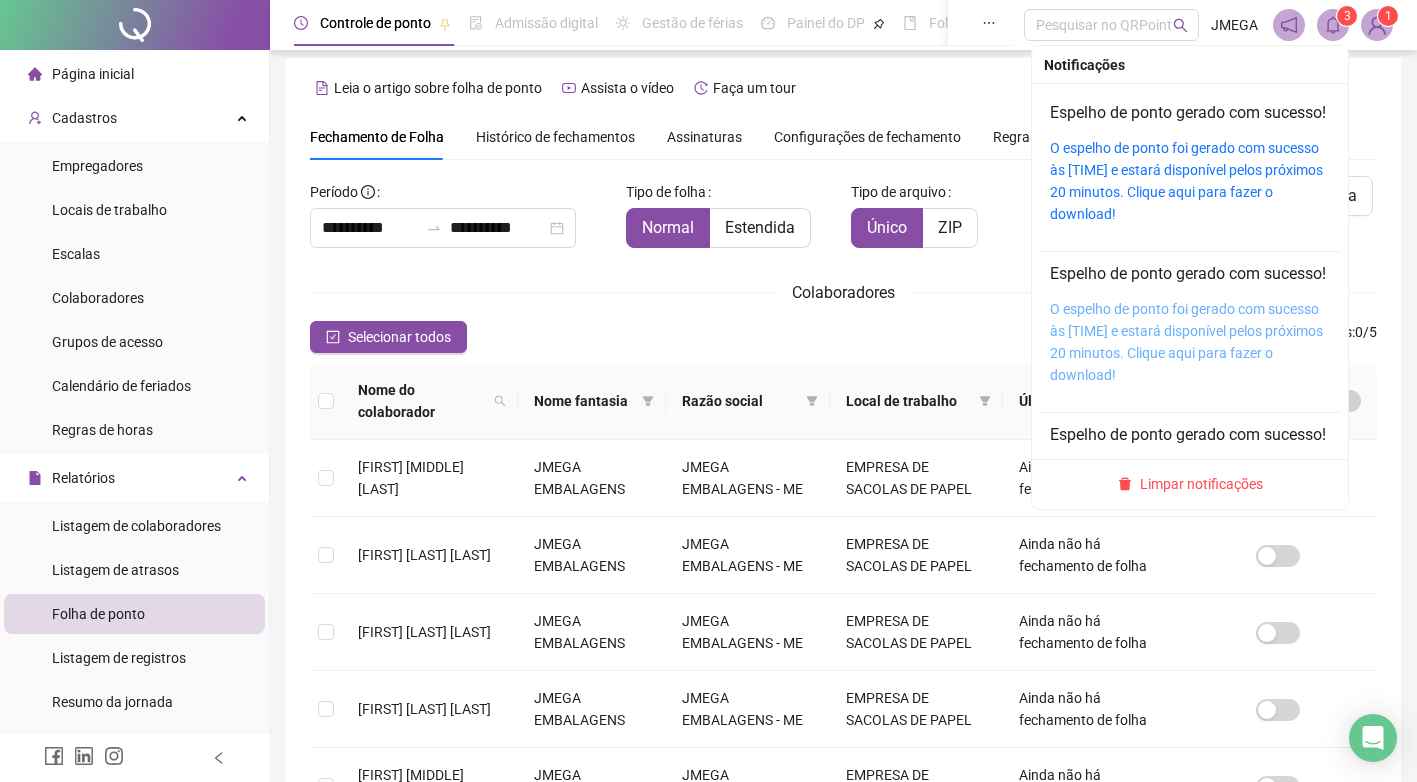 click on "O espelho de ponto foi gerado com sucesso às 11:09:36 e estará disponível pelos próximos 20 minutos.
Clique aqui para fazer o download!" at bounding box center (1186, 342) 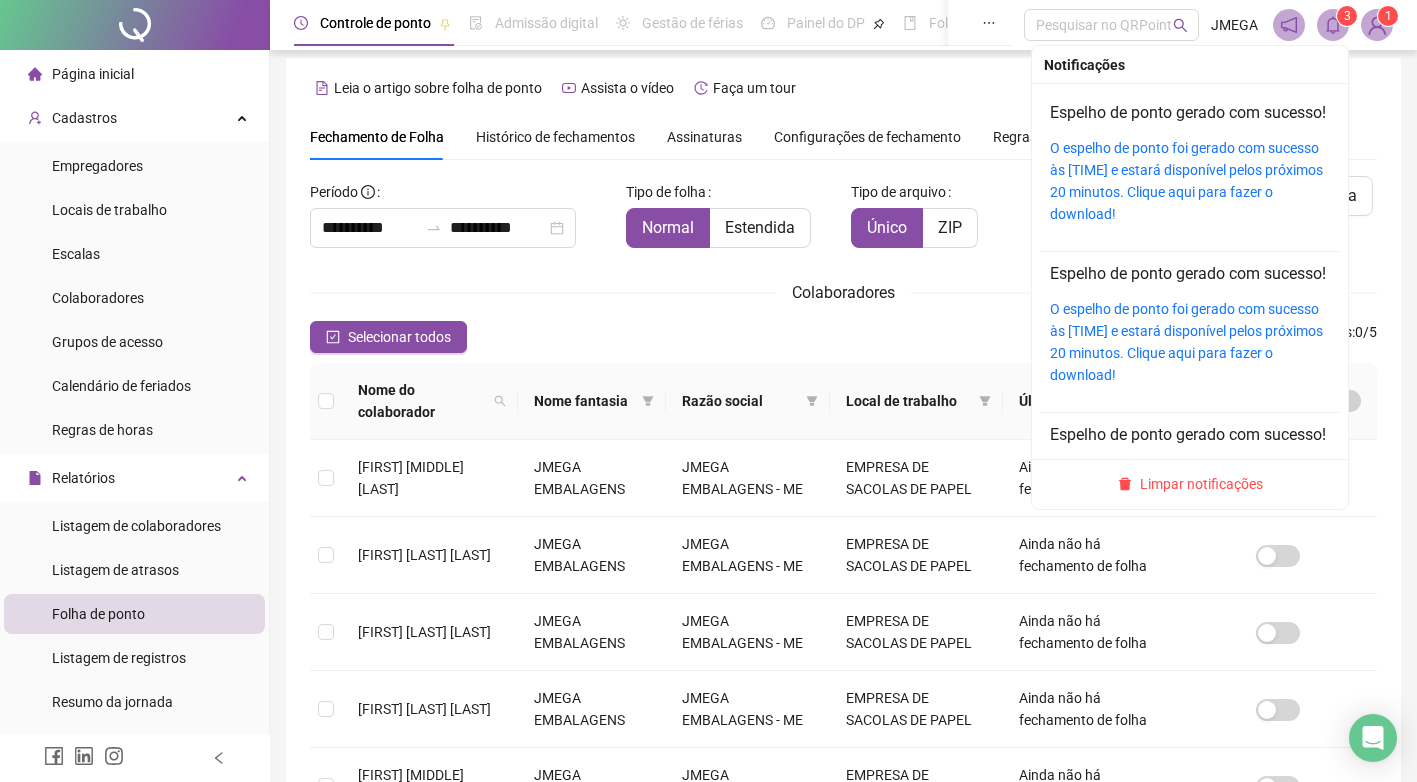 click 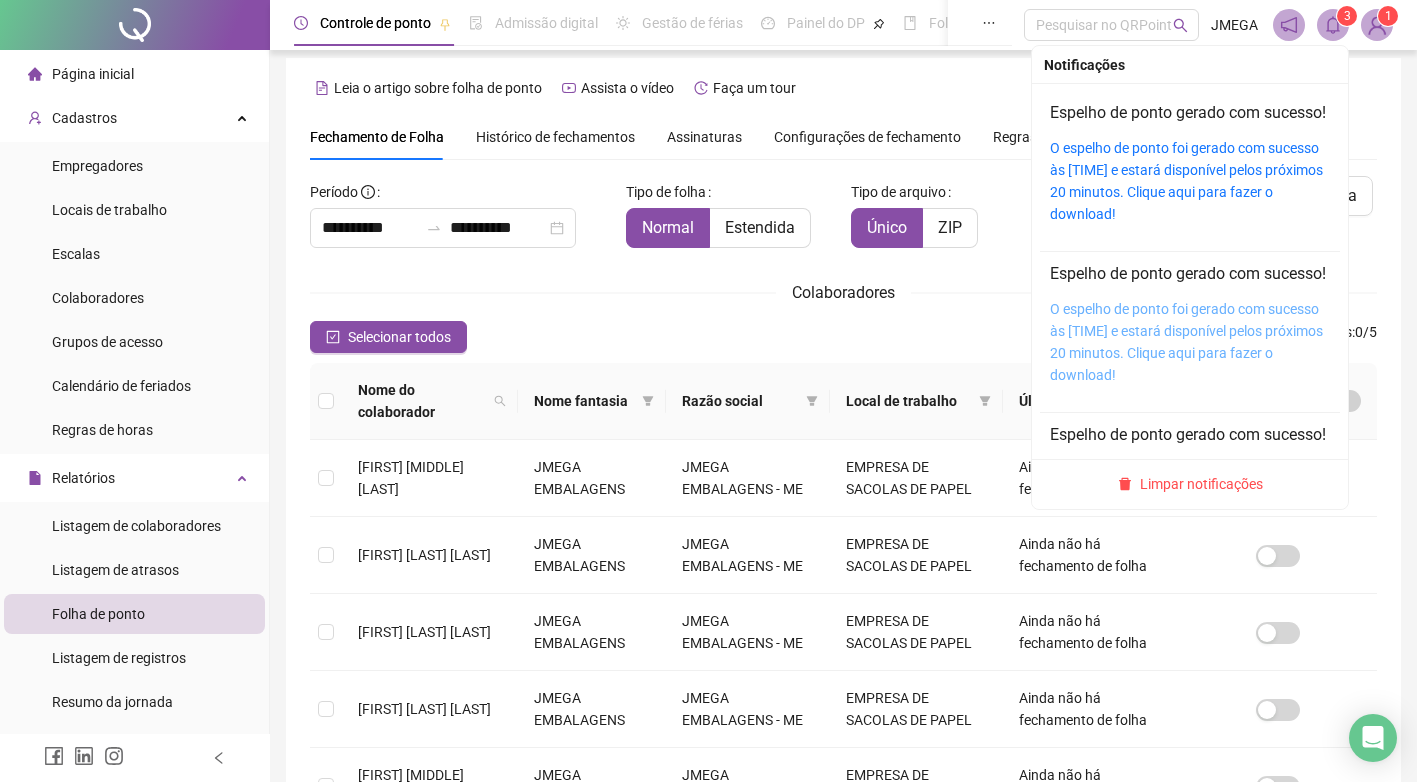 click on "O espelho de ponto foi gerado com sucesso às 11:09:36 e estará disponível pelos próximos 20 minutos.
Clique aqui para fazer o download!" at bounding box center [1186, 342] 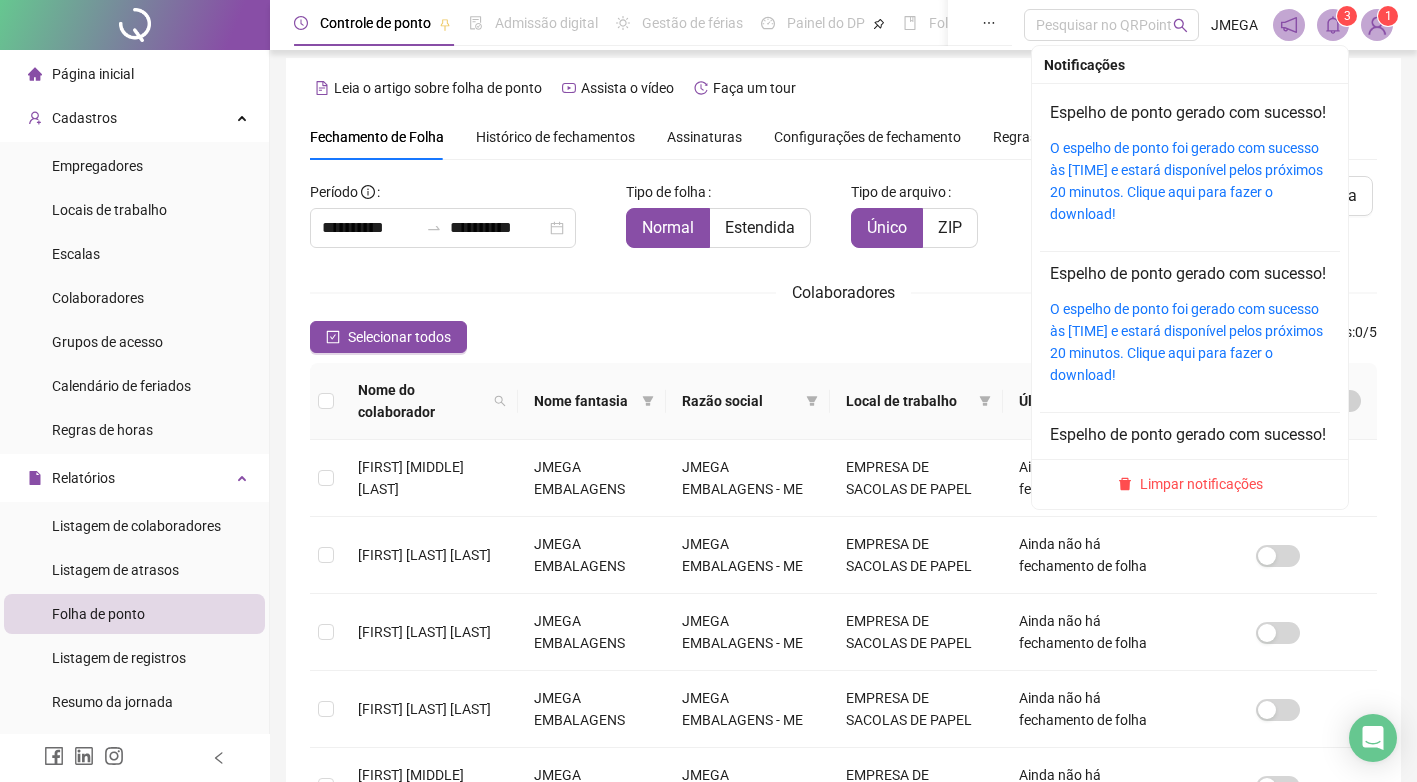 click on "3" at bounding box center (1347, 16) 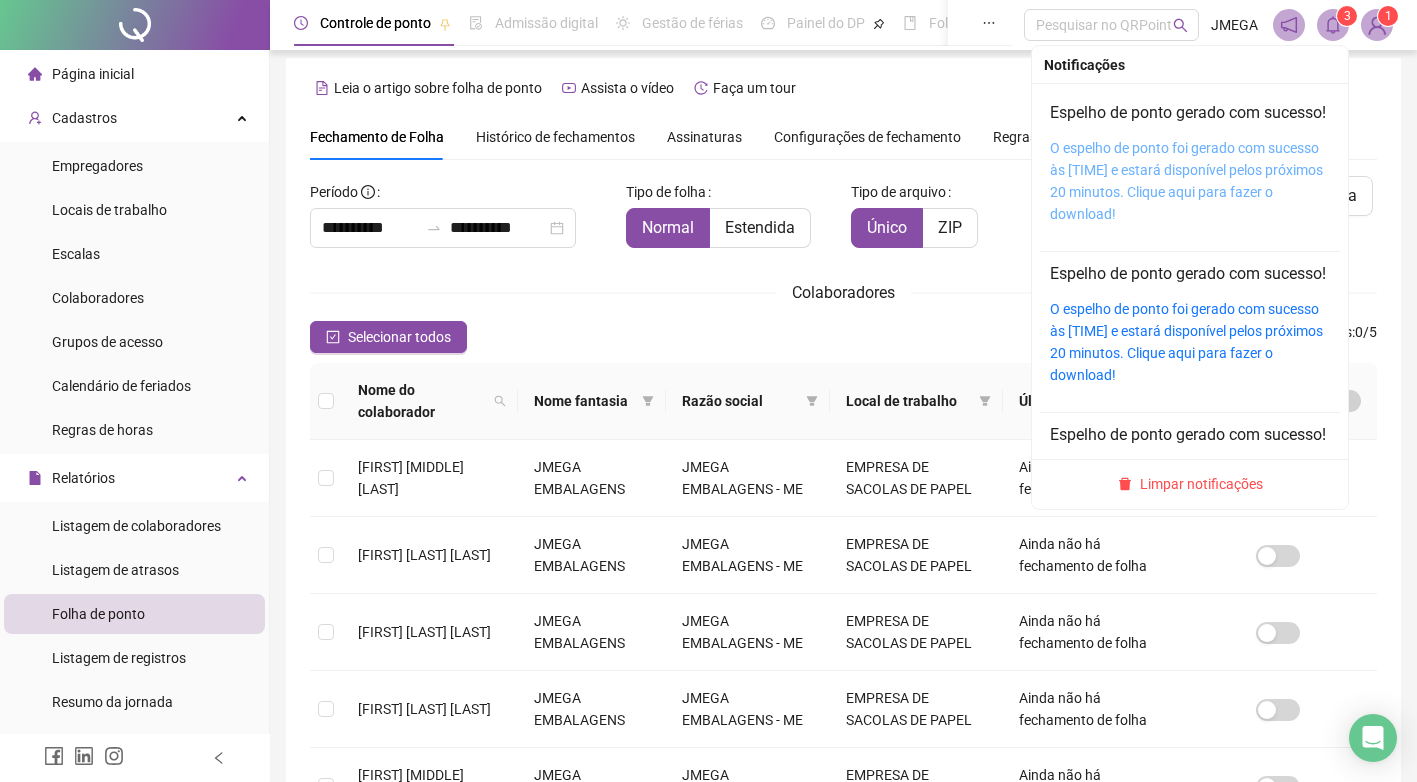 click on "O espelho de ponto foi gerado com sucesso às 11:13:25 e estará disponível pelos próximos 20 minutos.
Clique aqui para fazer o download!" at bounding box center (1186, 181) 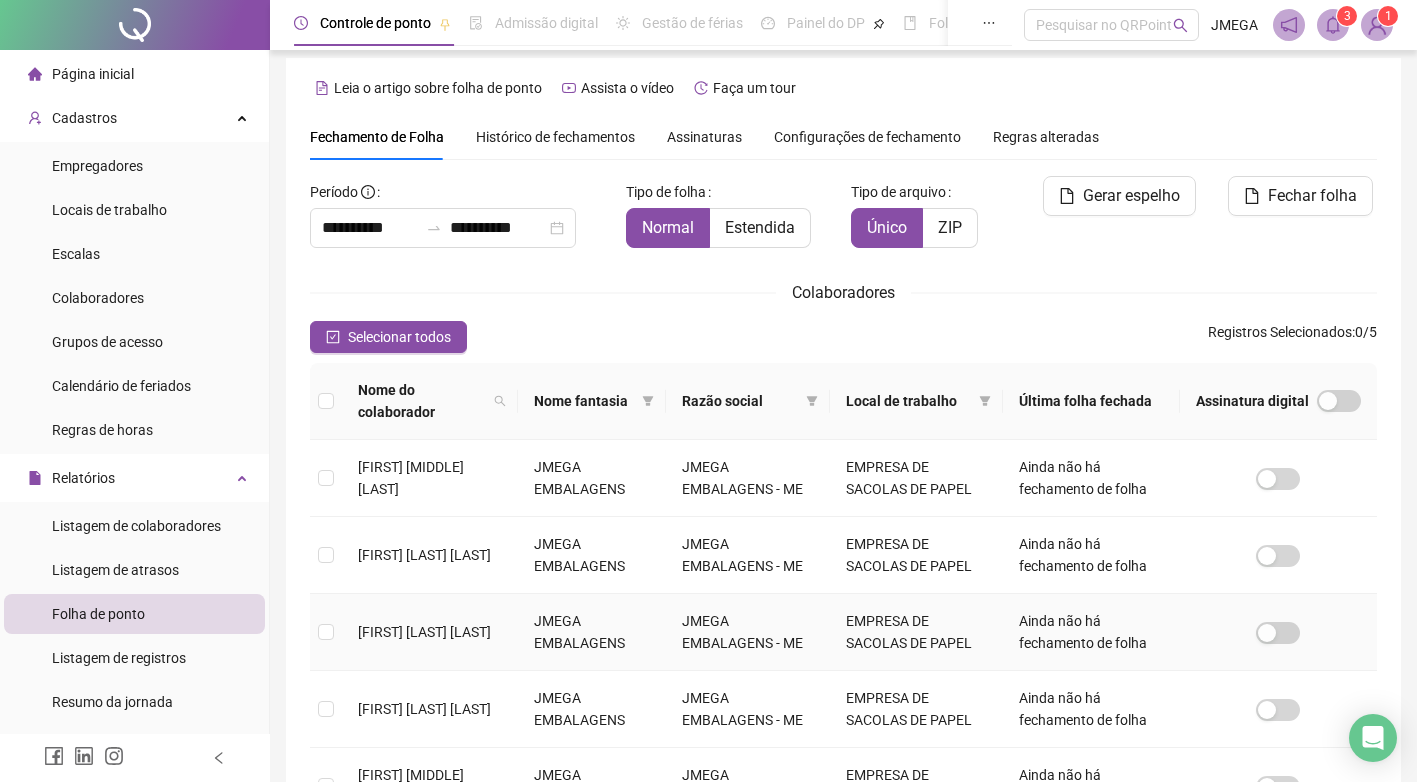 click at bounding box center (326, 632) 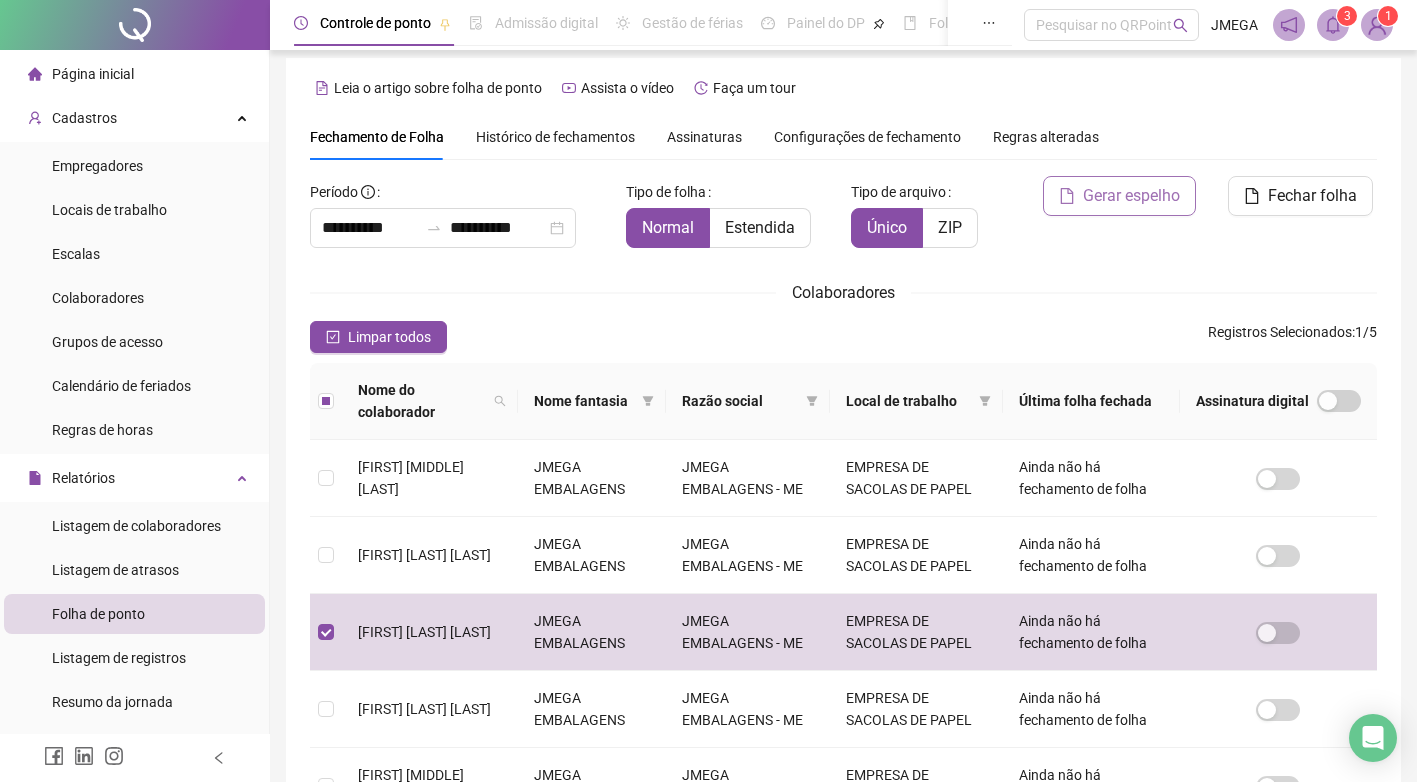click on "Gerar espelho" at bounding box center (1131, 196) 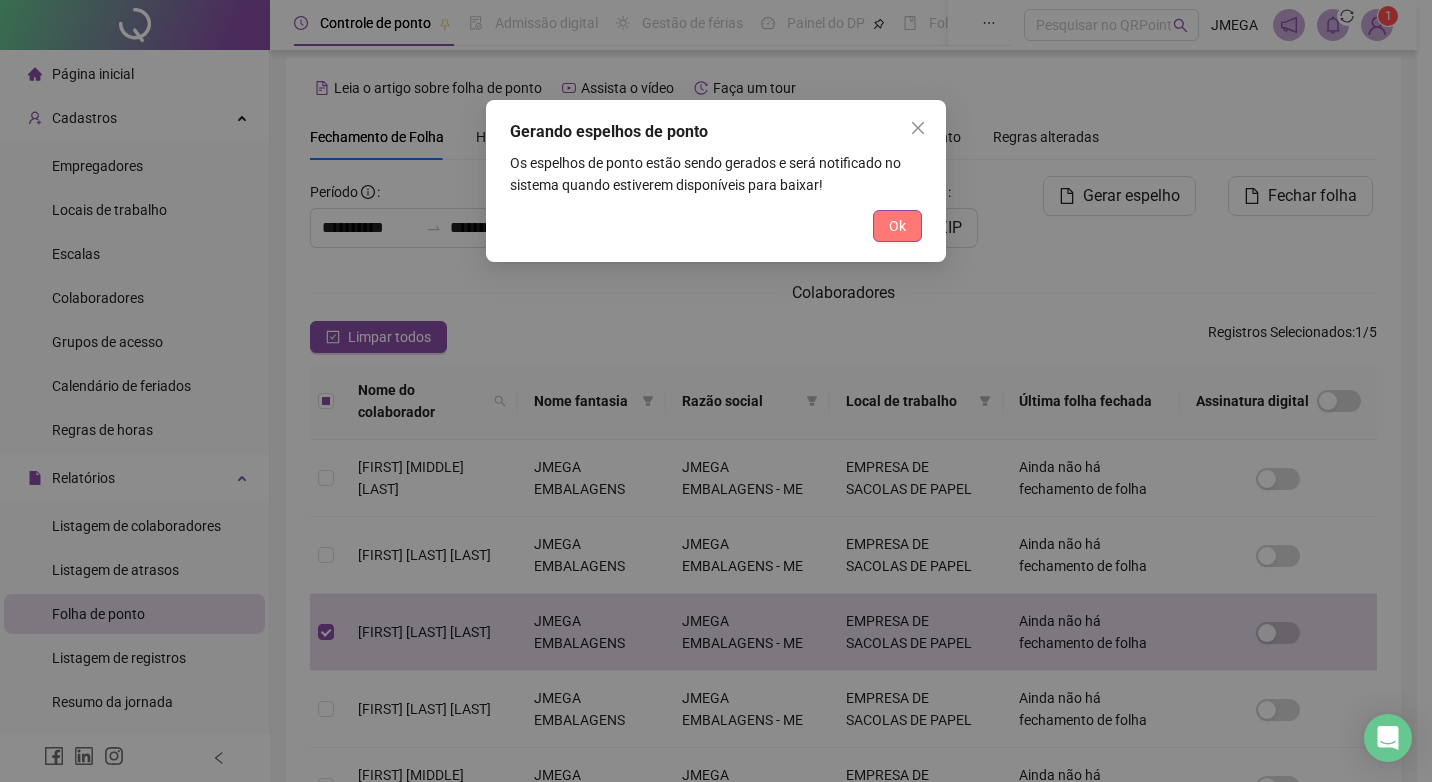 click on "Ok" at bounding box center (897, 226) 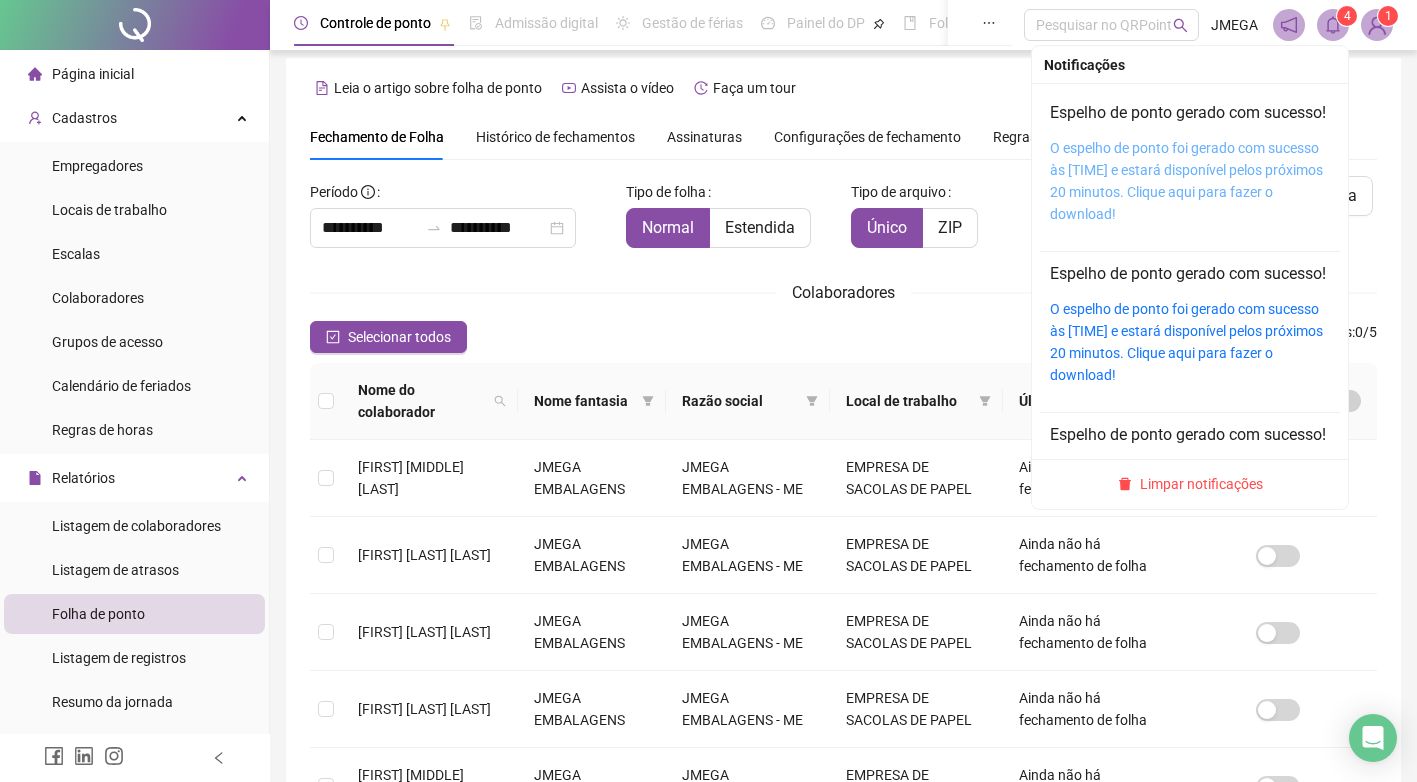 click on "O espelho de ponto foi gerado com sucesso às 11:17:51 e estará disponível pelos próximos 20 minutos.
Clique aqui para fazer o download!" at bounding box center (1190, 181) 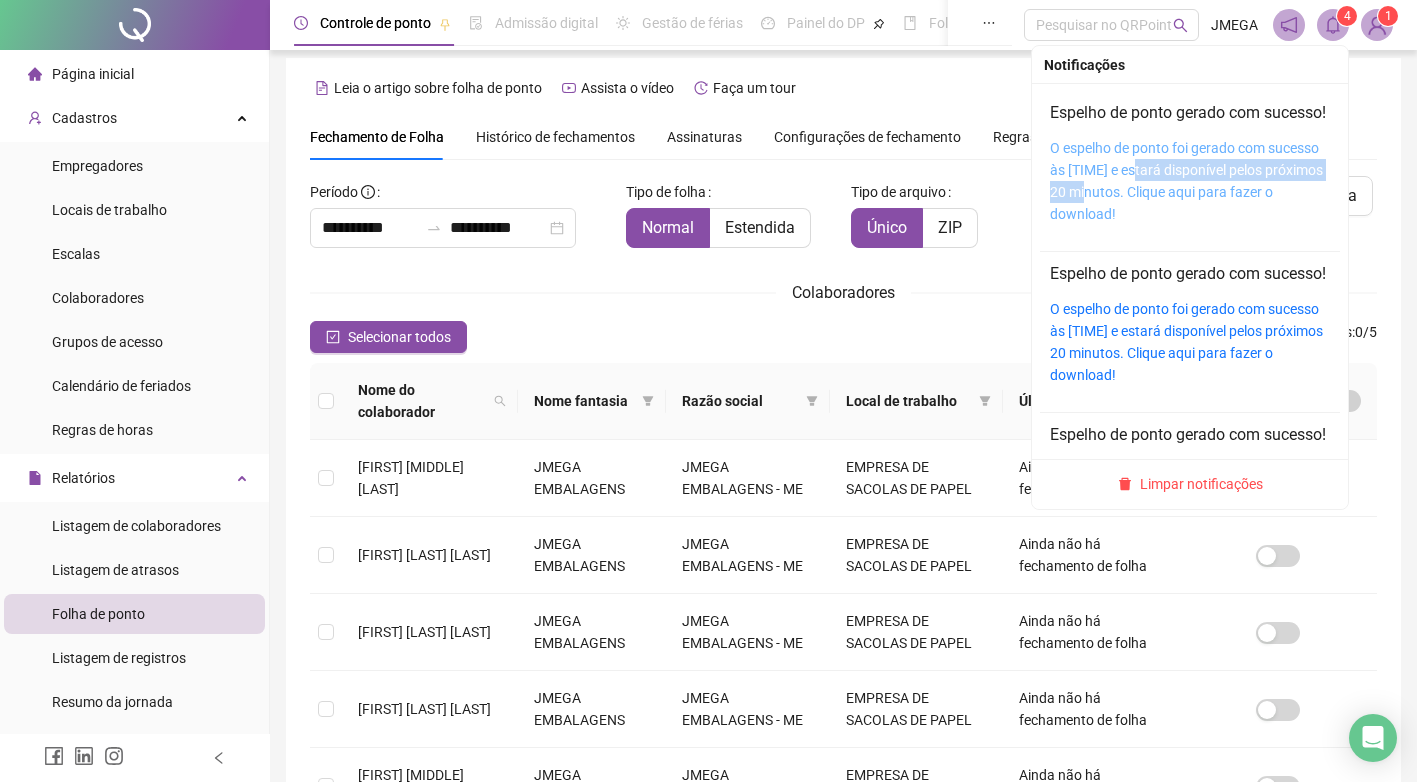 drag, startPoint x: 1118, startPoint y: 207, endPoint x: 1158, endPoint y: 216, distance: 41 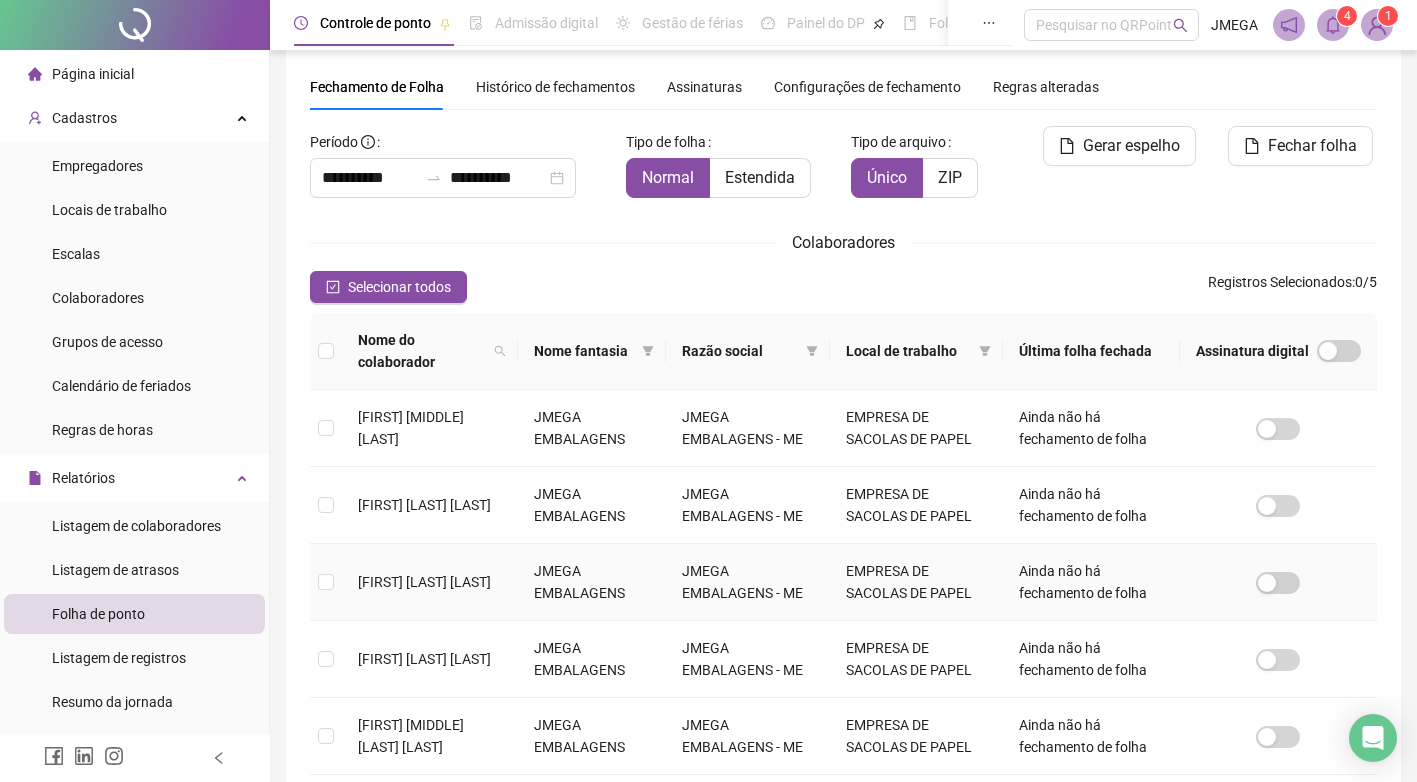 scroll, scrollTop: 203, scrollLeft: 0, axis: vertical 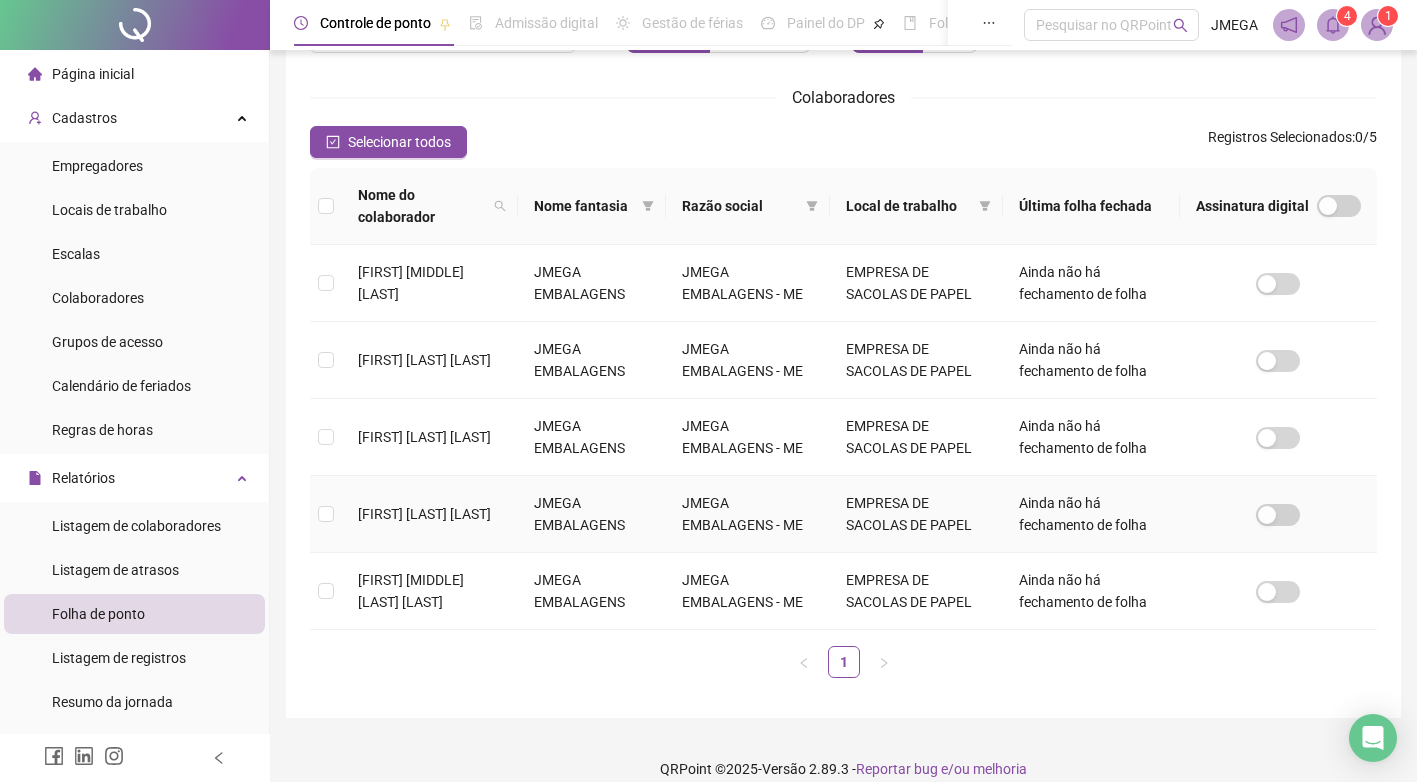 click at bounding box center [326, 514] 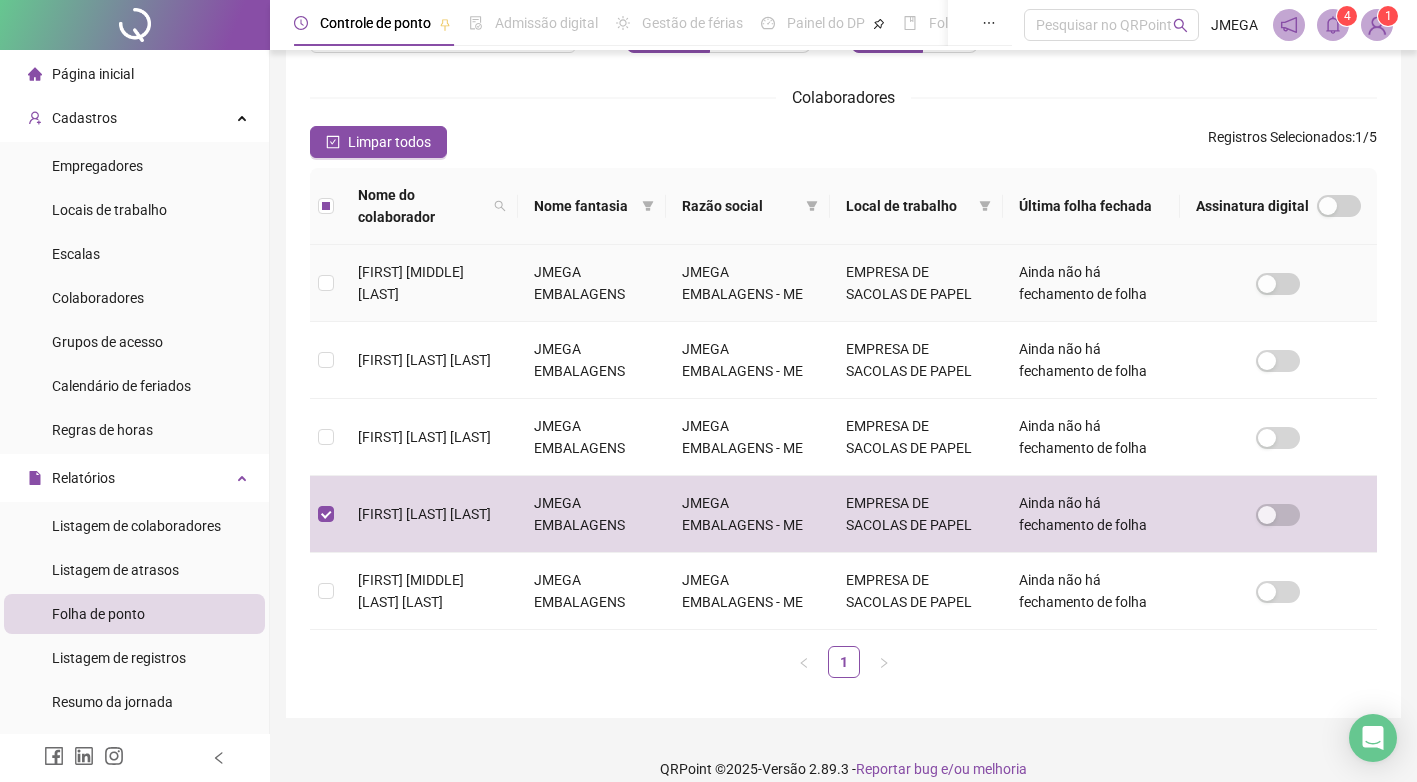 scroll, scrollTop: 8, scrollLeft: 0, axis: vertical 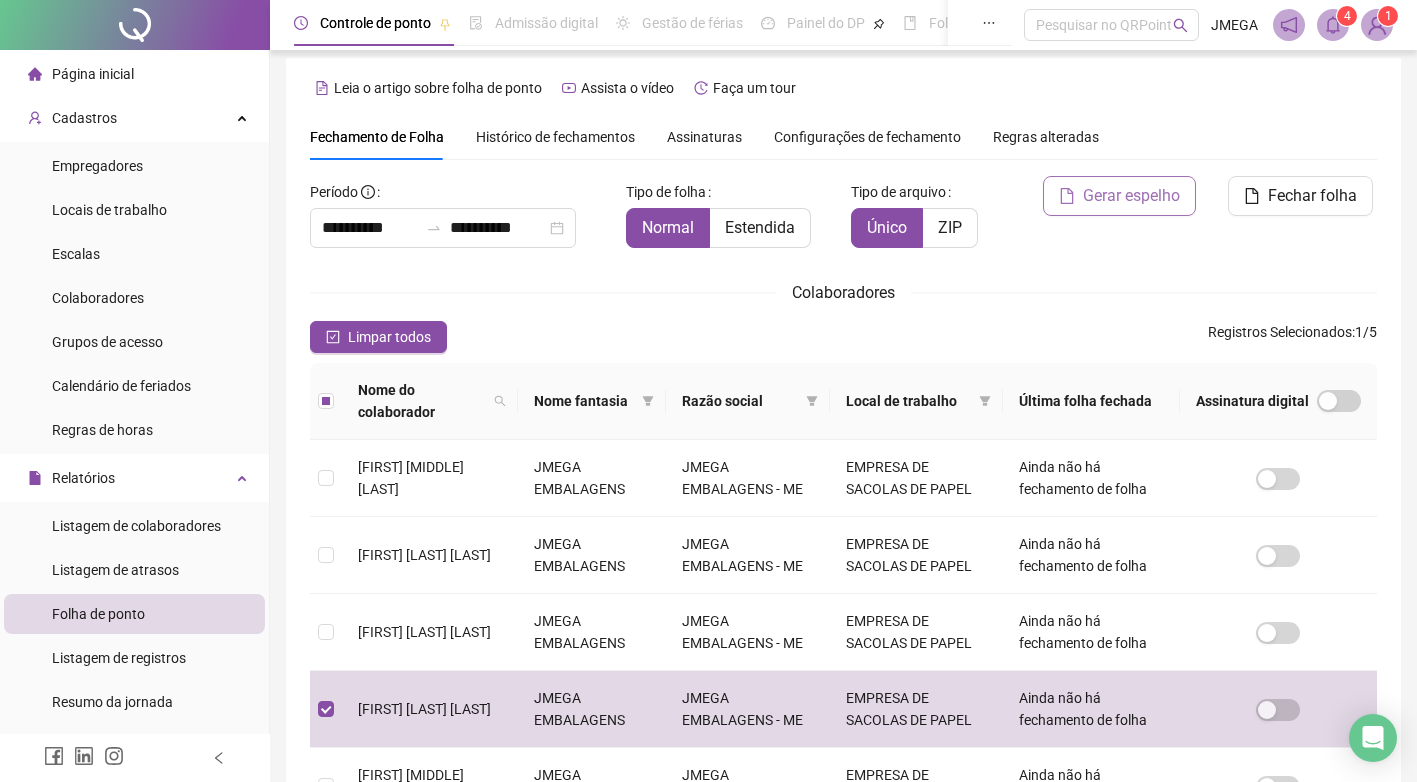 click on "Gerar espelho" at bounding box center [1131, 196] 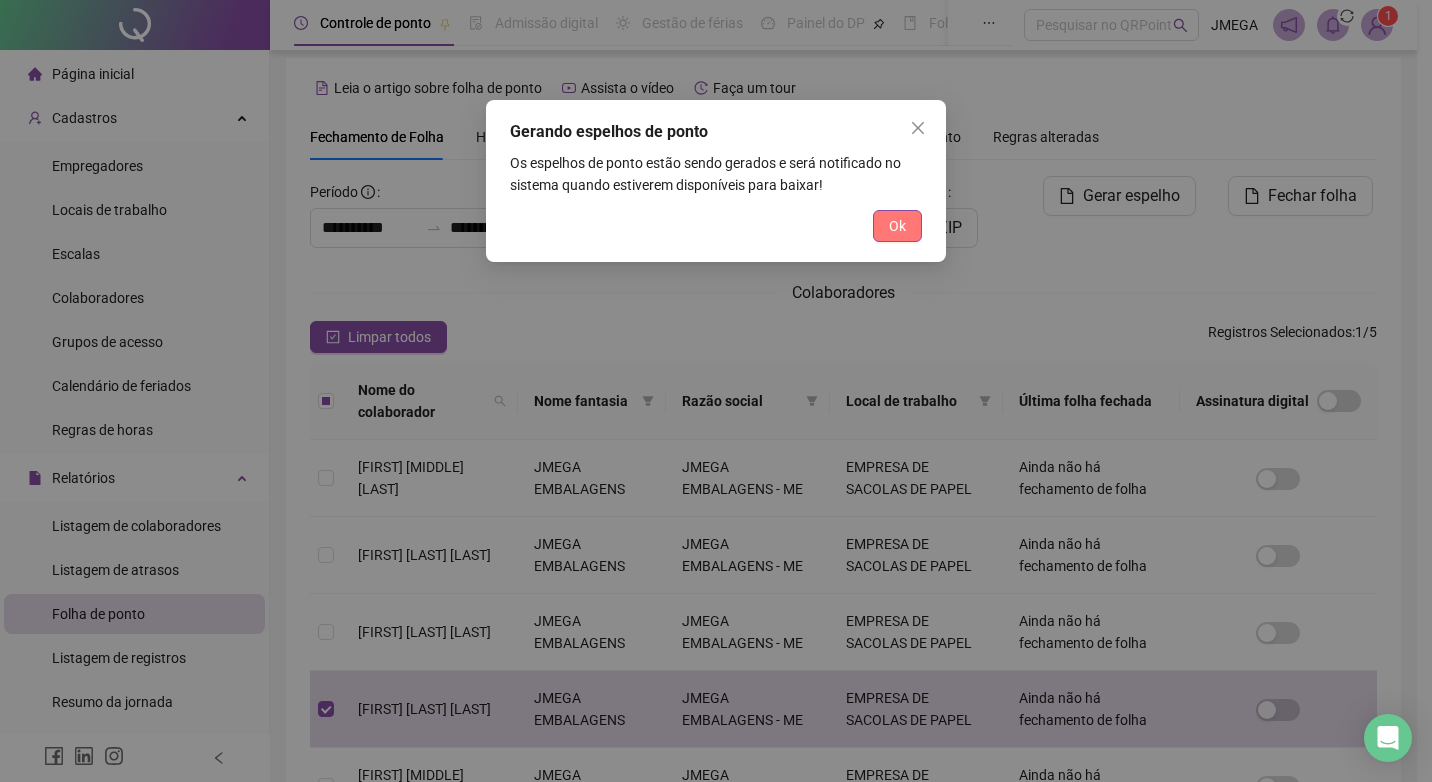 click on "Ok" at bounding box center (897, 226) 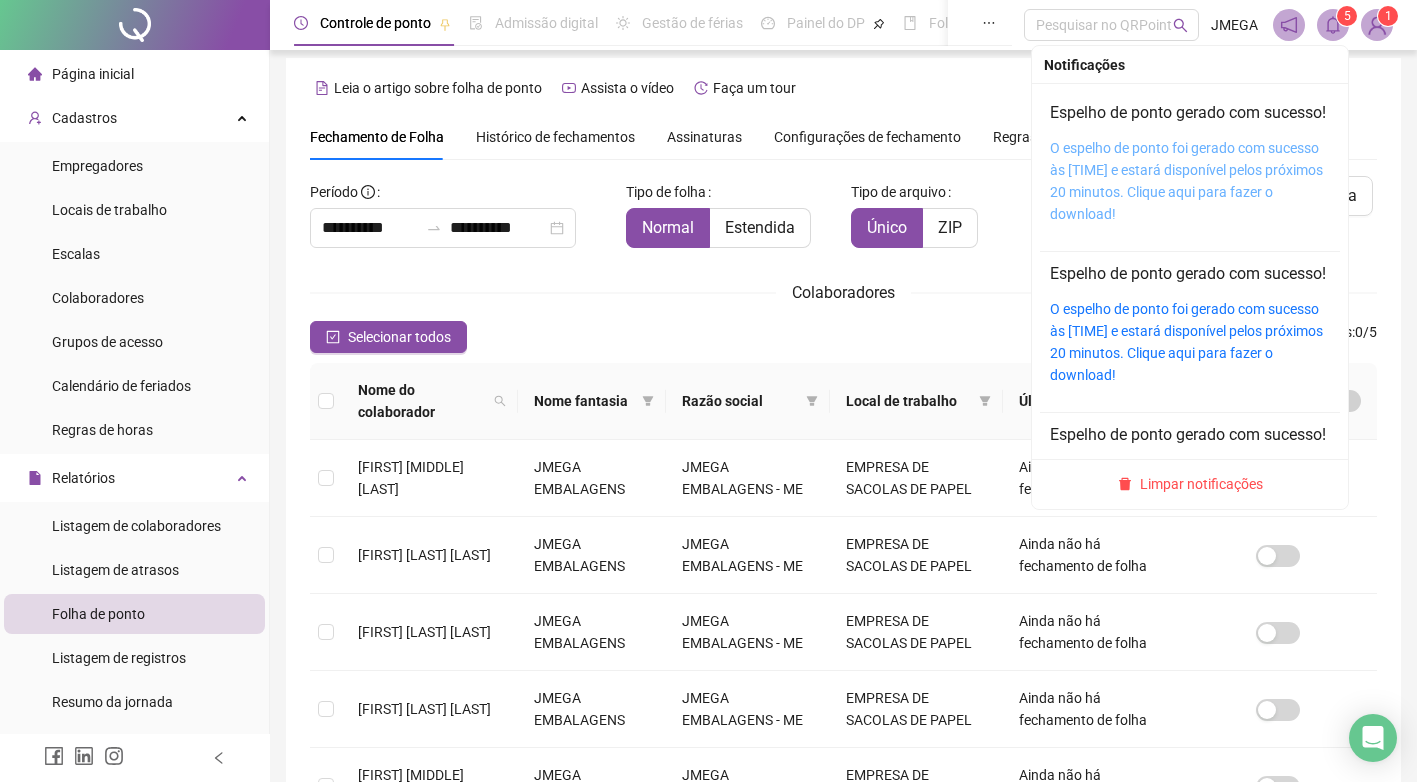 click on "O espelho de ponto foi gerado com sucesso às 11:20:18 e estará disponível pelos próximos 20 minutos.
Clique aqui para fazer o download!" at bounding box center (1186, 181) 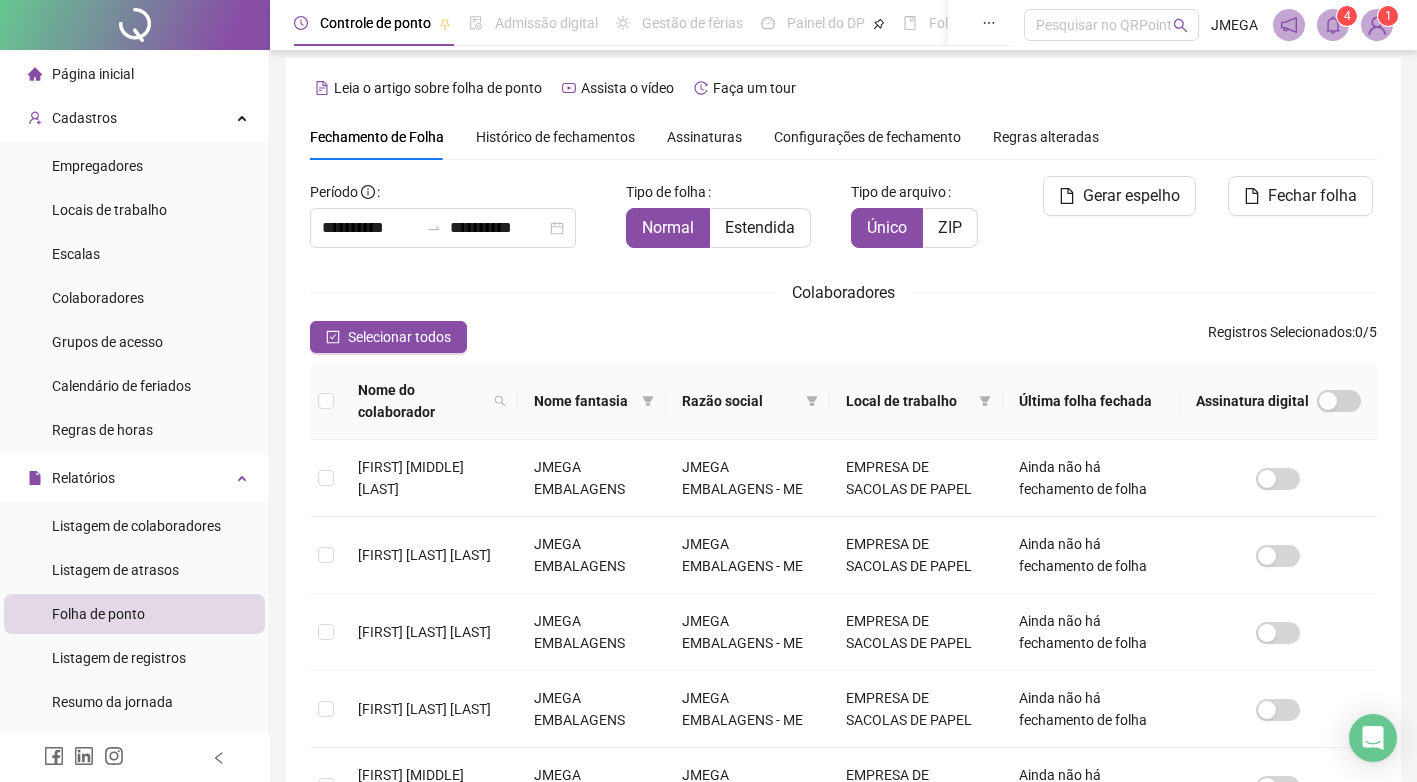 scroll, scrollTop: 203, scrollLeft: 0, axis: vertical 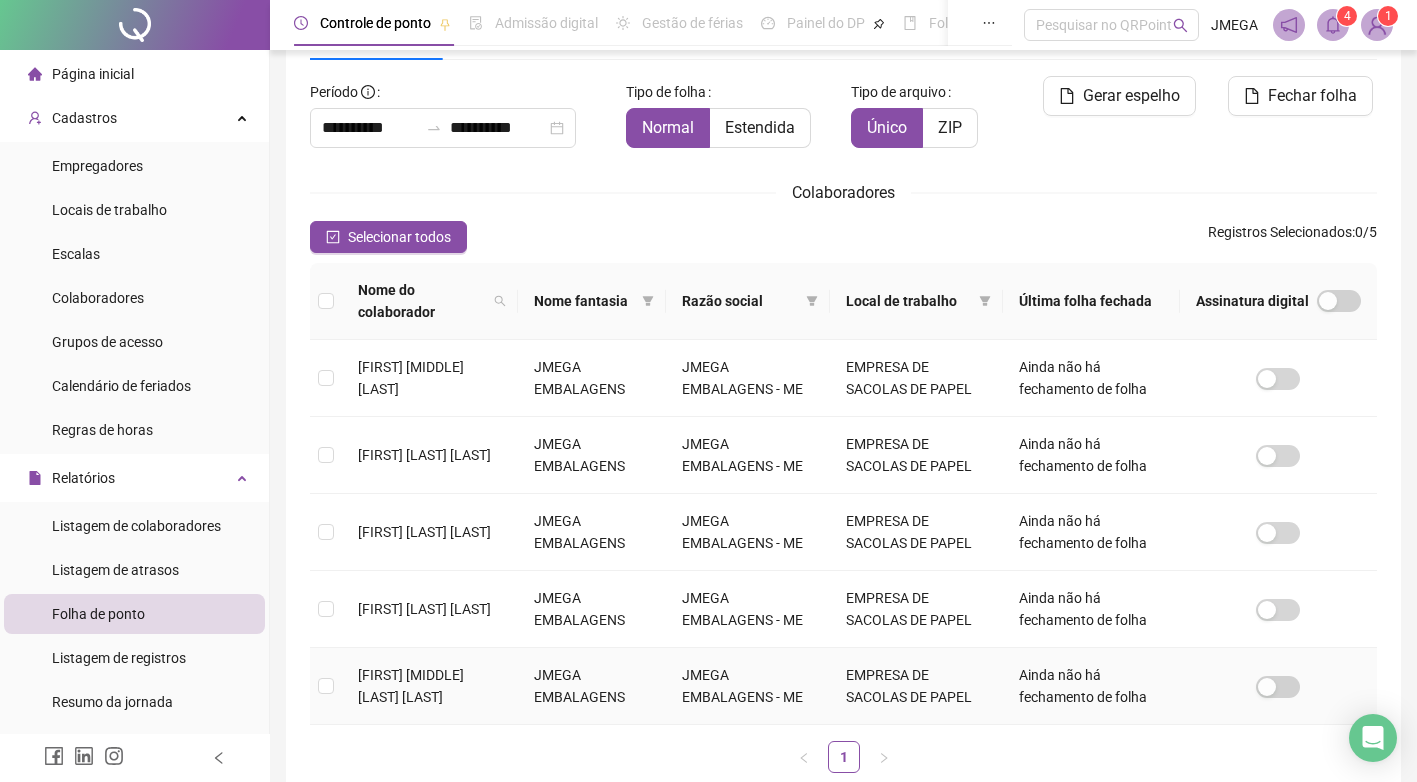 drag, startPoint x: 337, startPoint y: 663, endPoint x: 298, endPoint y: 668, distance: 39.319206 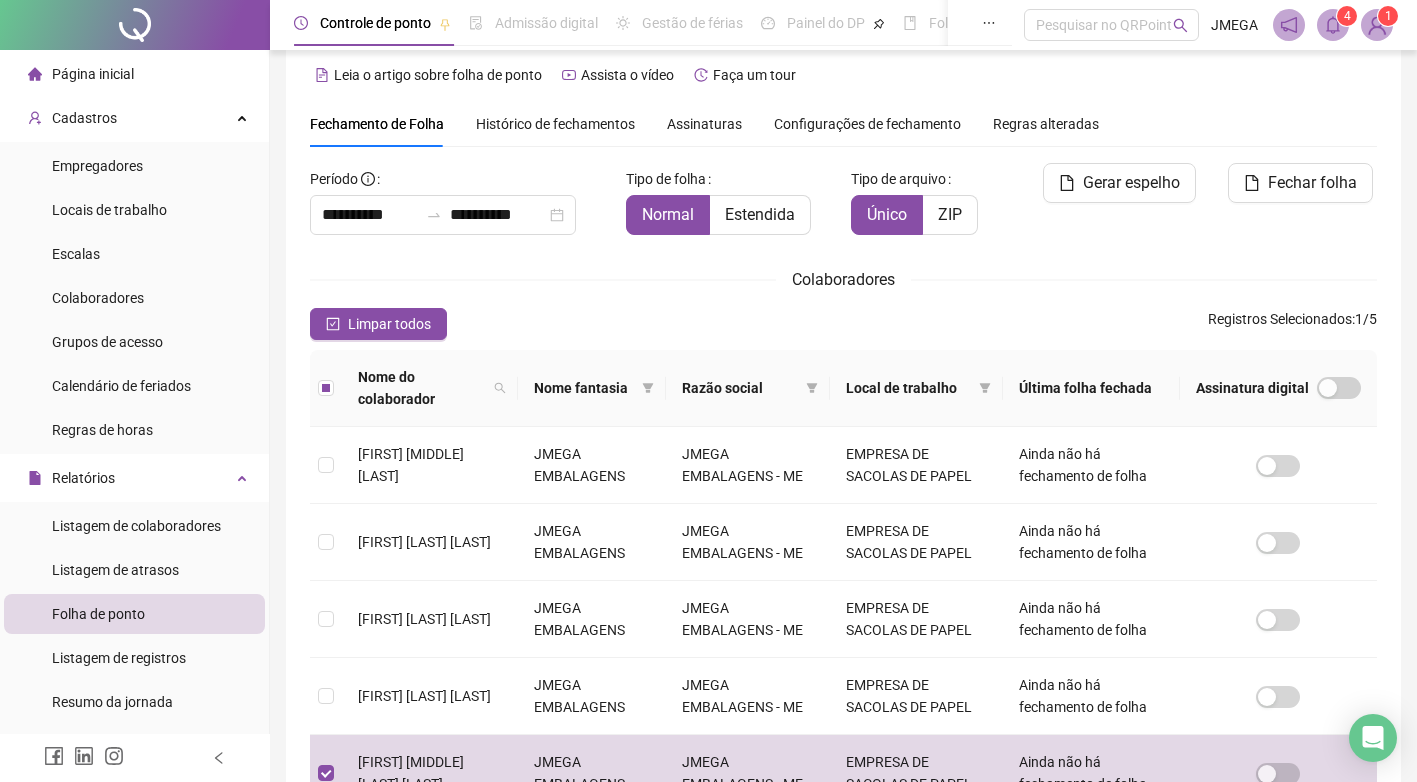 scroll, scrollTop: 3, scrollLeft: 0, axis: vertical 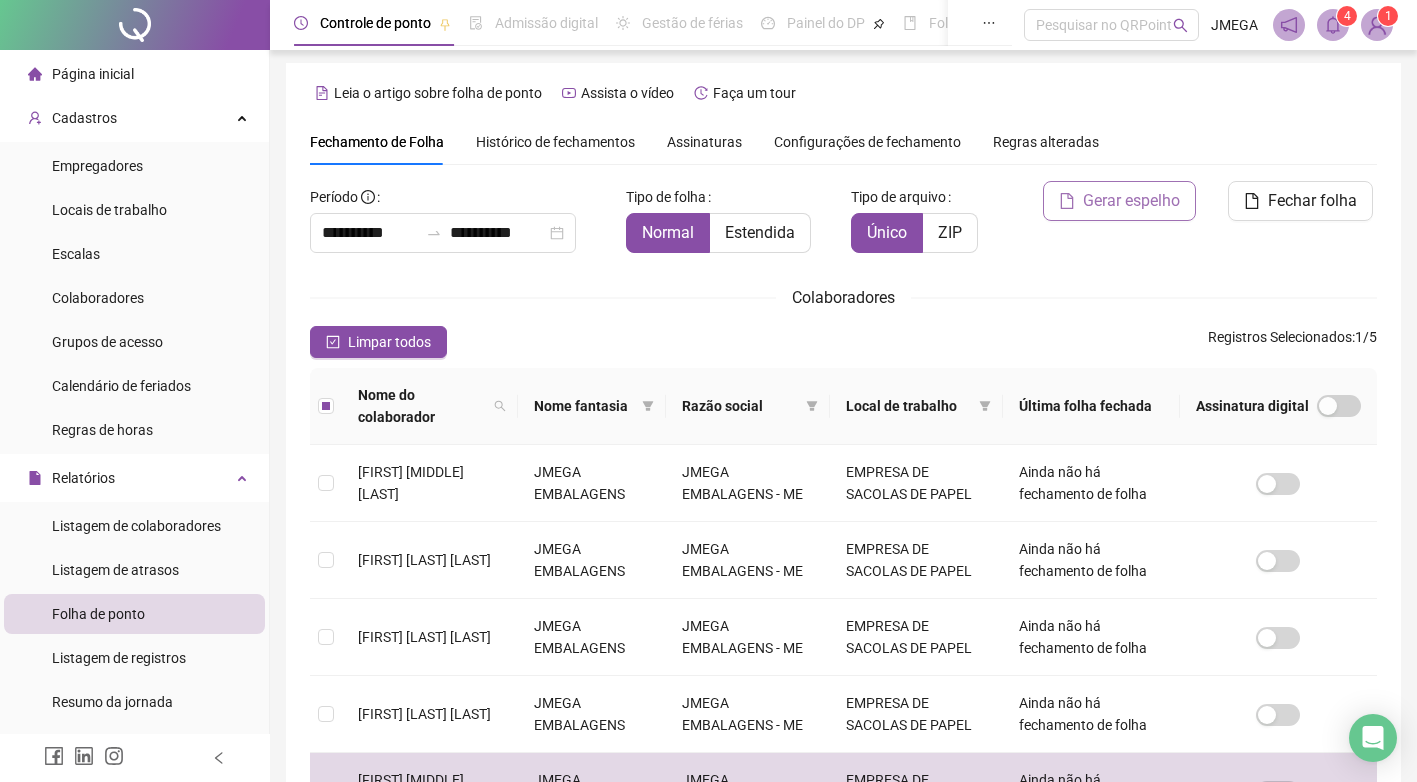 click on "Gerar espelho" at bounding box center (1131, 201) 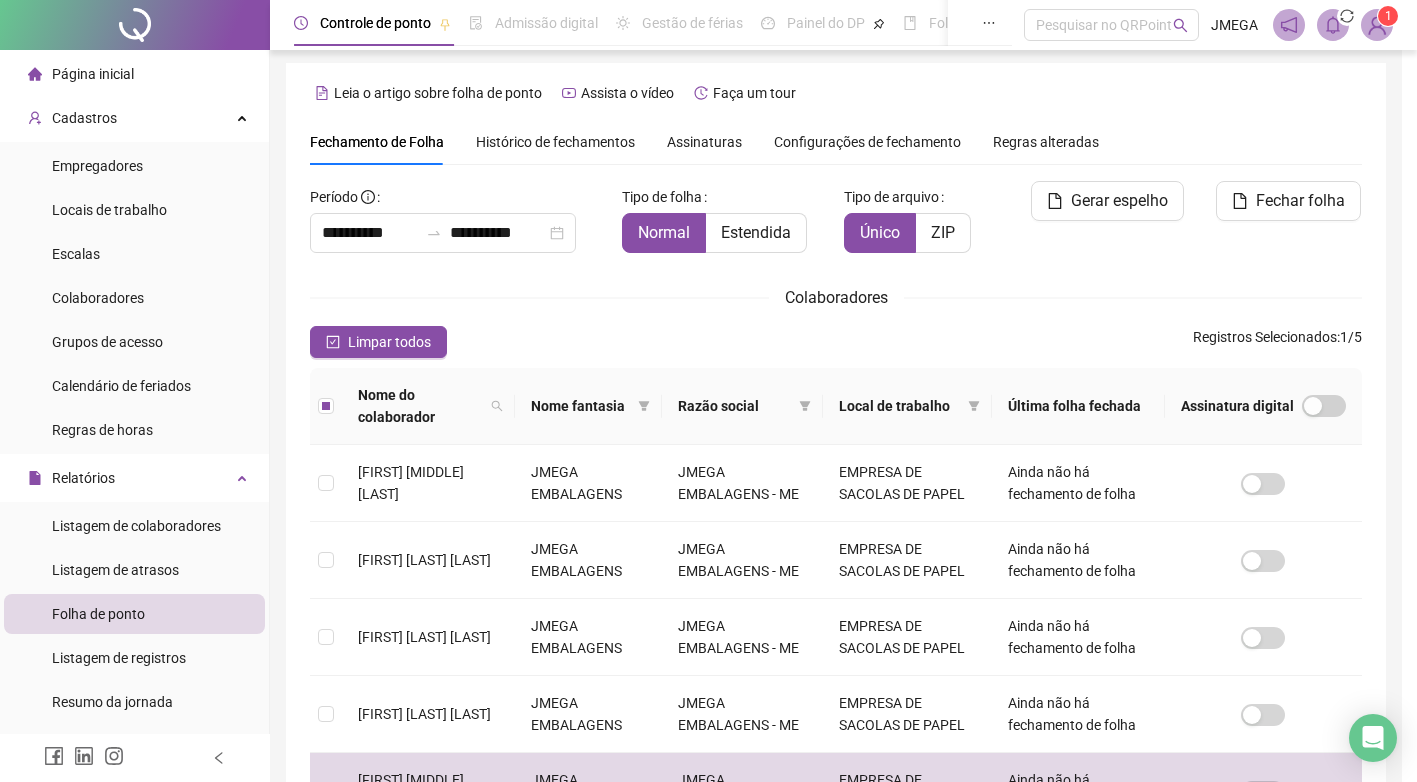 scroll, scrollTop: 8, scrollLeft: 0, axis: vertical 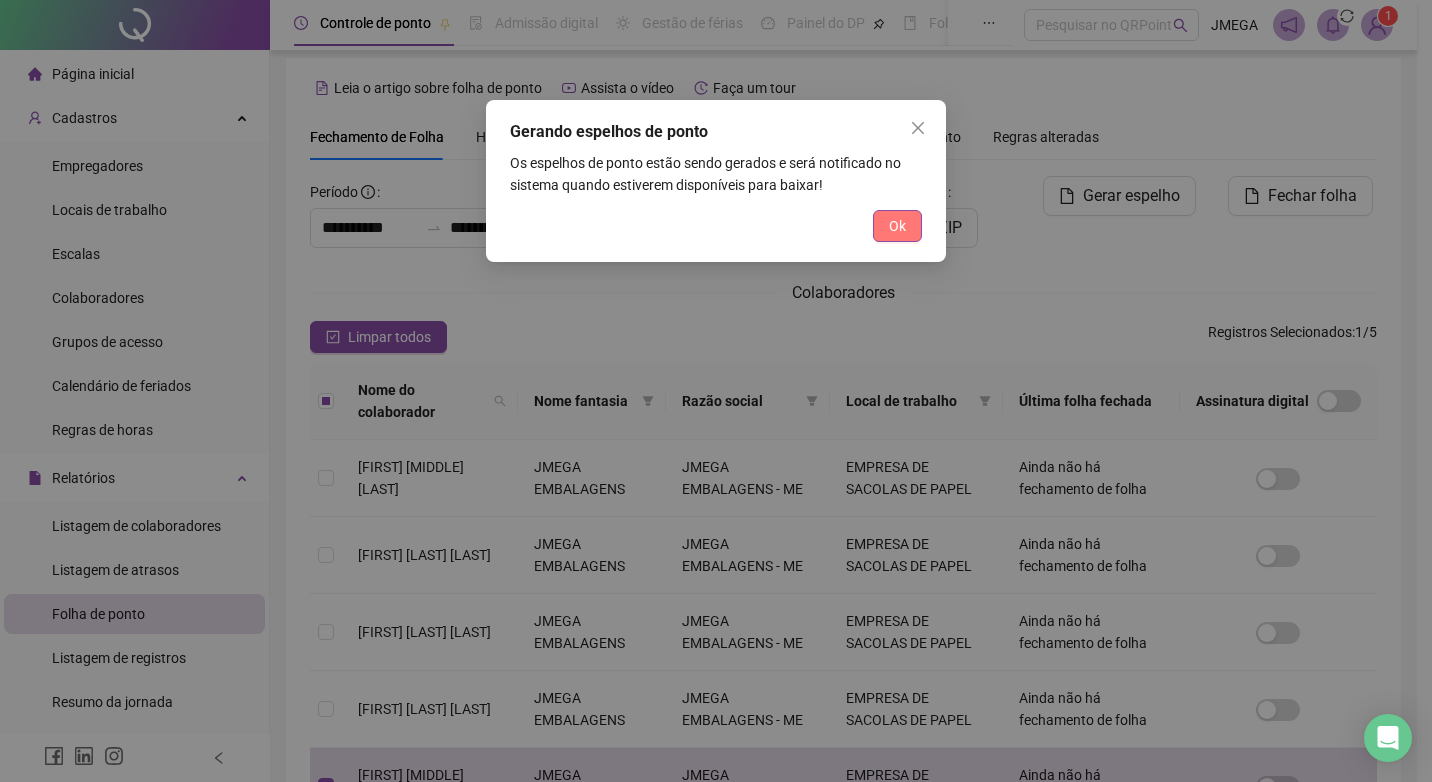 click on "Ok" at bounding box center (897, 226) 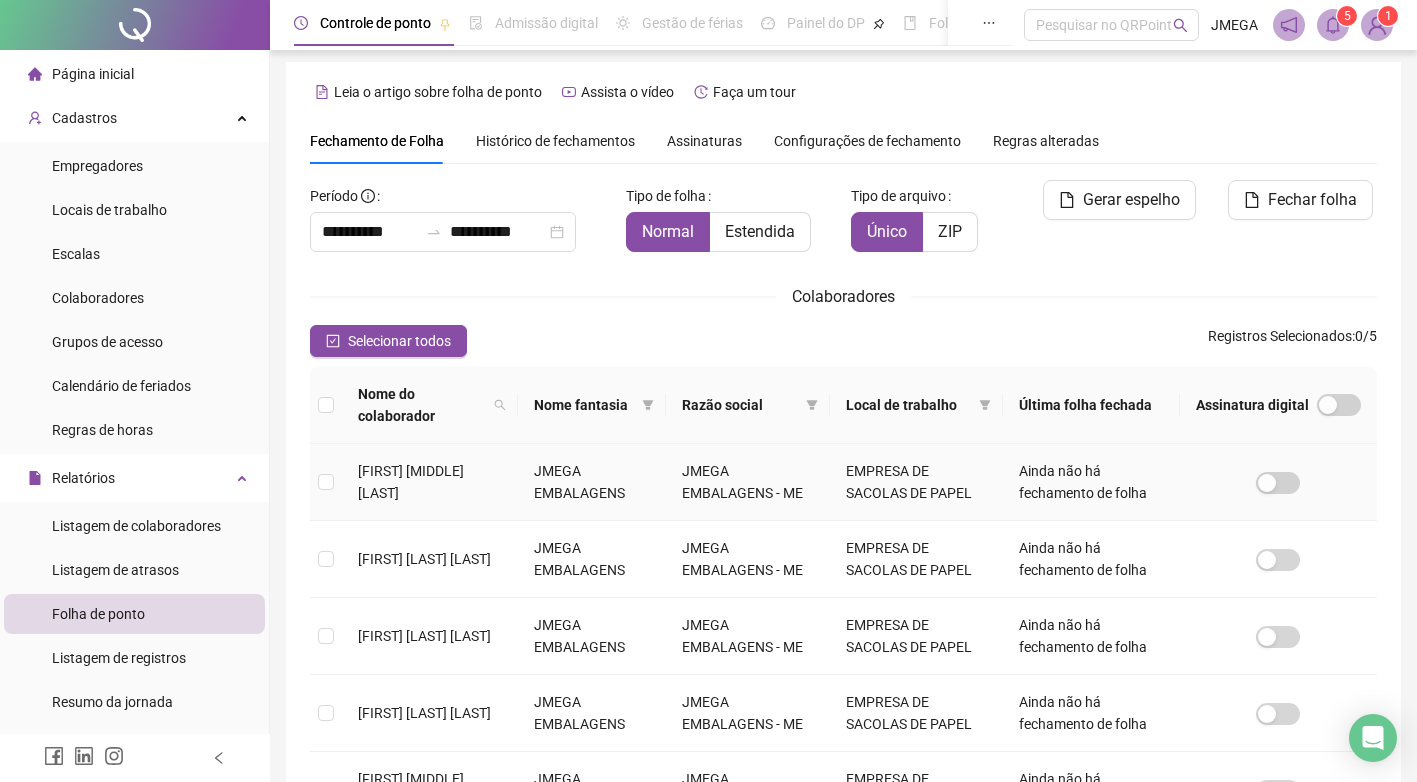 scroll, scrollTop: 0, scrollLeft: 0, axis: both 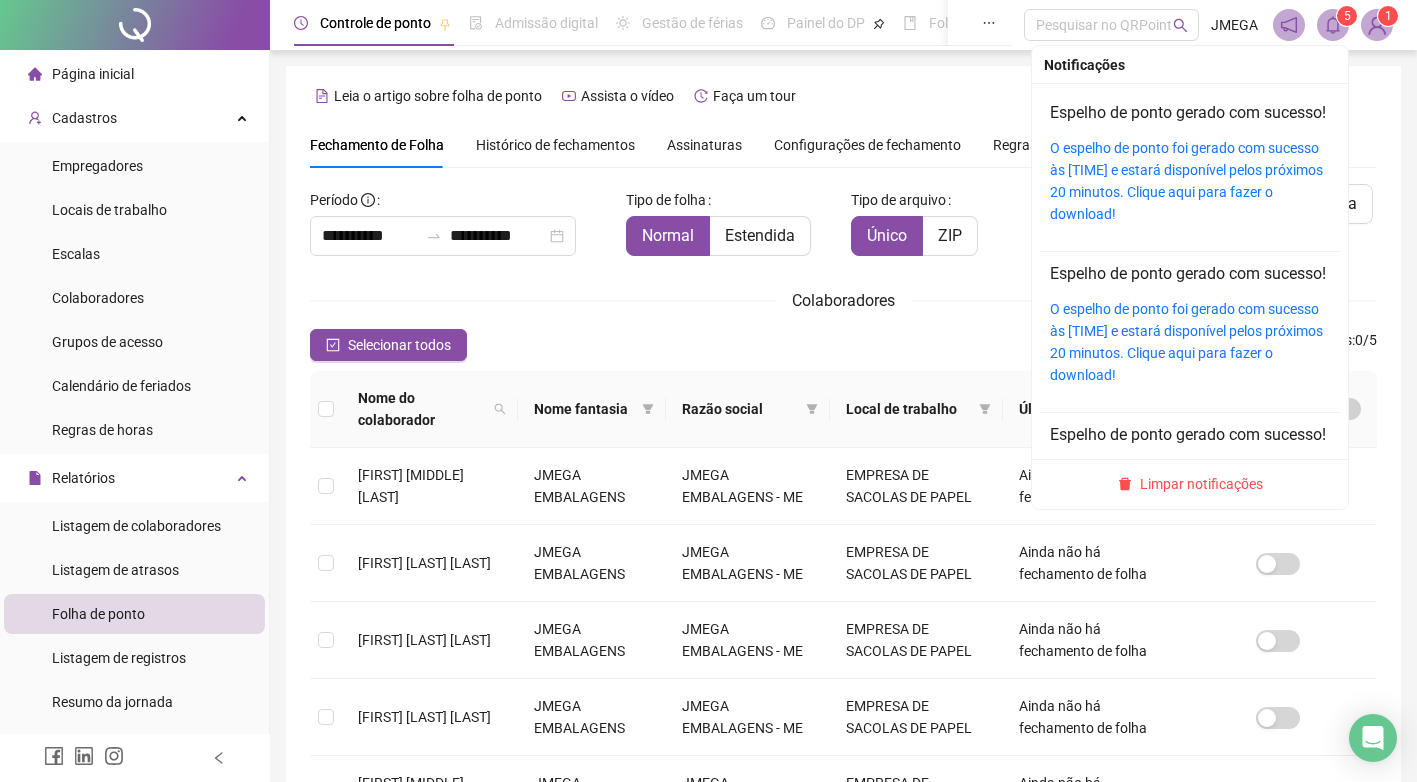 click on "5" at bounding box center [1347, 16] 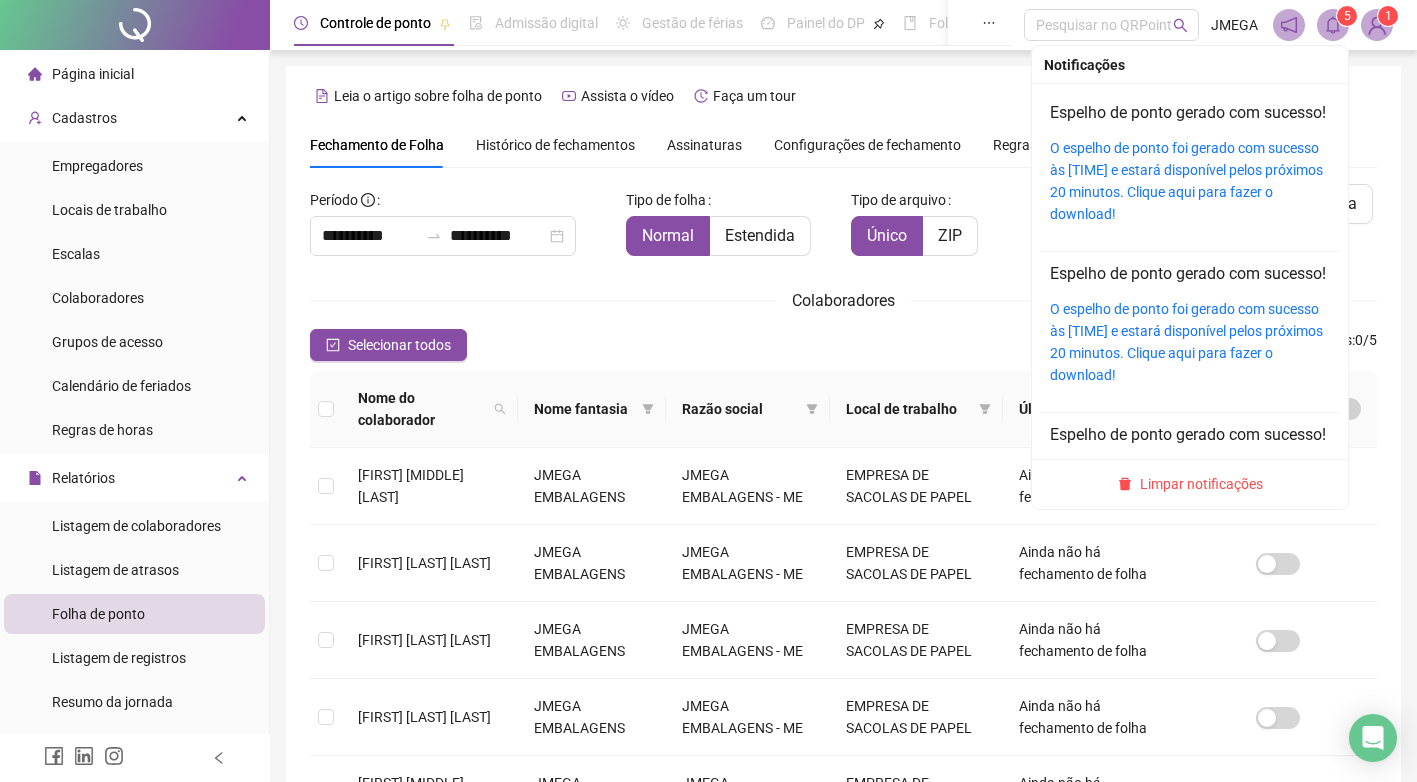 click 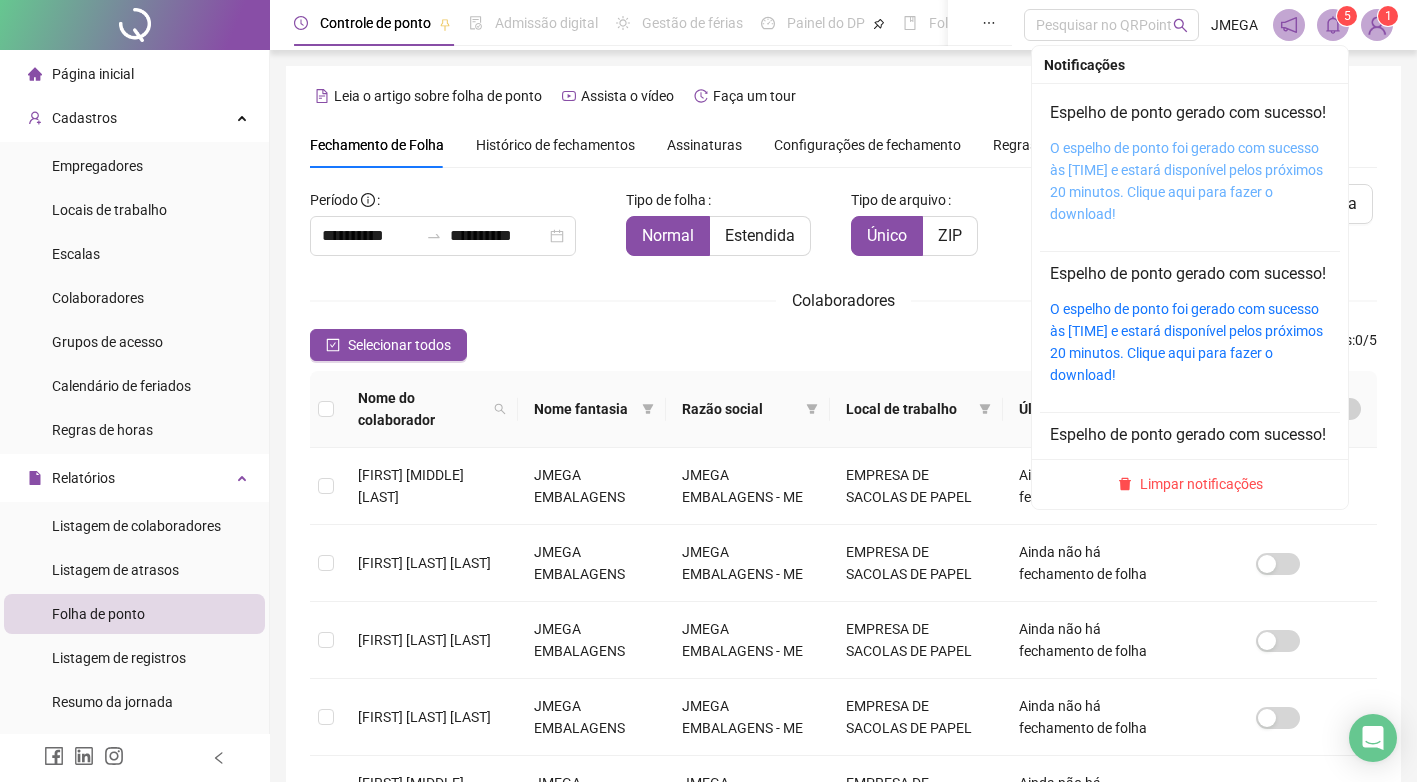 click on "O espelho de ponto foi gerado com sucesso às 11:22:14 e estará disponível pelos próximos 20 minutos.
Clique aqui para fazer o download!" at bounding box center [1186, 181] 